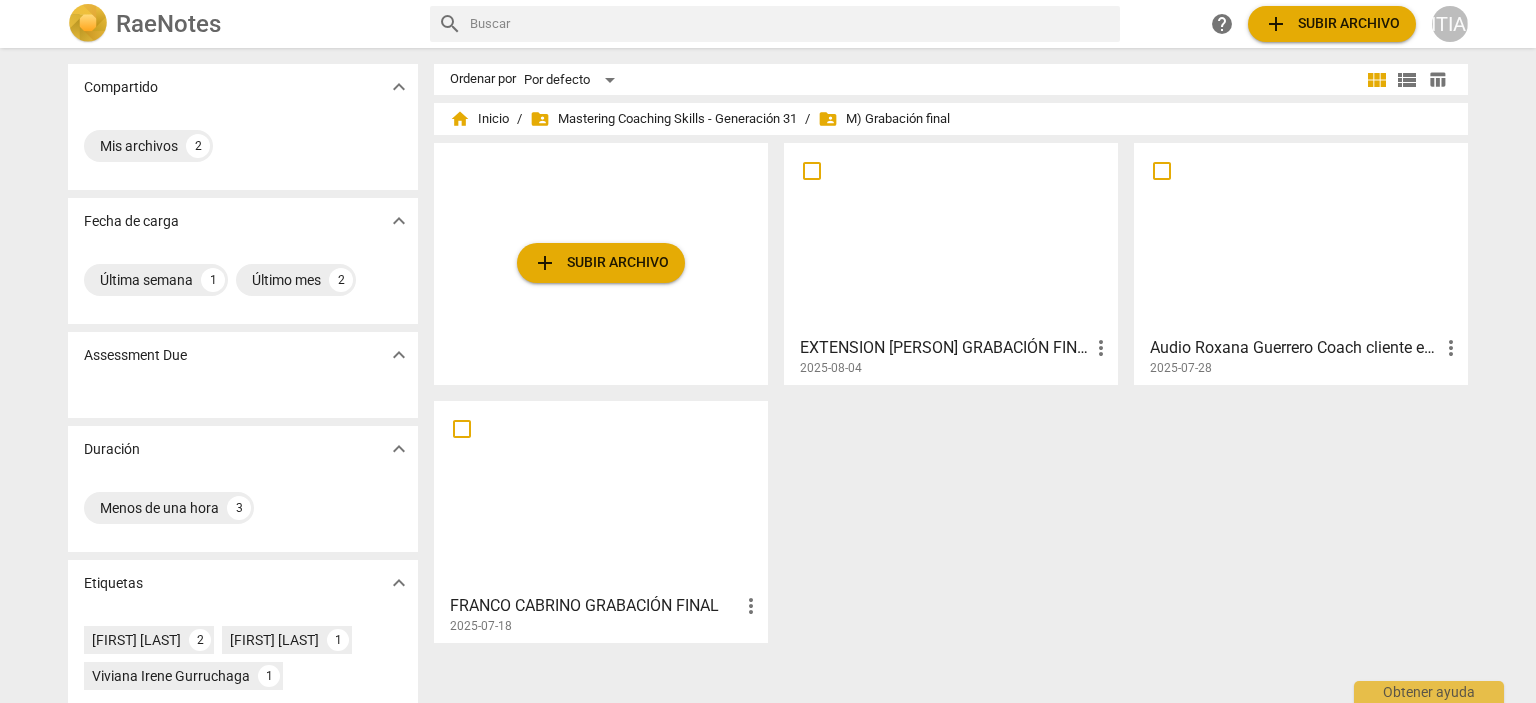 scroll, scrollTop: 0, scrollLeft: 0, axis: both 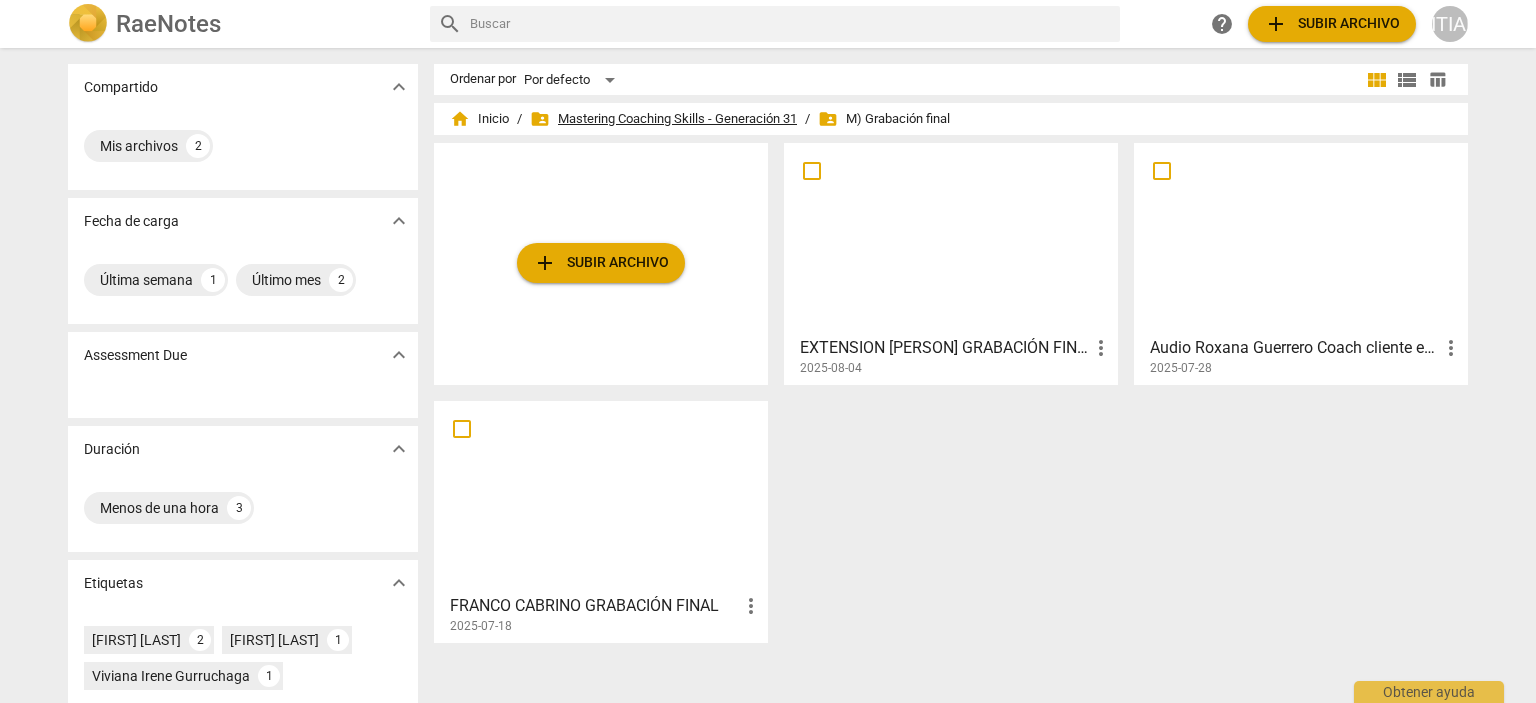 click on "folder_shared Mastering Coaching Skills - Generación 31" at bounding box center [663, 119] 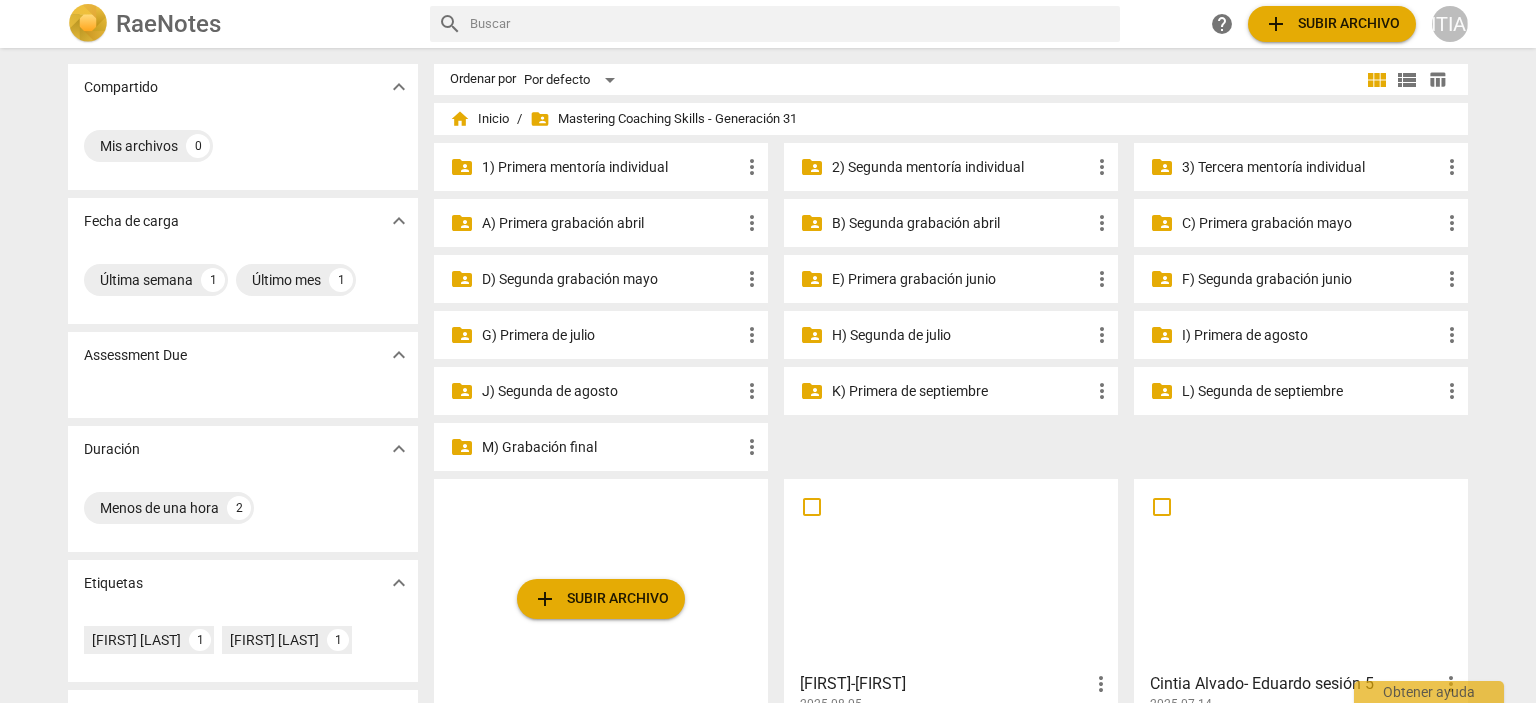 click on "M) Grabación final" at bounding box center [611, 447] 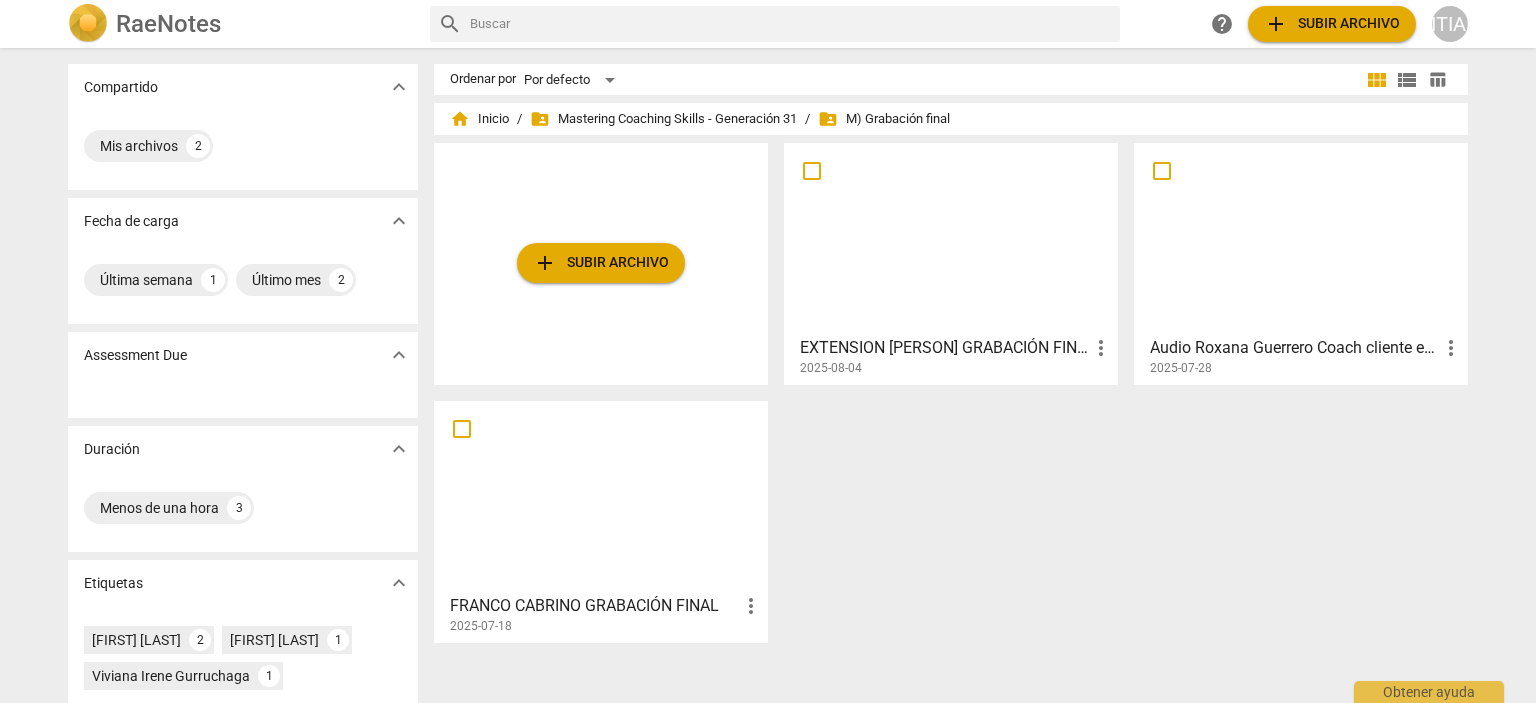 click at bounding box center [951, 238] 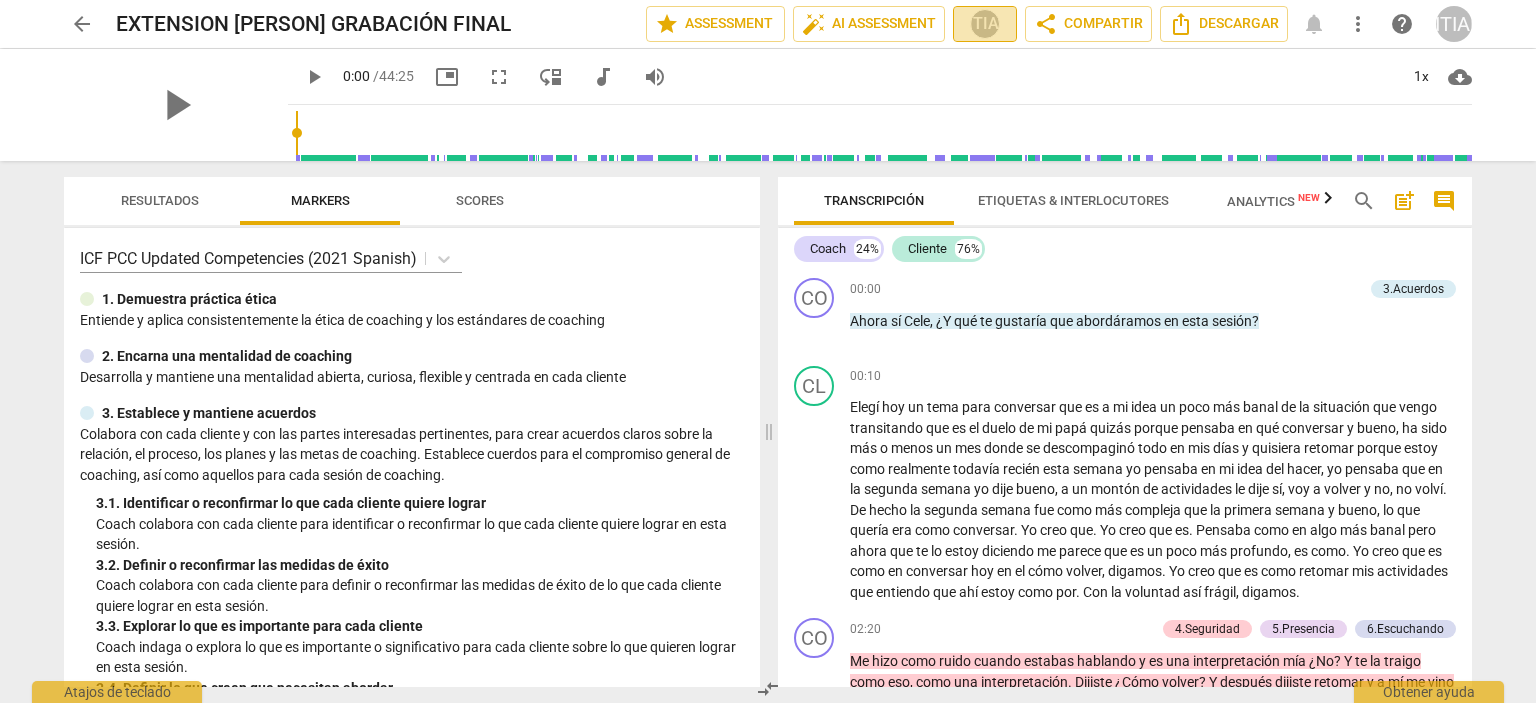 click on "FC" at bounding box center (985, 24) 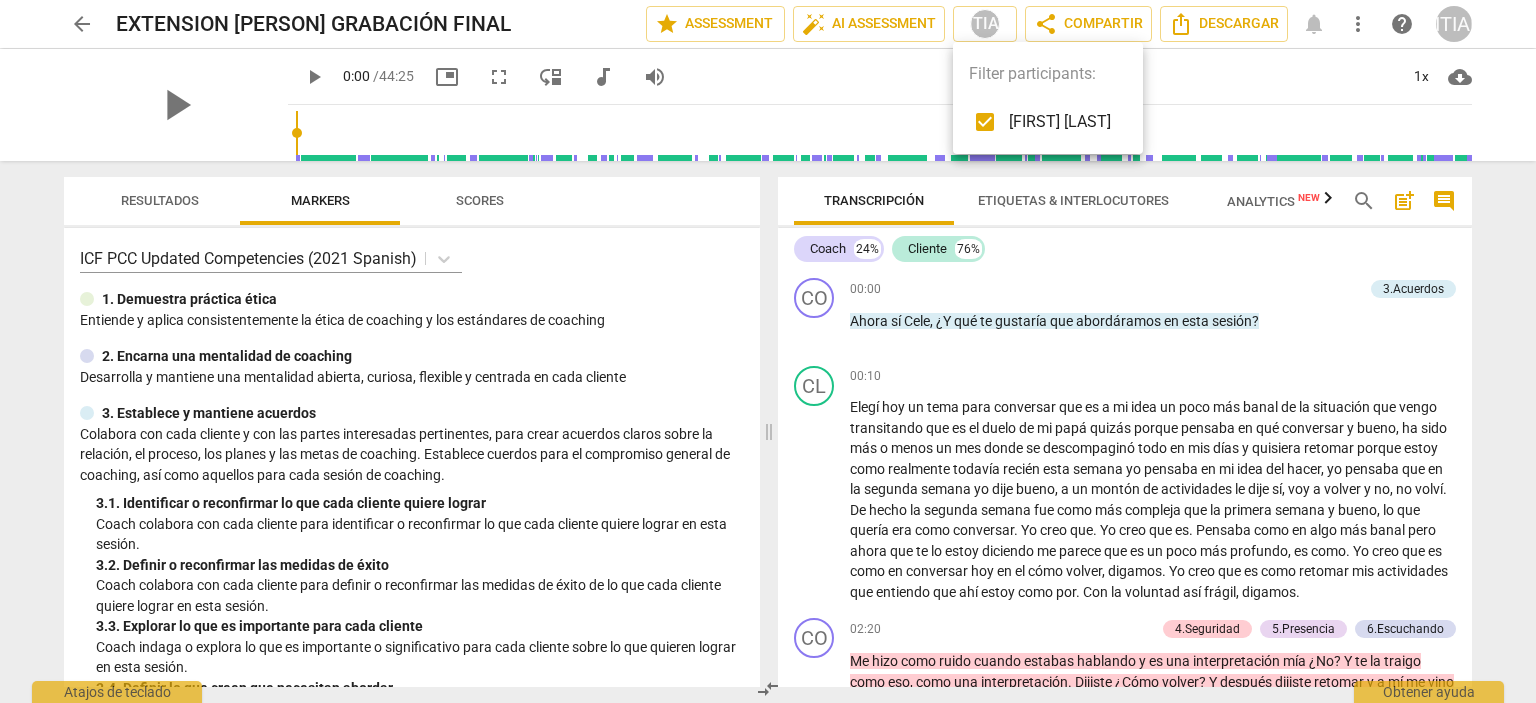 click at bounding box center (768, 351) 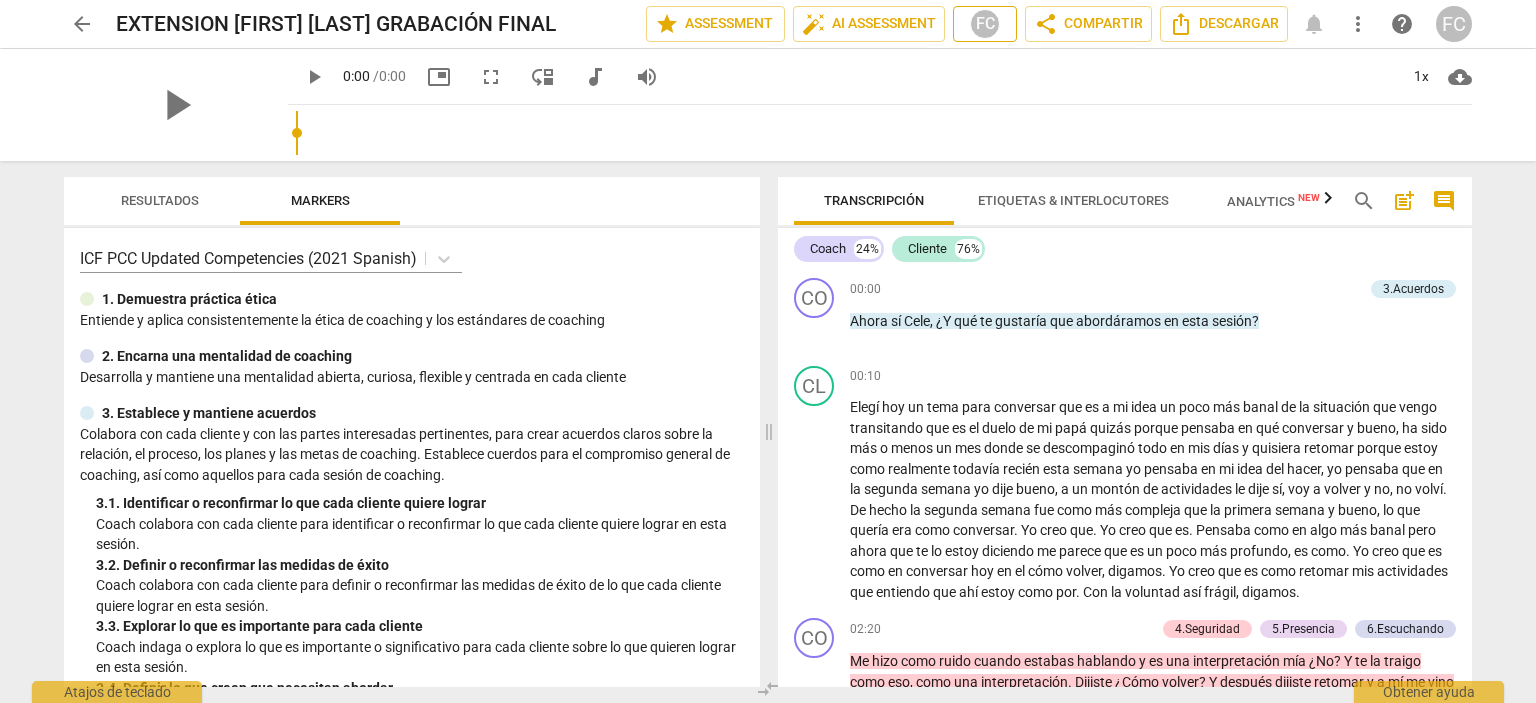 scroll, scrollTop: 0, scrollLeft: 0, axis: both 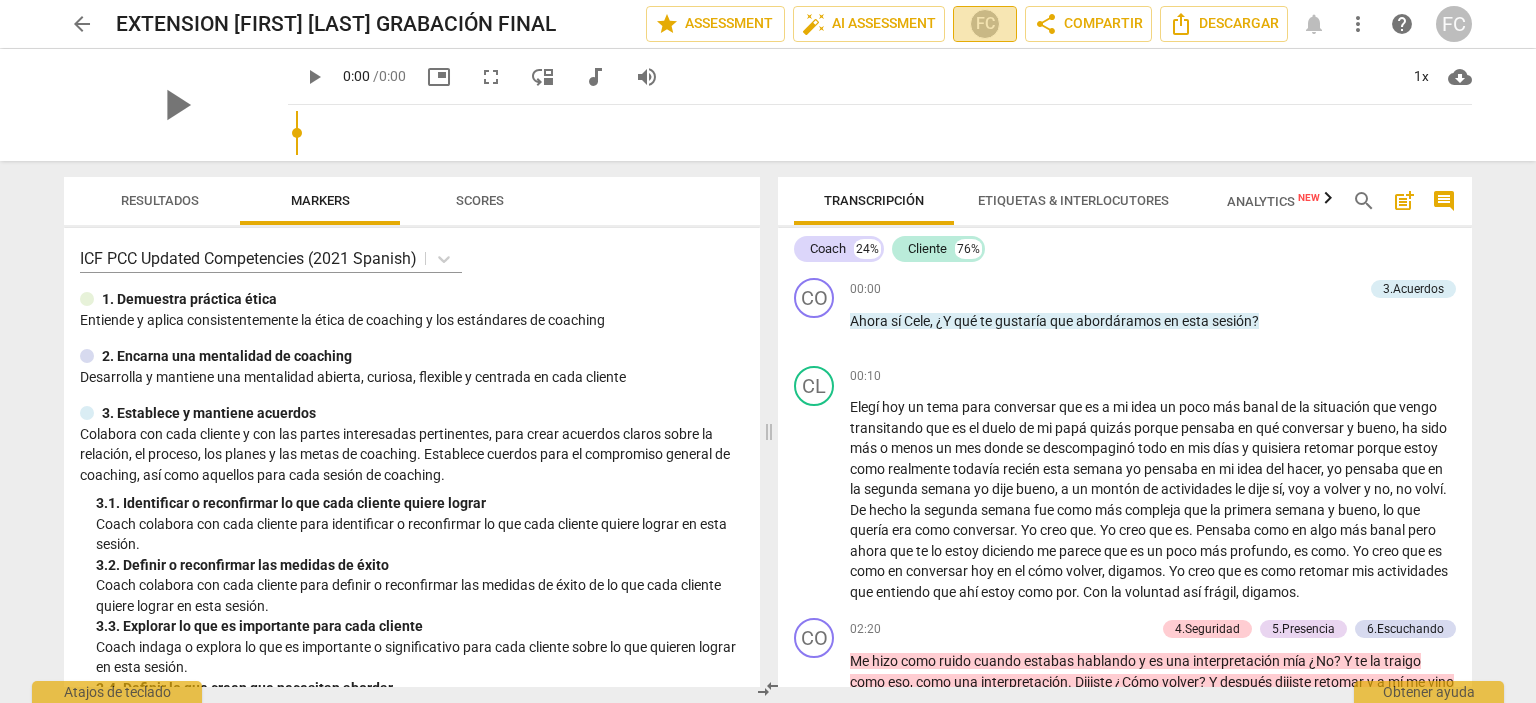 click on "FC" at bounding box center [985, 24] 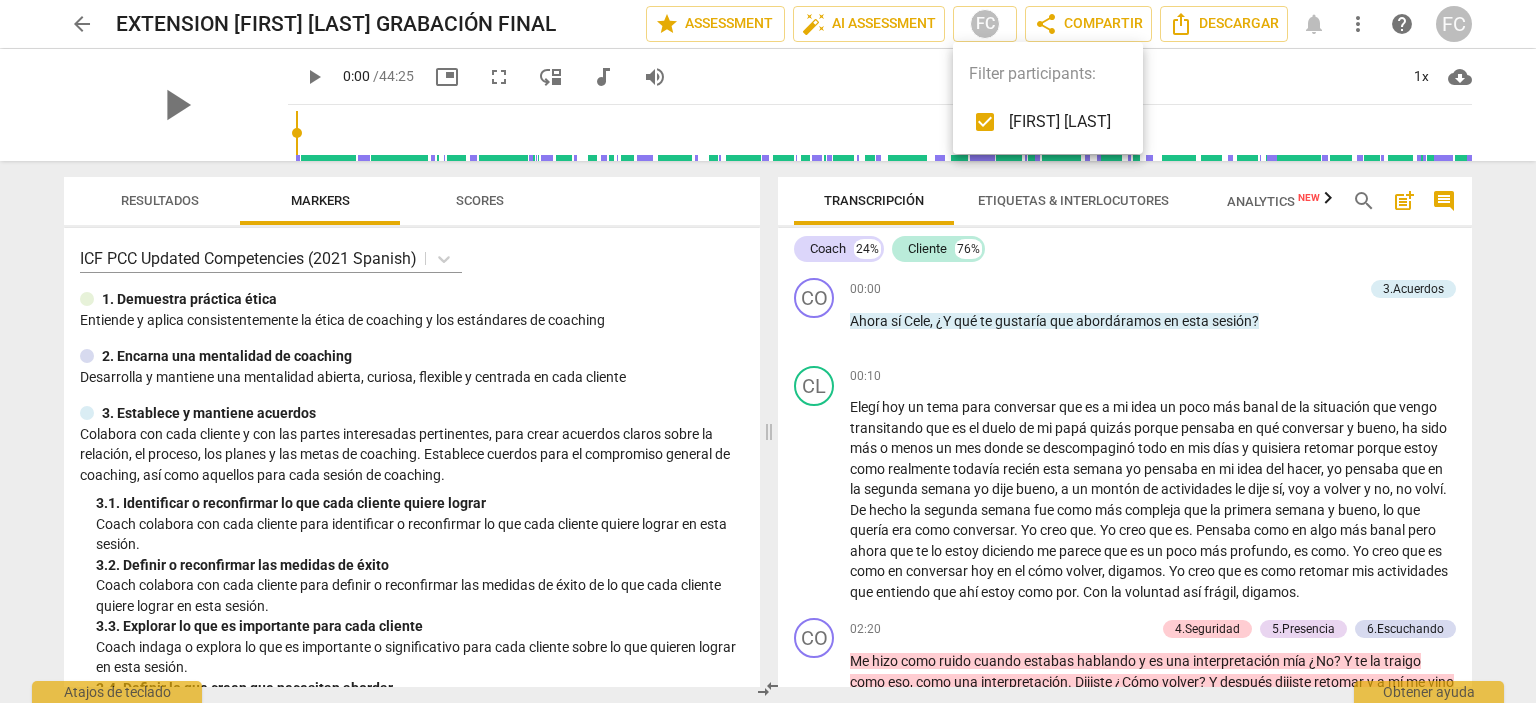 click at bounding box center [768, 351] 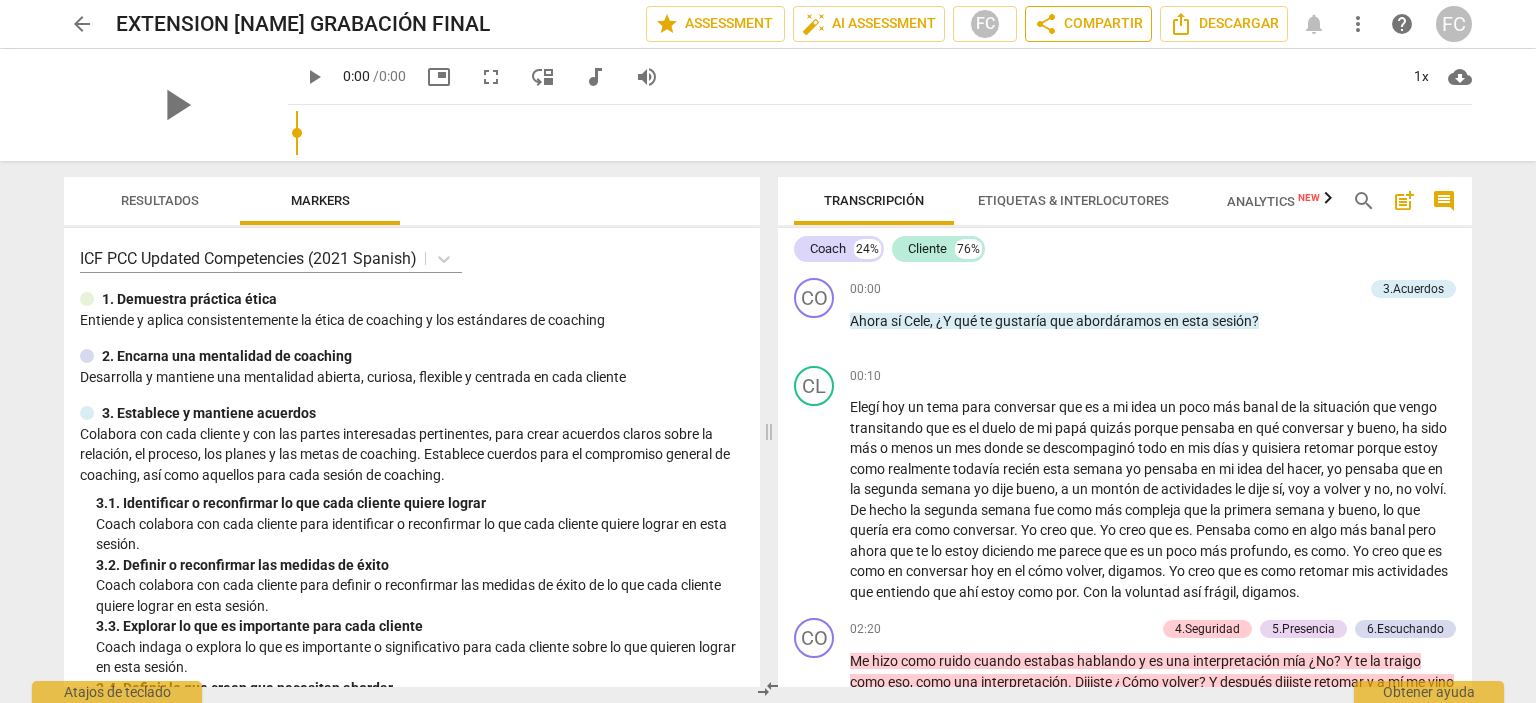 scroll, scrollTop: 0, scrollLeft: 0, axis: both 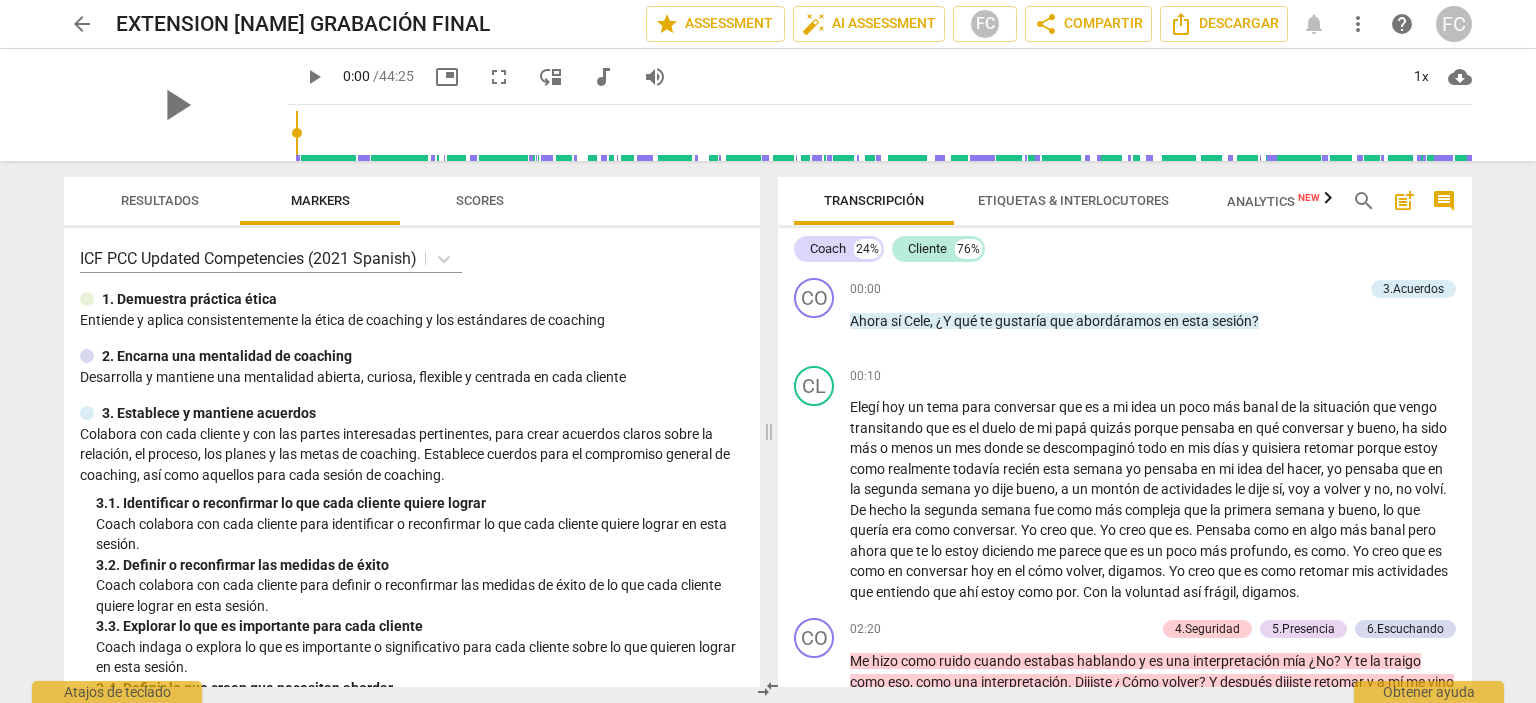 click on "arrow_back EXTENSION [NAME] GRABACIÓN FINAL  edit star    Assessment   auto_fix_high    AI Assessment FC share    Compartir    Descargar notifications more_vert help FC" at bounding box center (768, 24) 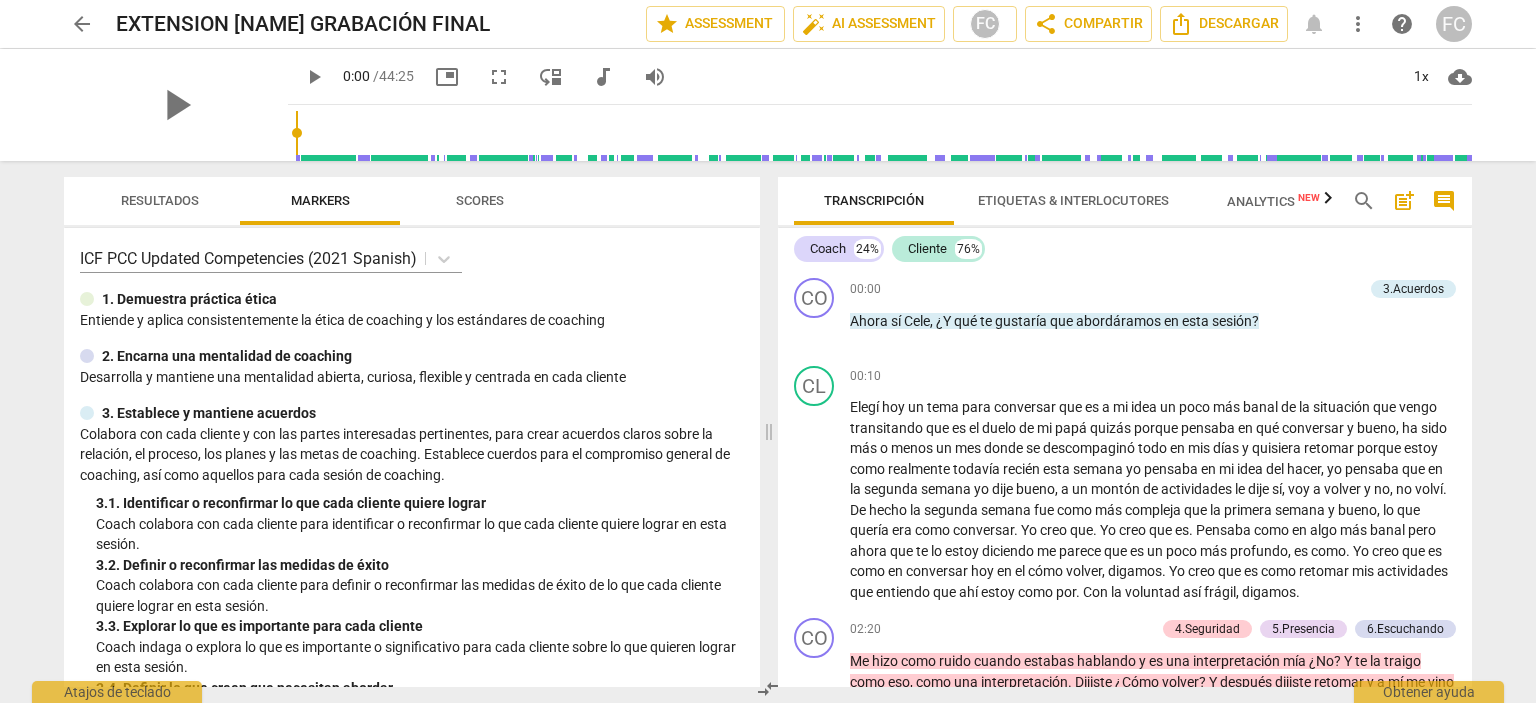 click on "arrow_back EXTENSION [NAME] GRABACIÓN FINAL  edit star    Assessment   auto_fix_high    AI Assessment FC share    Compartir    Descargar notifications more_vert help FC" at bounding box center (768, 24) 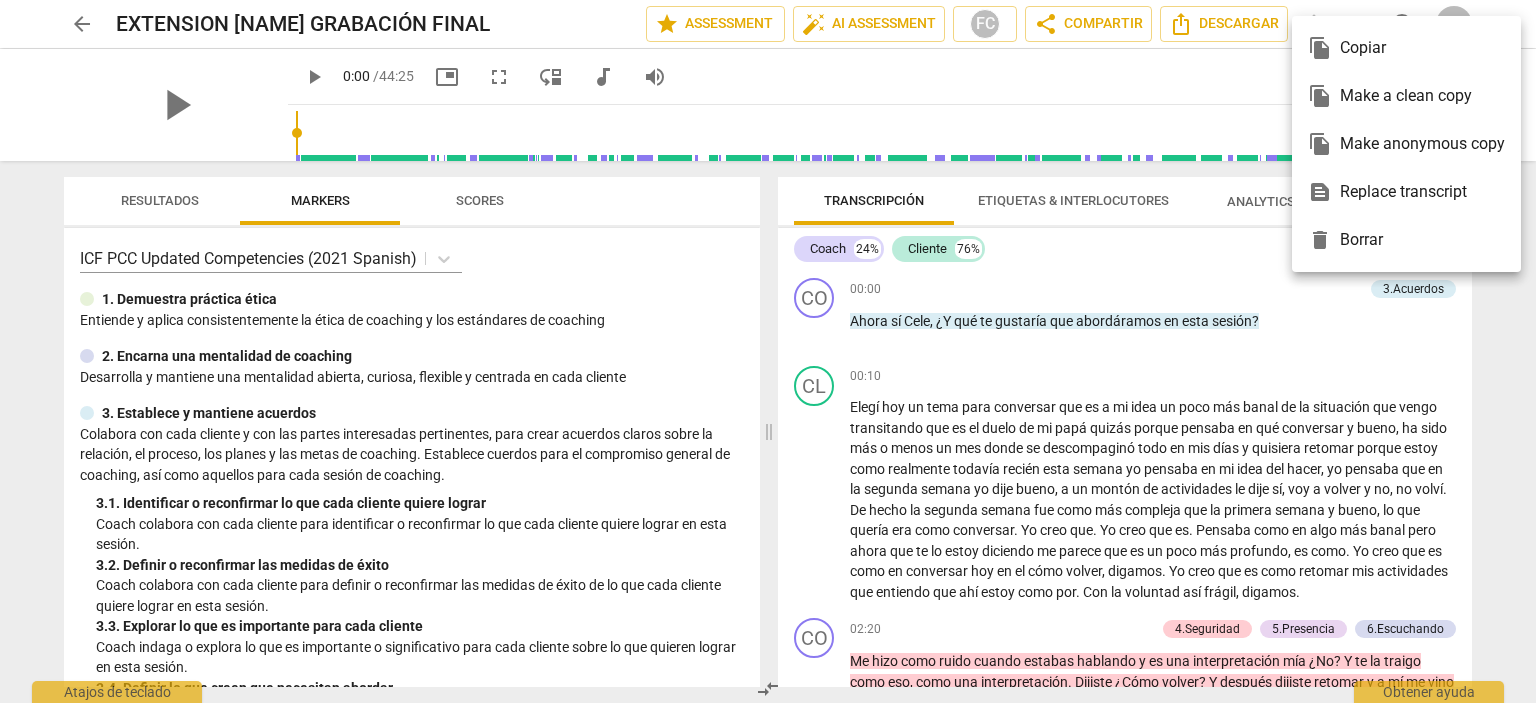 click at bounding box center (768, 351) 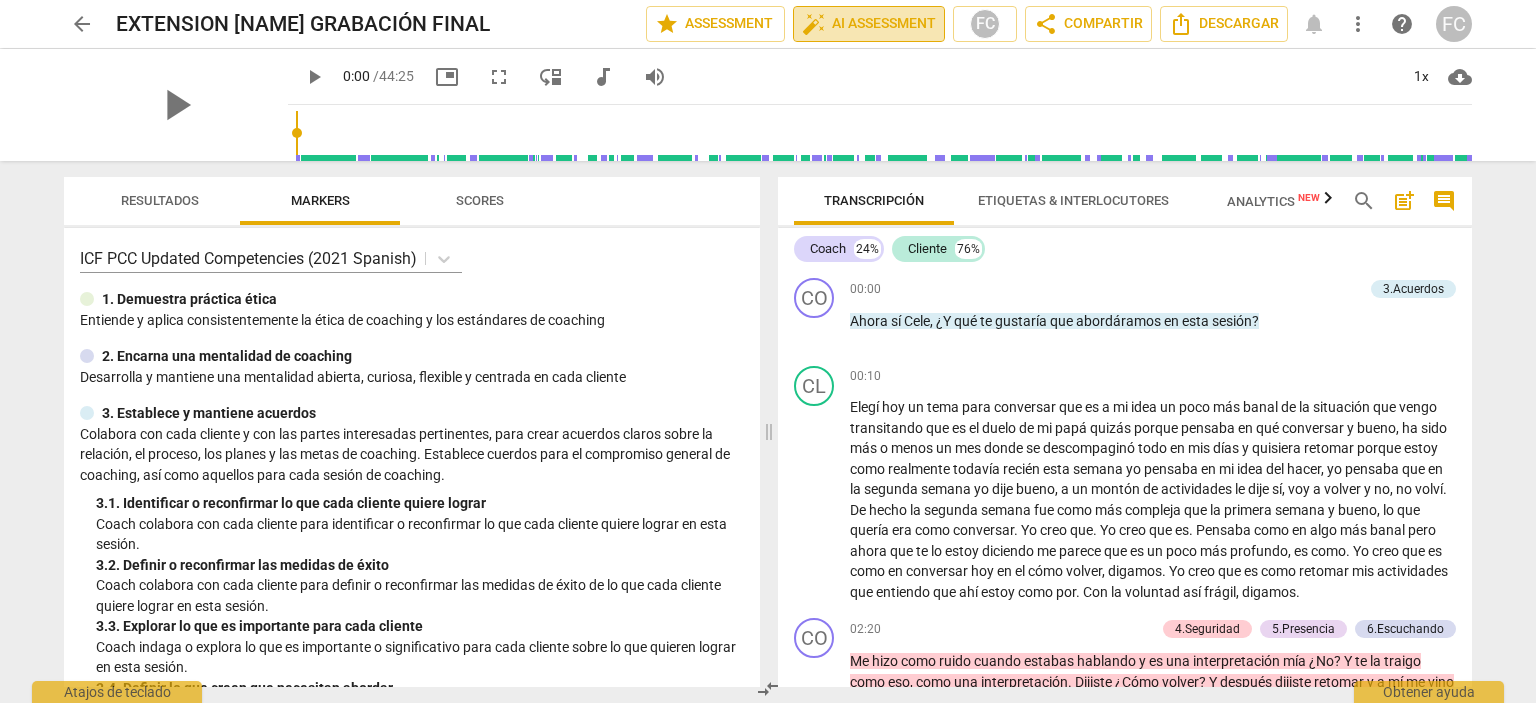 click on "auto_fix_high    AI Assessment" at bounding box center (869, 24) 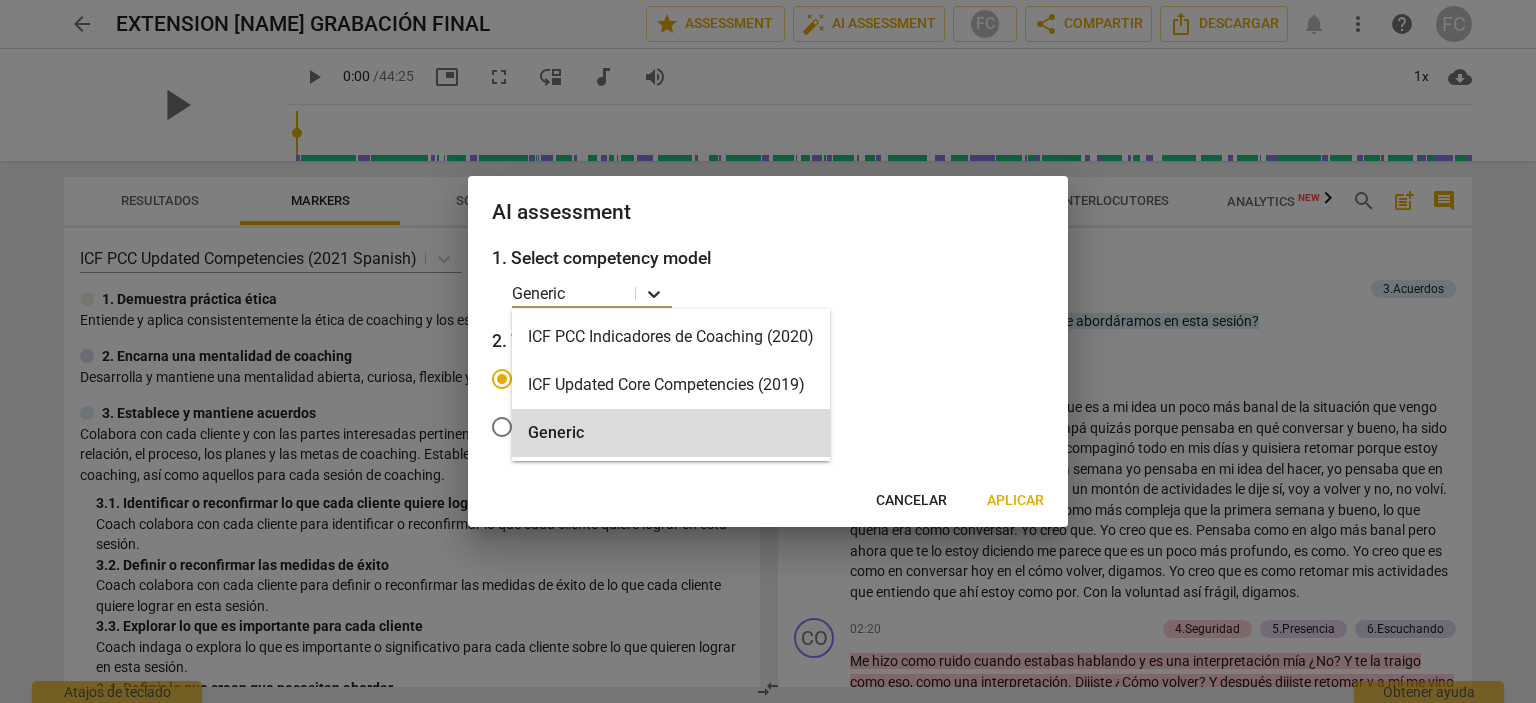 click 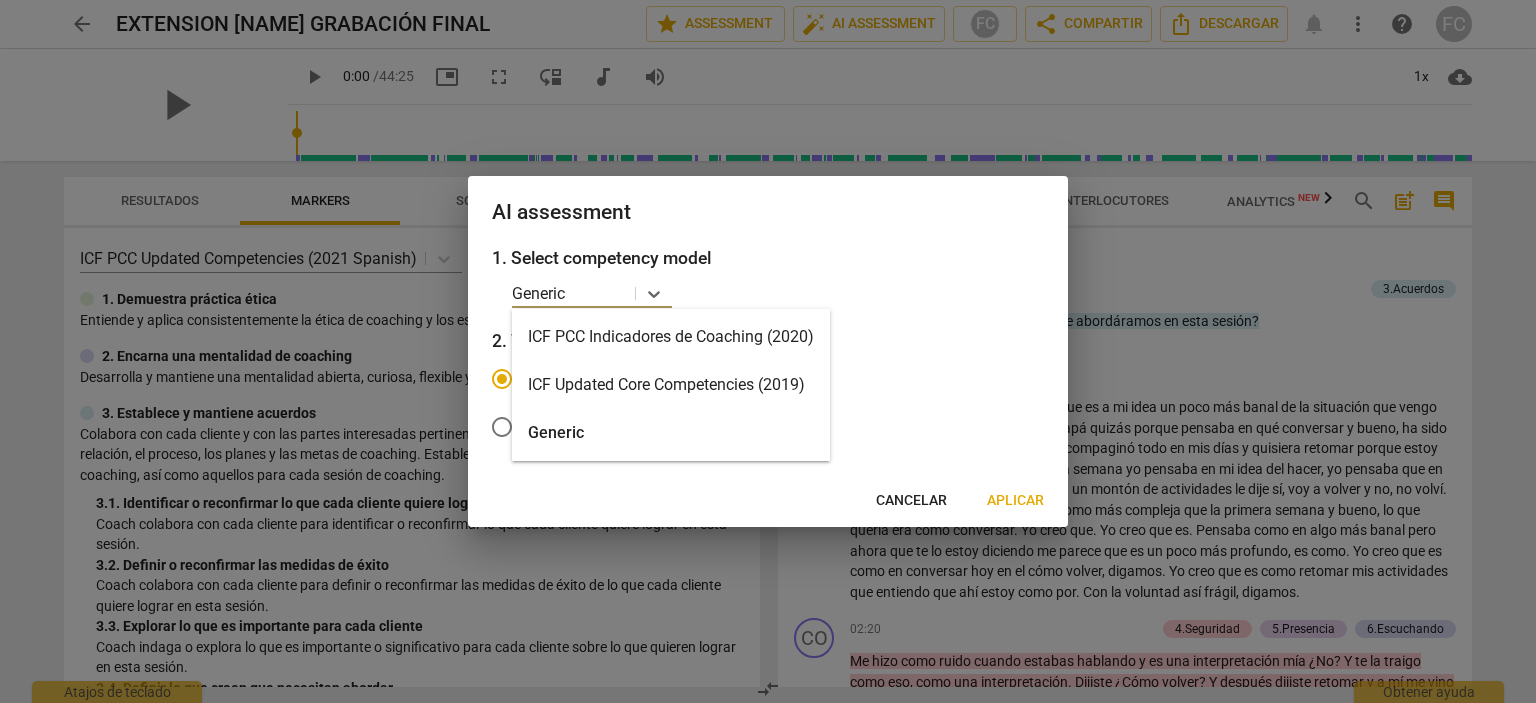 click on "ICF PCC Indicadores de Coaching (2020)" at bounding box center (671, 337) 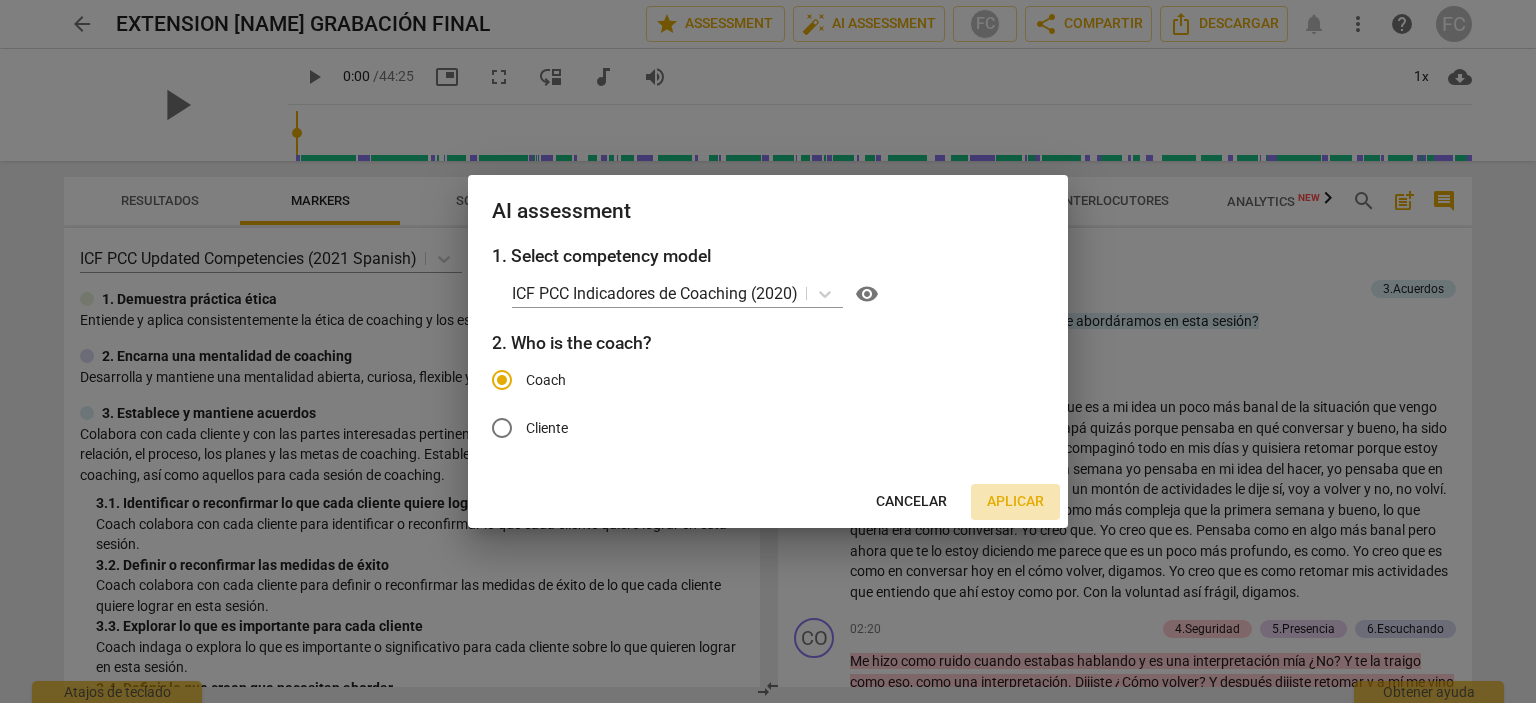click on "Aplicar" at bounding box center (1015, 502) 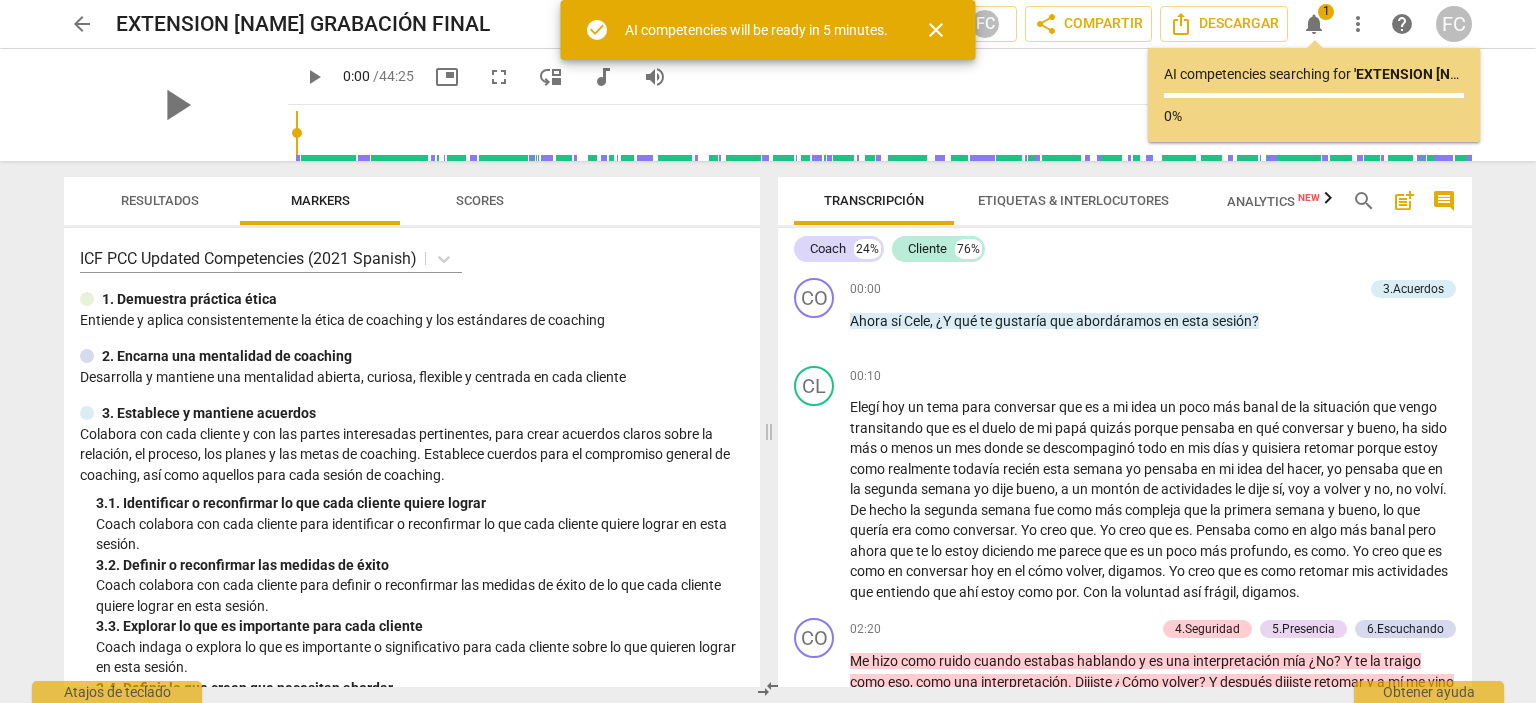 click on "close" at bounding box center [936, 30] 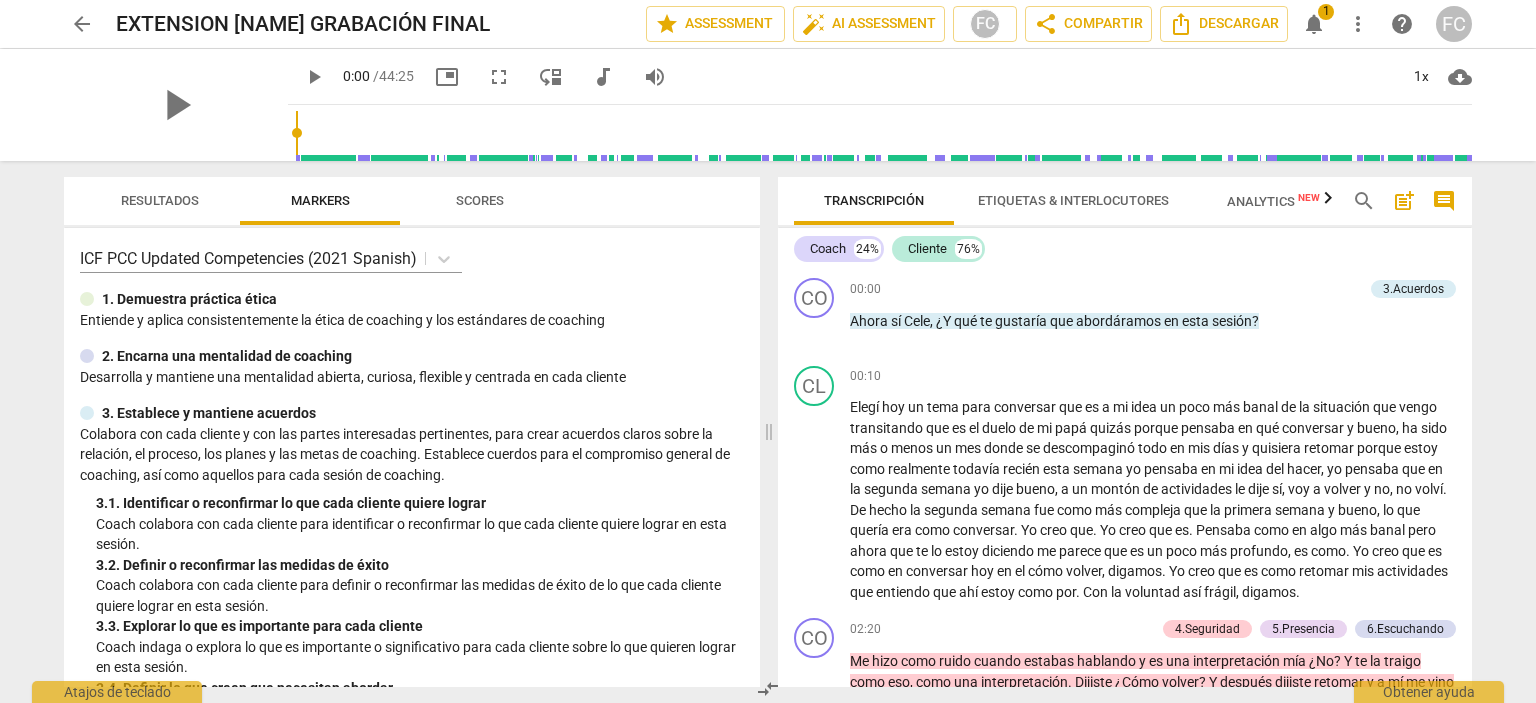 click on "notifications" at bounding box center [1314, 24] 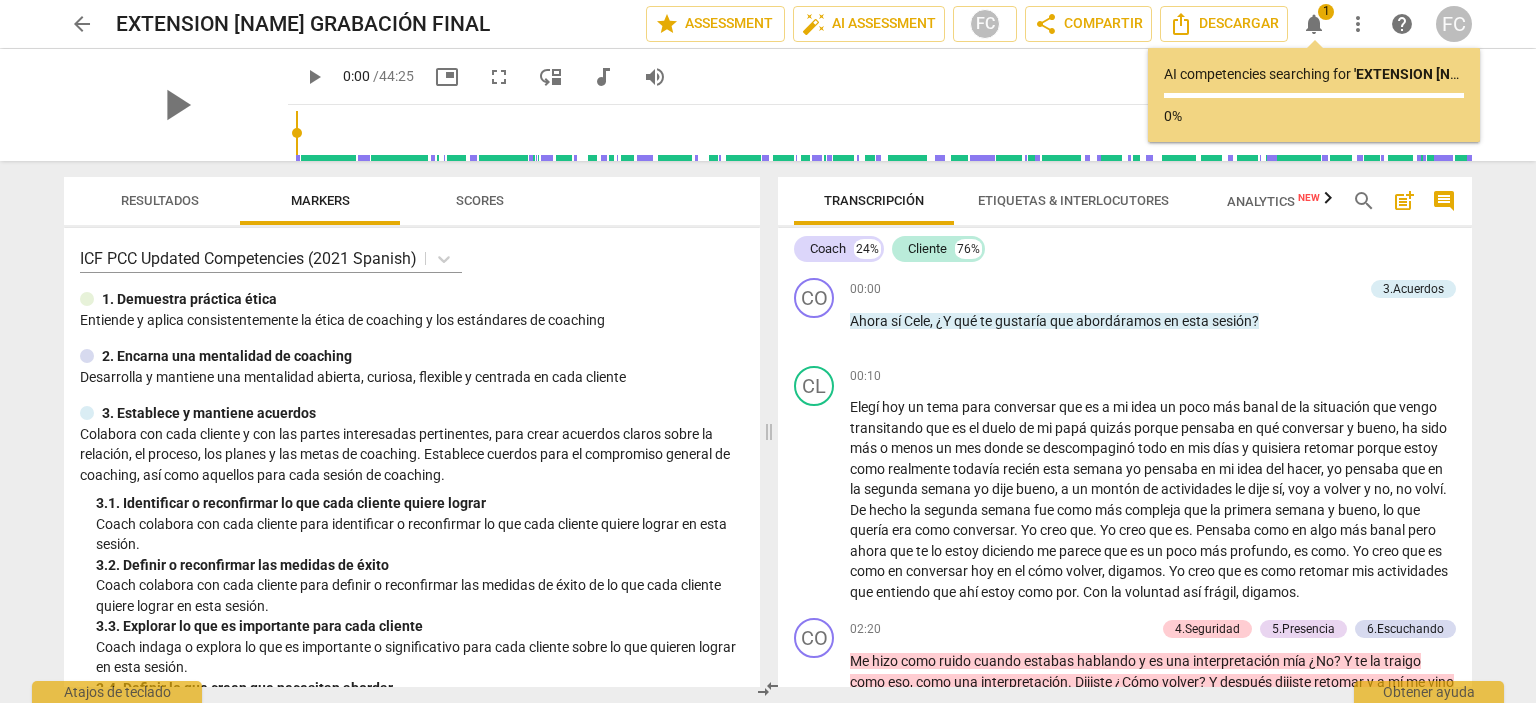click on "Coach 24% Cliente 76%" at bounding box center (1125, 249) 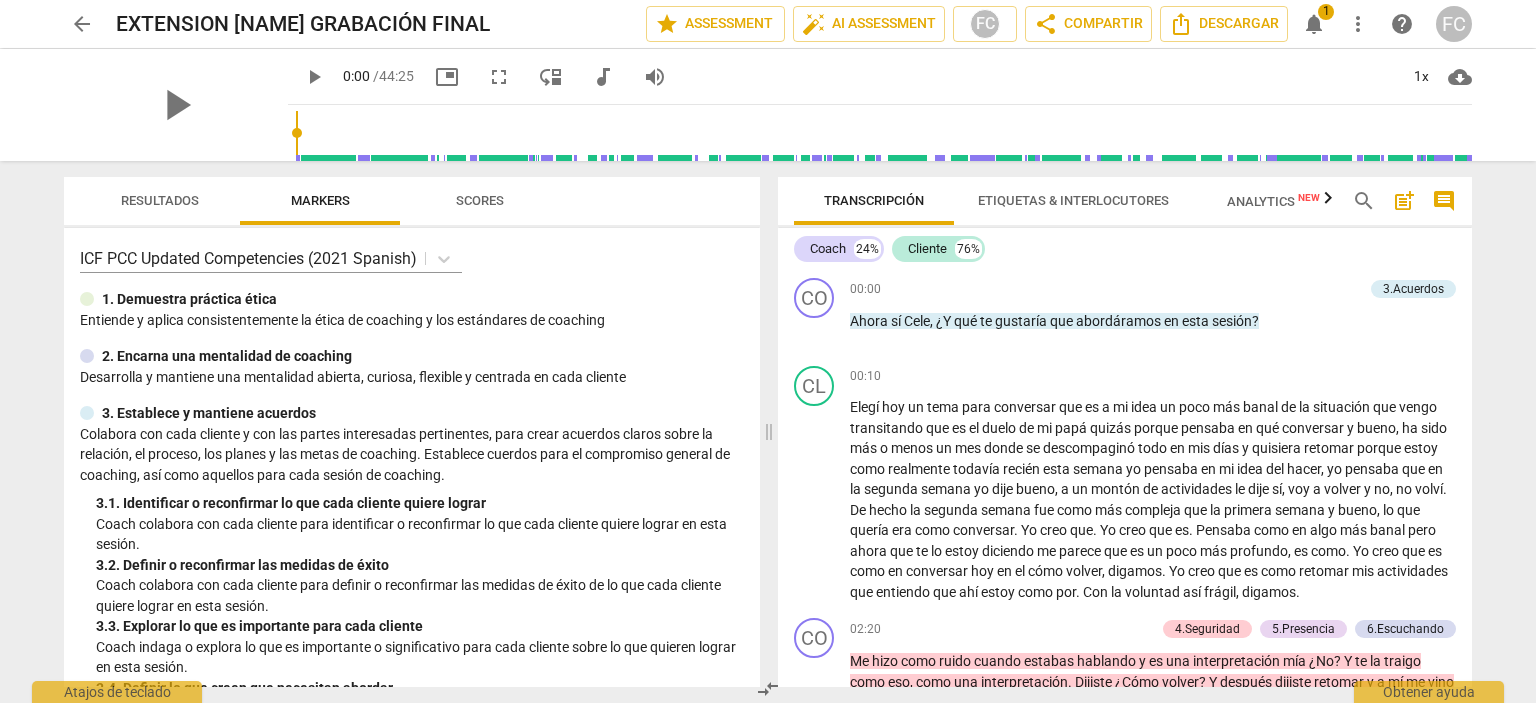 click on "notifications" at bounding box center [1314, 24] 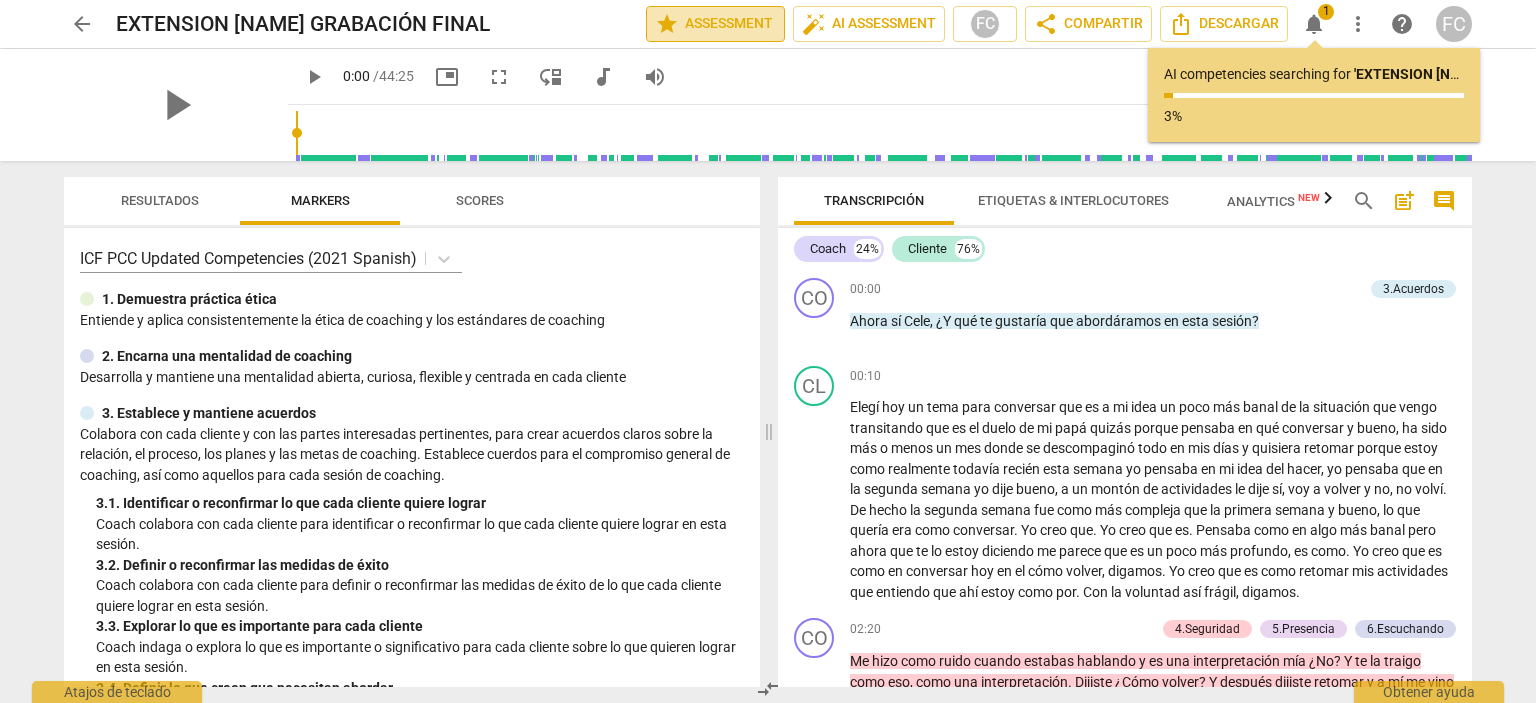 click on "star    Assessment" at bounding box center (715, 24) 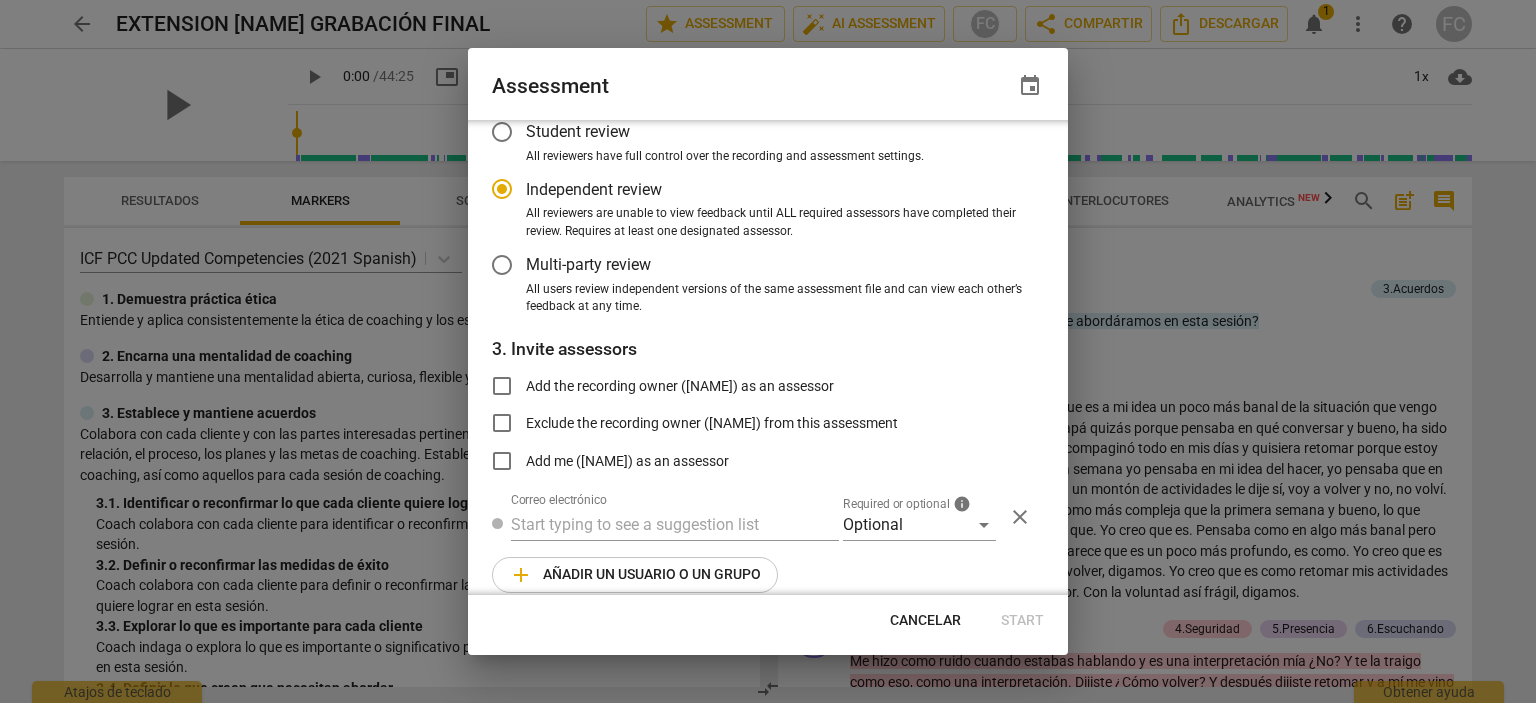 scroll, scrollTop: 143, scrollLeft: 0, axis: vertical 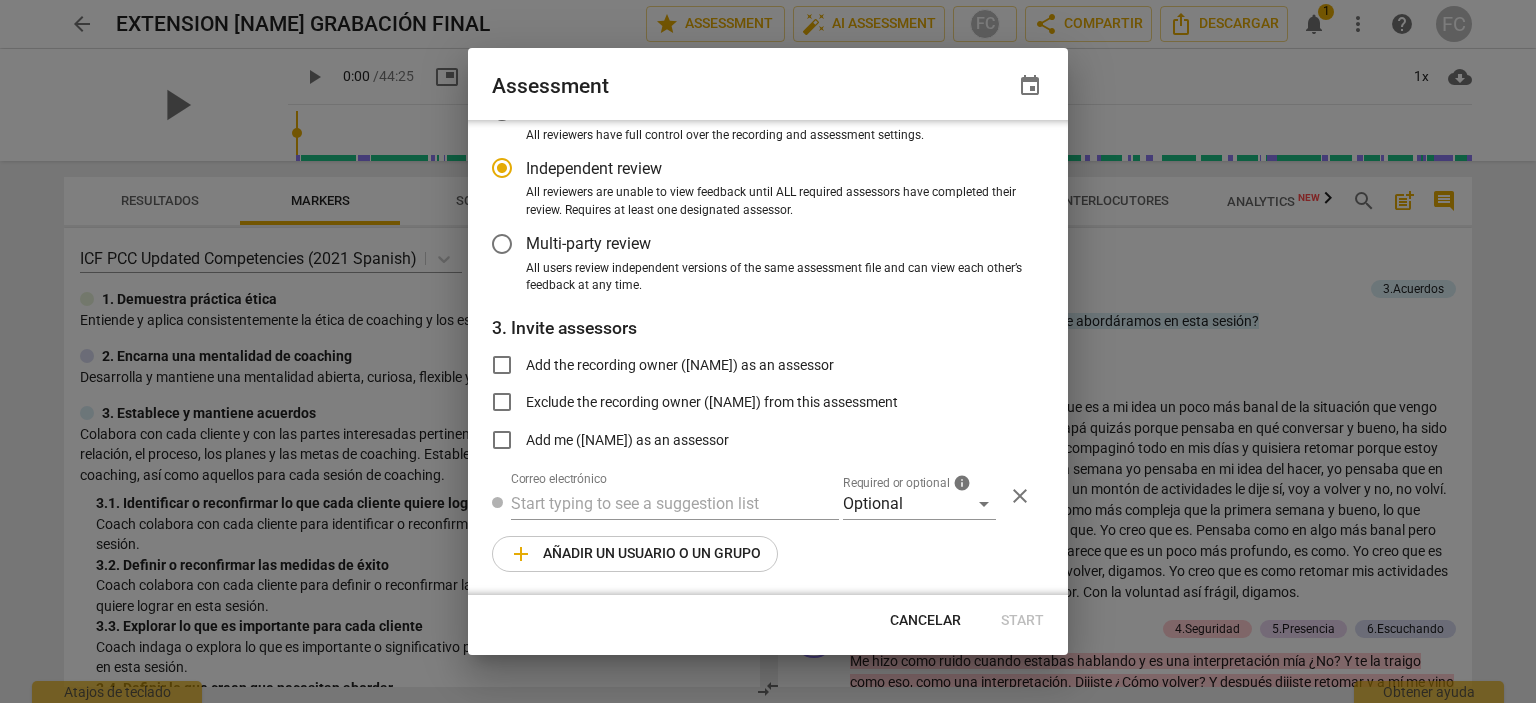 click on "Cancelar" at bounding box center [925, 621] 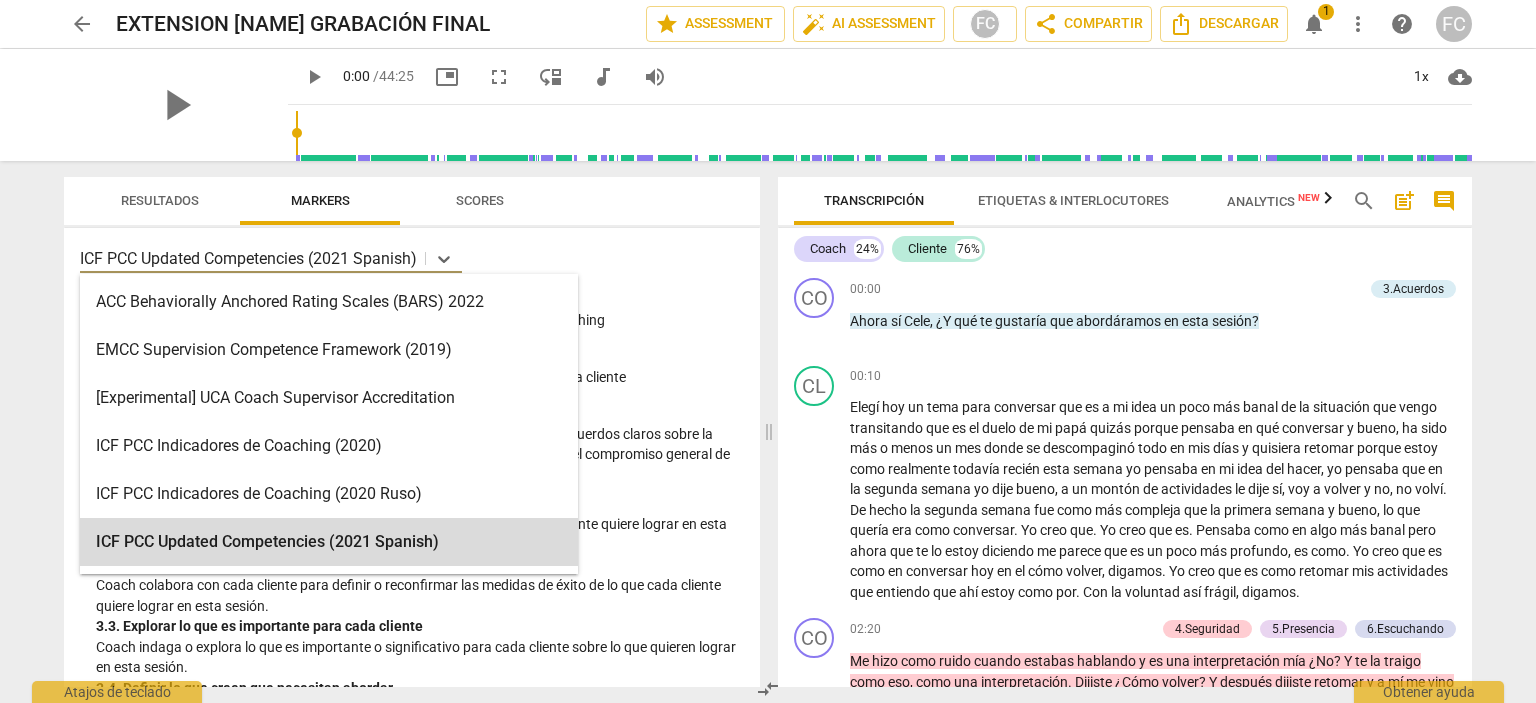 click on "ICF PCC Updated Competencies (2021 Spanish)" at bounding box center [248, 258] 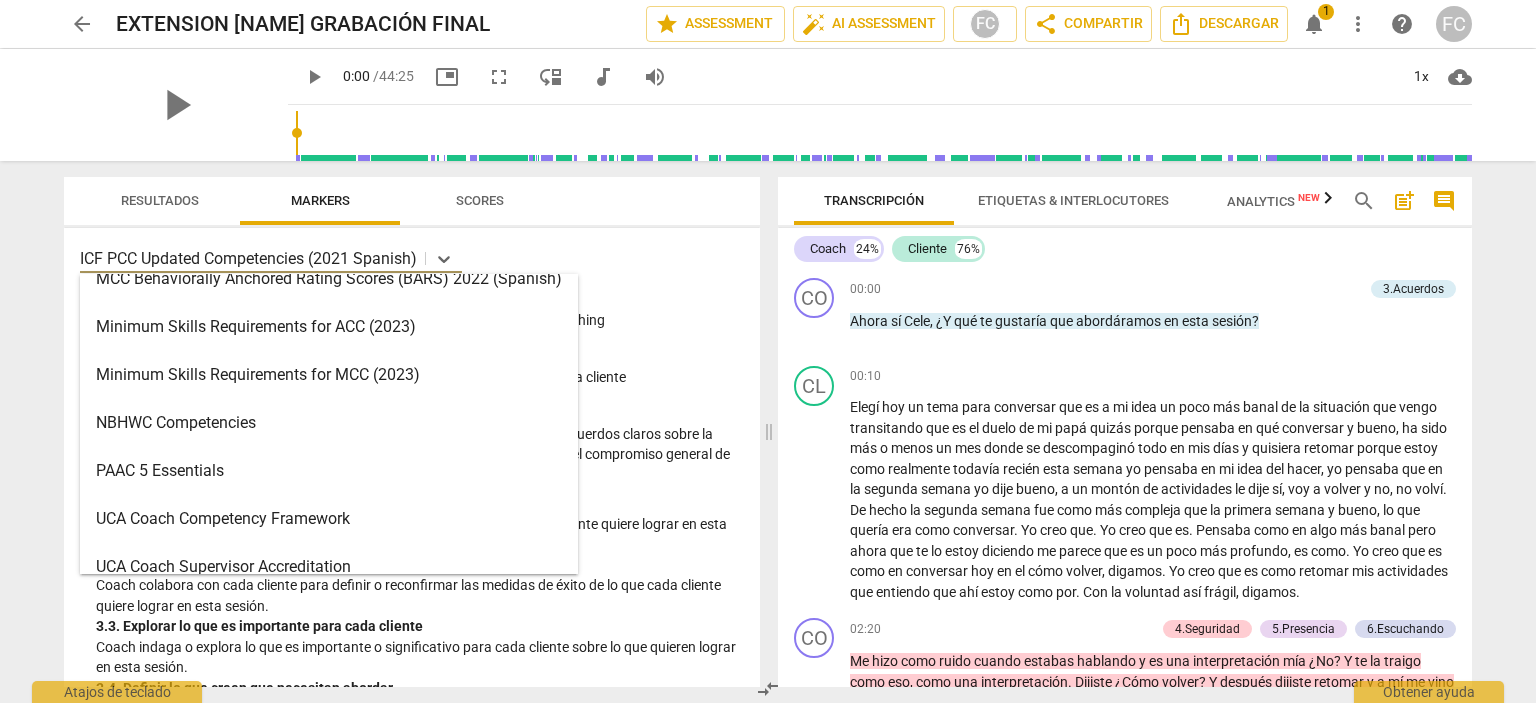 scroll, scrollTop: 572, scrollLeft: 0, axis: vertical 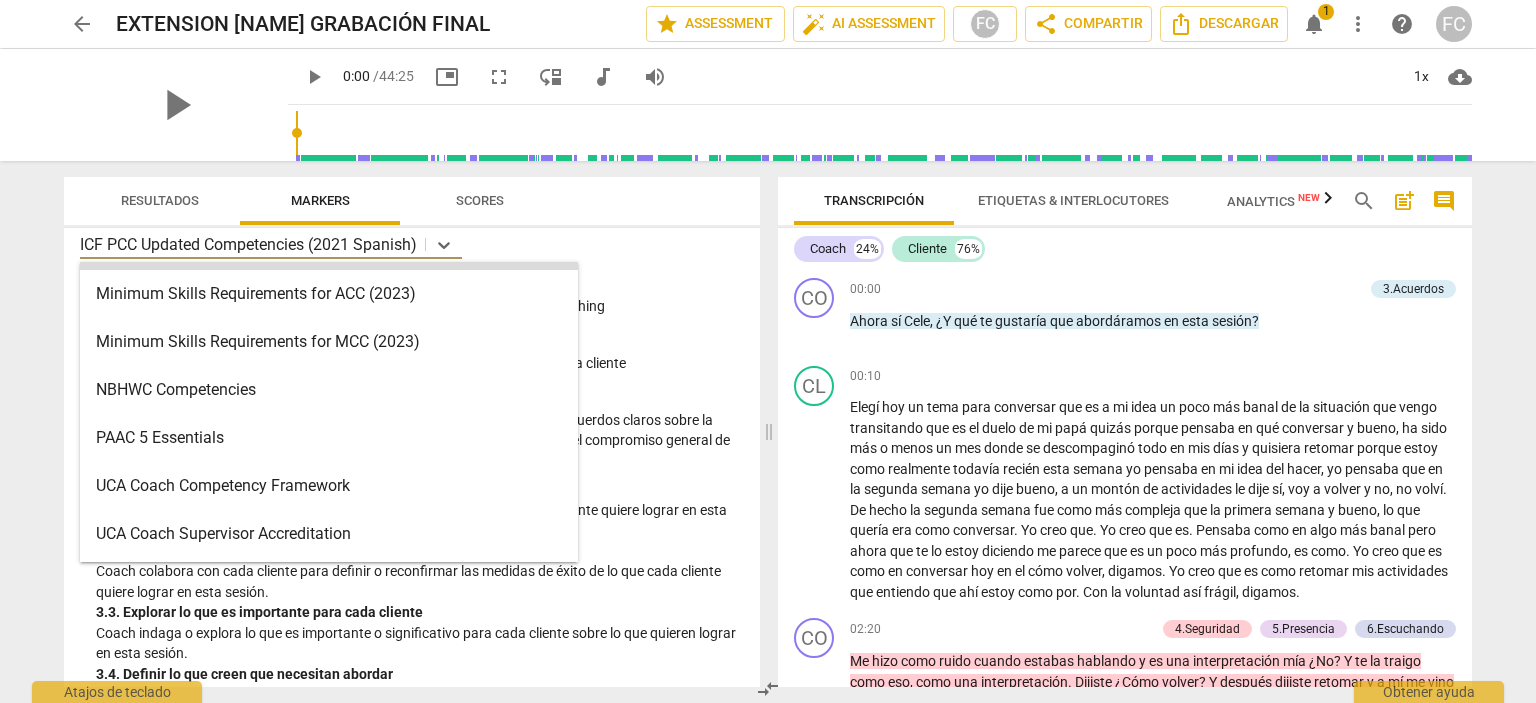 click on "arrow_back EXTENSION [FIRST] [LAST] GRABACIÓN FINAL  edit star    Assessment   auto_fix_high    AI Assessment FC share    Compartir    Descargar notifications 1 more_vert help FC play_arrow play_arrow 0:00   /  44:25 picture_in_picture fullscreen move_down audiotrack volume_up 1x cloud_download Resultados Markers Scores 18 results available. Use Up and Down to choose options, press Enter to select the currently focused option, press Escape to exit the menu, press Tab to select the option and exit the menu. ICF PCC Updated Competencies (2021 Spanish) 1. Demuestra práctica ética Entiende y aplica consistentemente la ética de coaching y los estándares de coaching 2. Encarna una mentalidad de coaching Desarrolla y mantiene una mentalidad abierta, curiosa, flexible y centrada en cada cliente 3. Establece y mantiene acuerdos 3. 1. Identificar o reconfirmar lo que cada cliente quiere lograr  3. 2. Definir o reconfirmar las medidas de éxito  3. 3. Explorar lo que es importante para cada cliente" at bounding box center (768, 351) 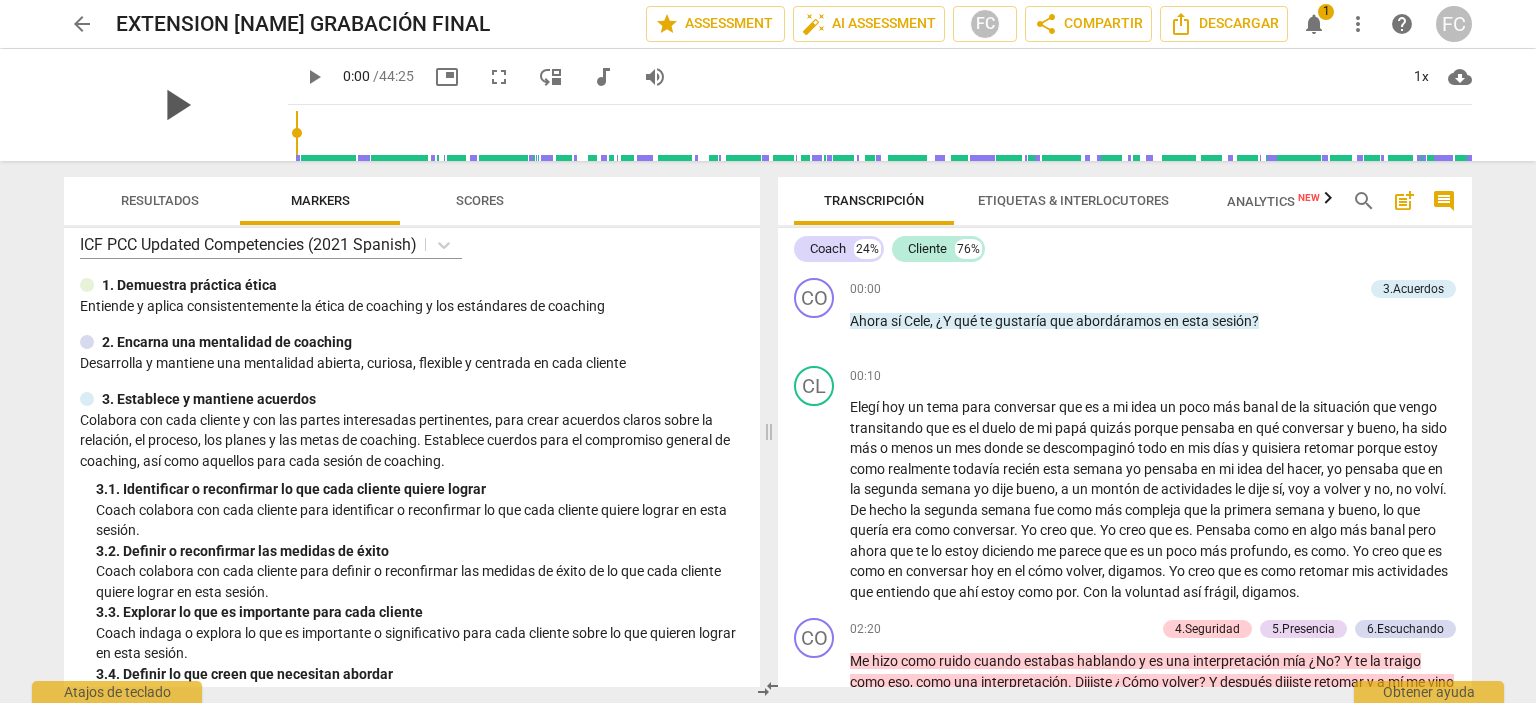 scroll, scrollTop: 15, scrollLeft: 0, axis: vertical 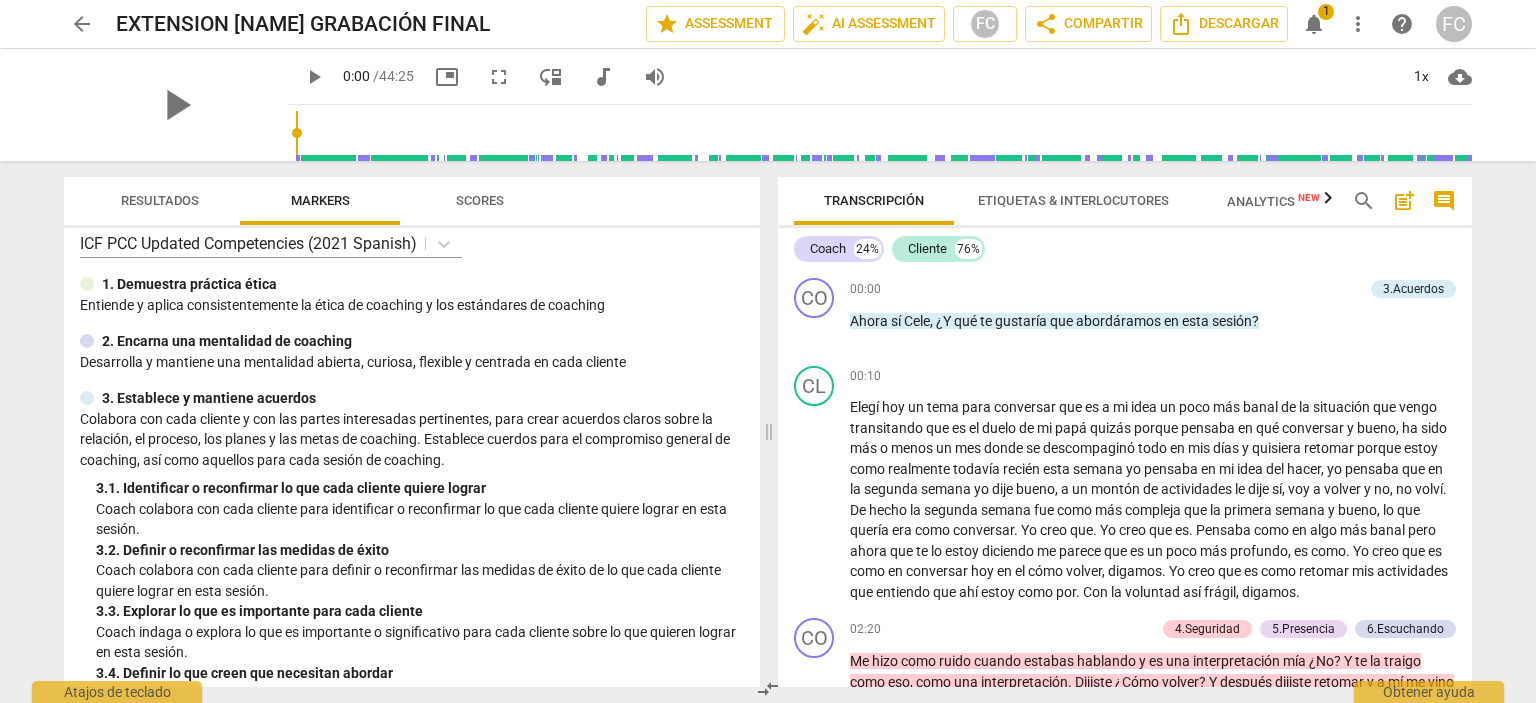 click on "notifications" at bounding box center (1314, 24) 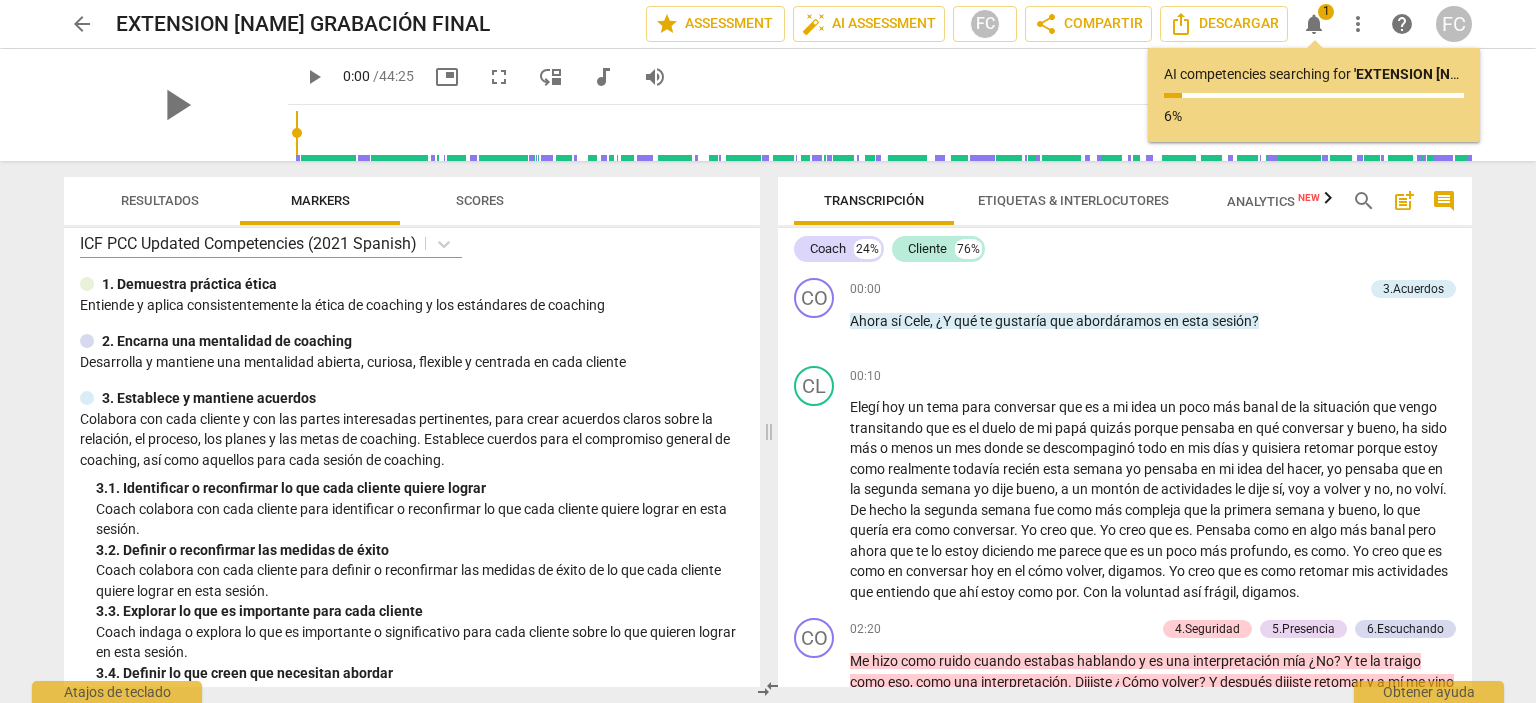 click at bounding box center (1314, 95) 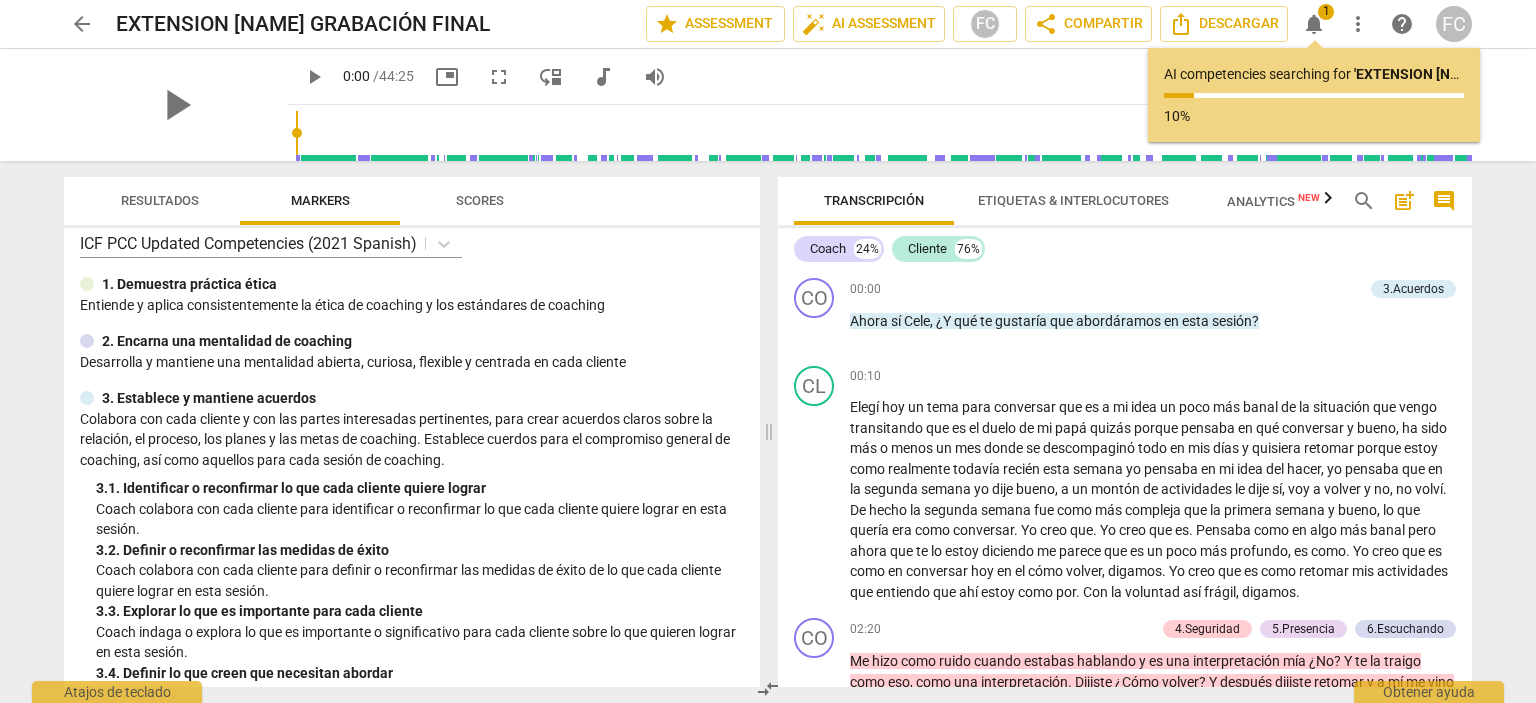 click on "AI competencies searching for   ' EXTENSION [NAME] GRABACIÓN FINAL  ' ... [PERCENTAGE]%" at bounding box center (1314, 95) 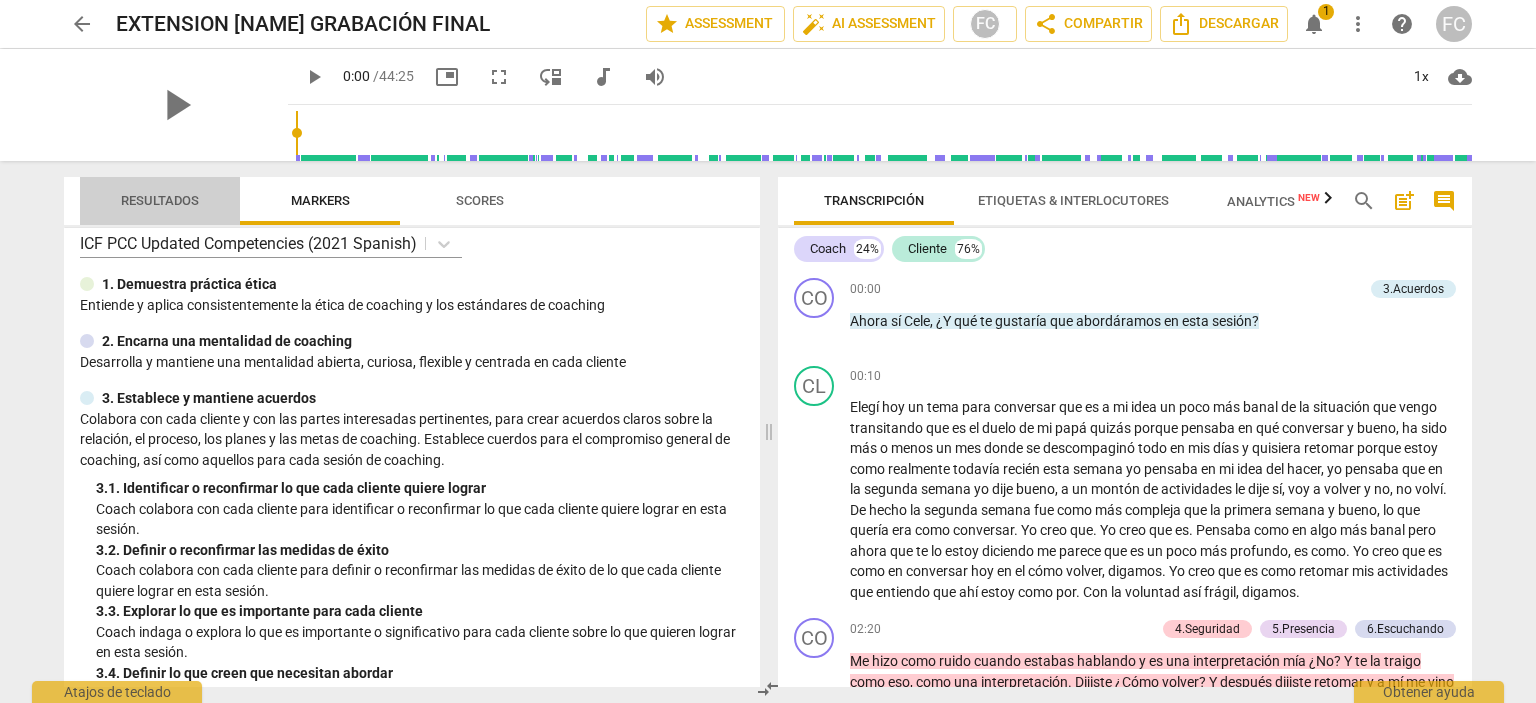 click on "Resultados" at bounding box center (160, 201) 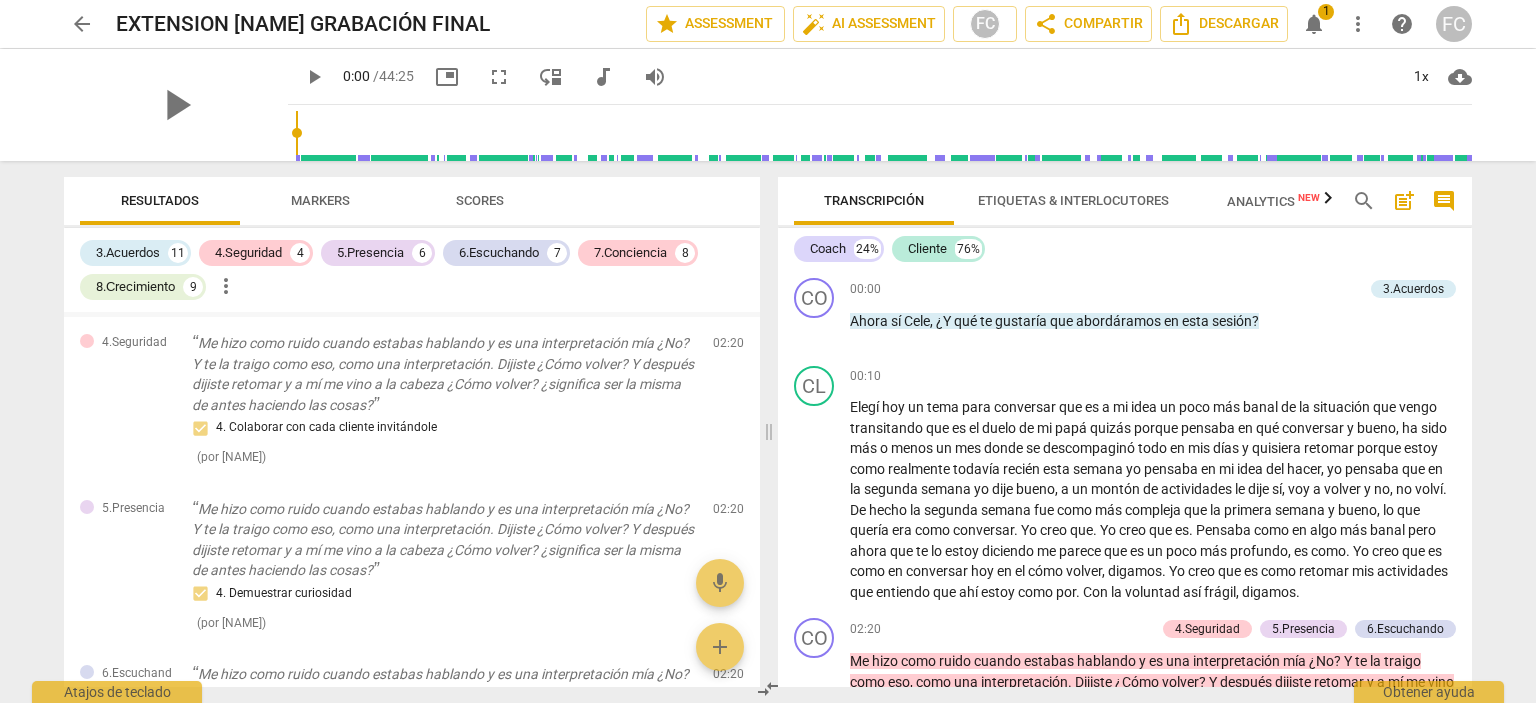scroll, scrollTop: 100, scrollLeft: 0, axis: vertical 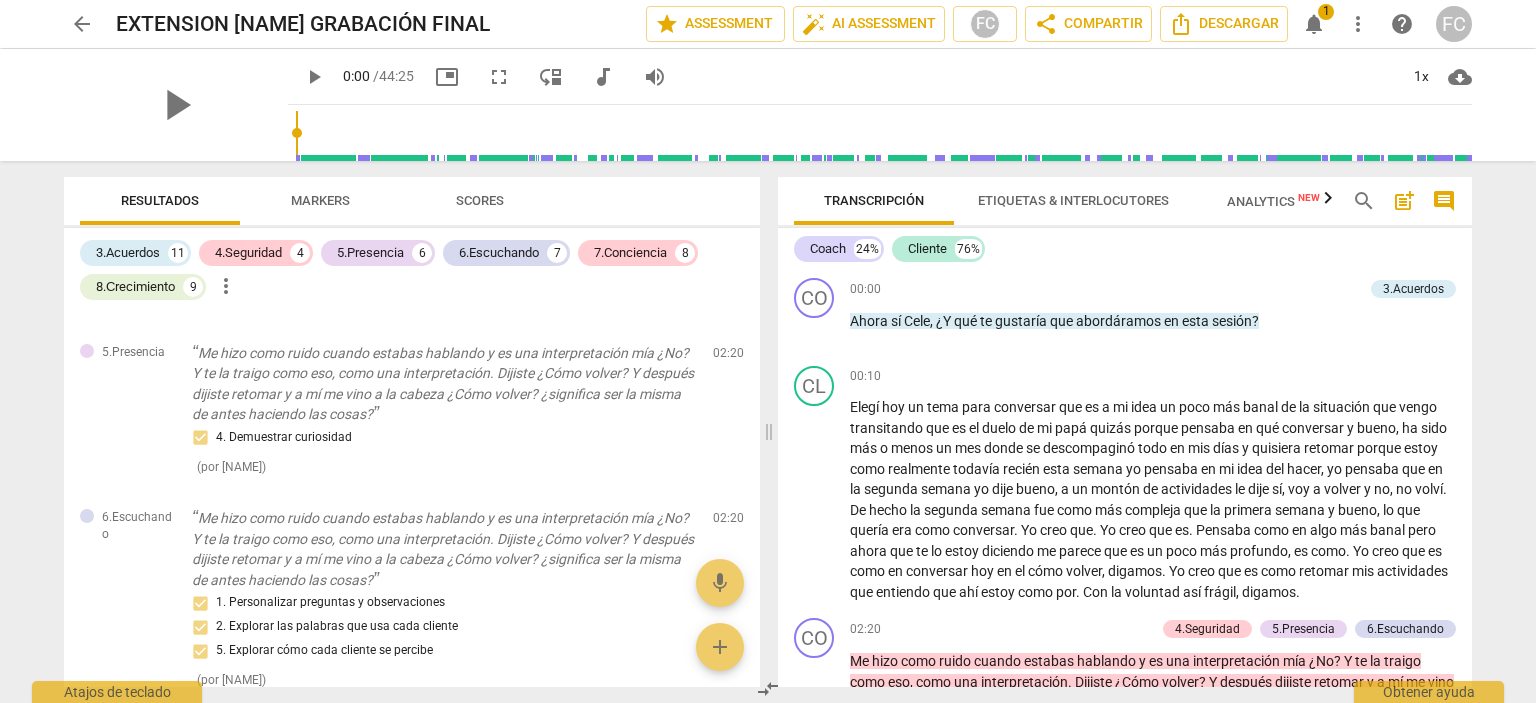 click on "Scores" at bounding box center [480, 200] 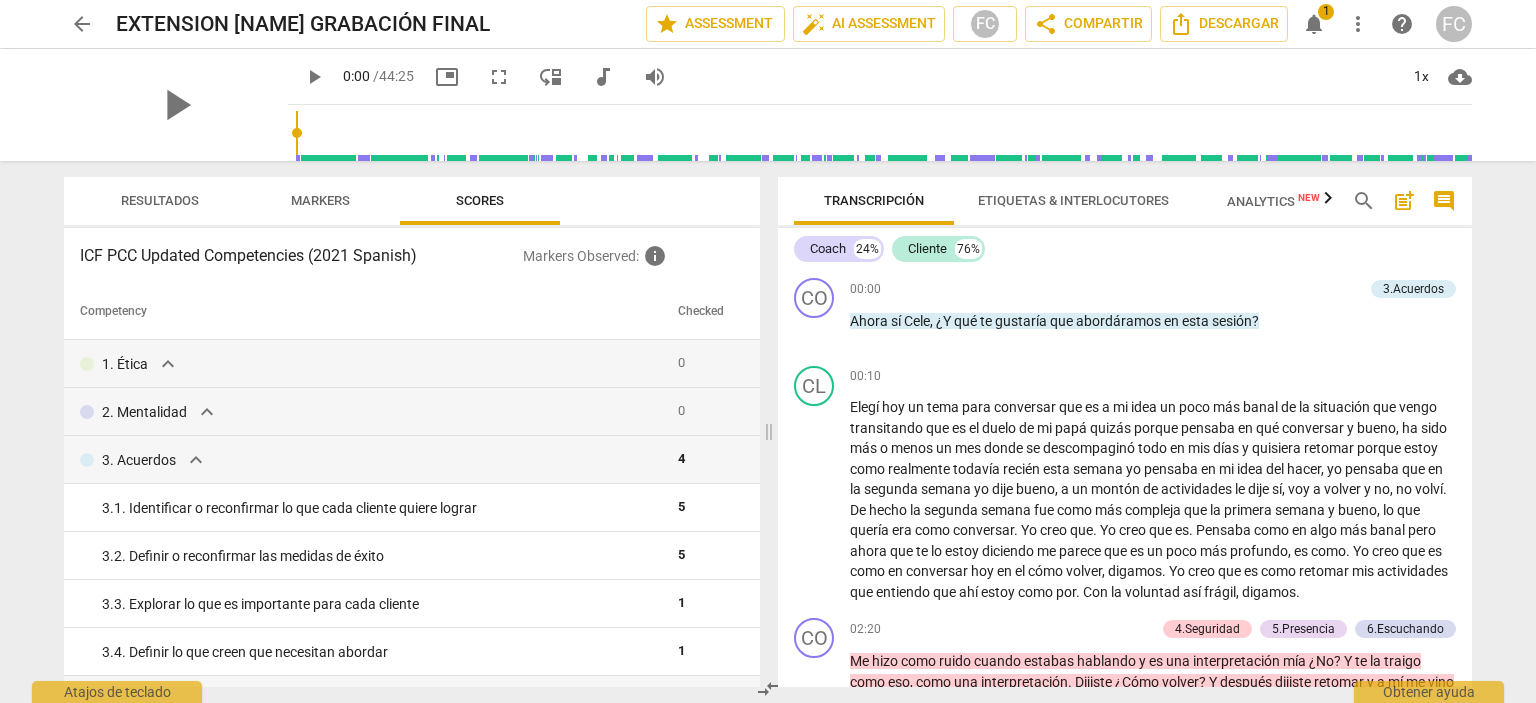 click on "Etiquetas & Interlocutores" at bounding box center [1073, 200] 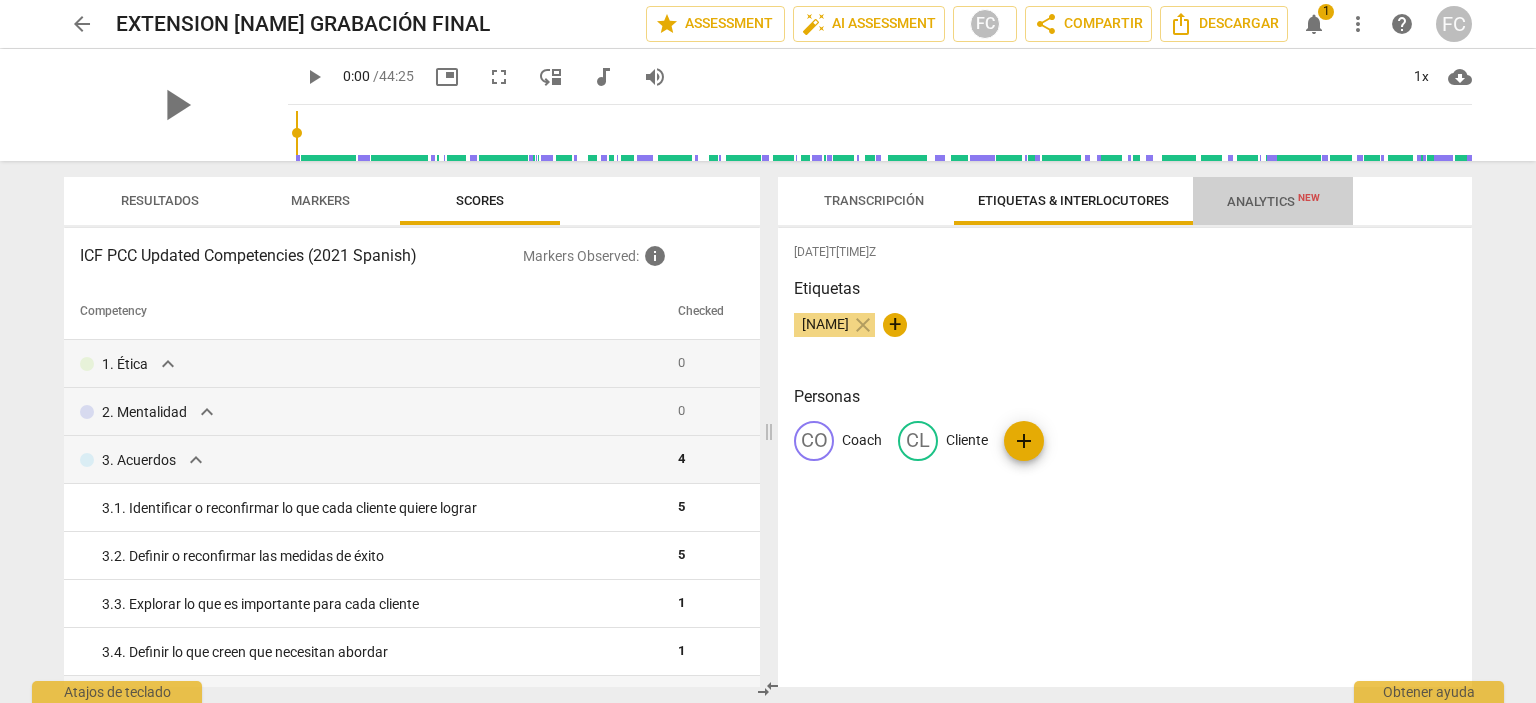 click on "Analytics   New" at bounding box center [1273, 201] 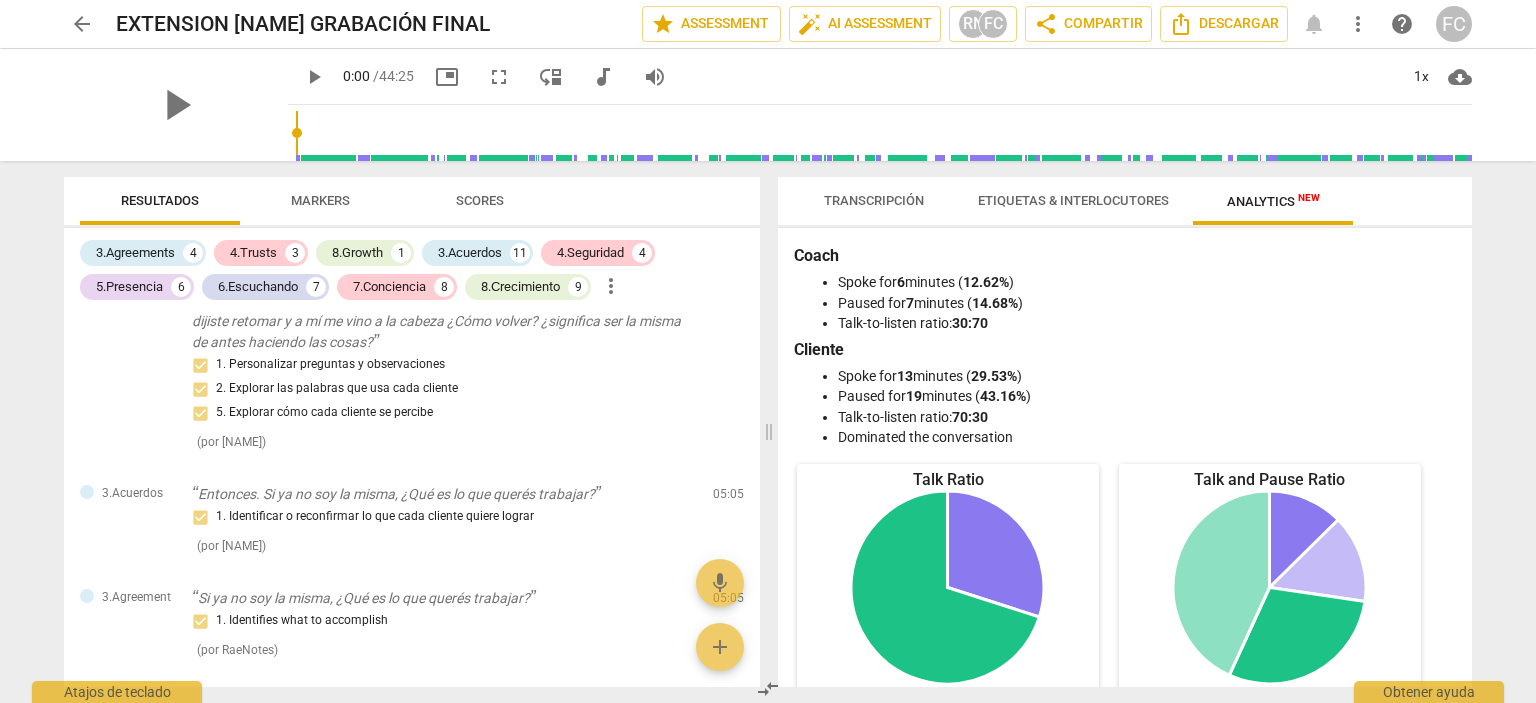 scroll, scrollTop: 598, scrollLeft: 0, axis: vertical 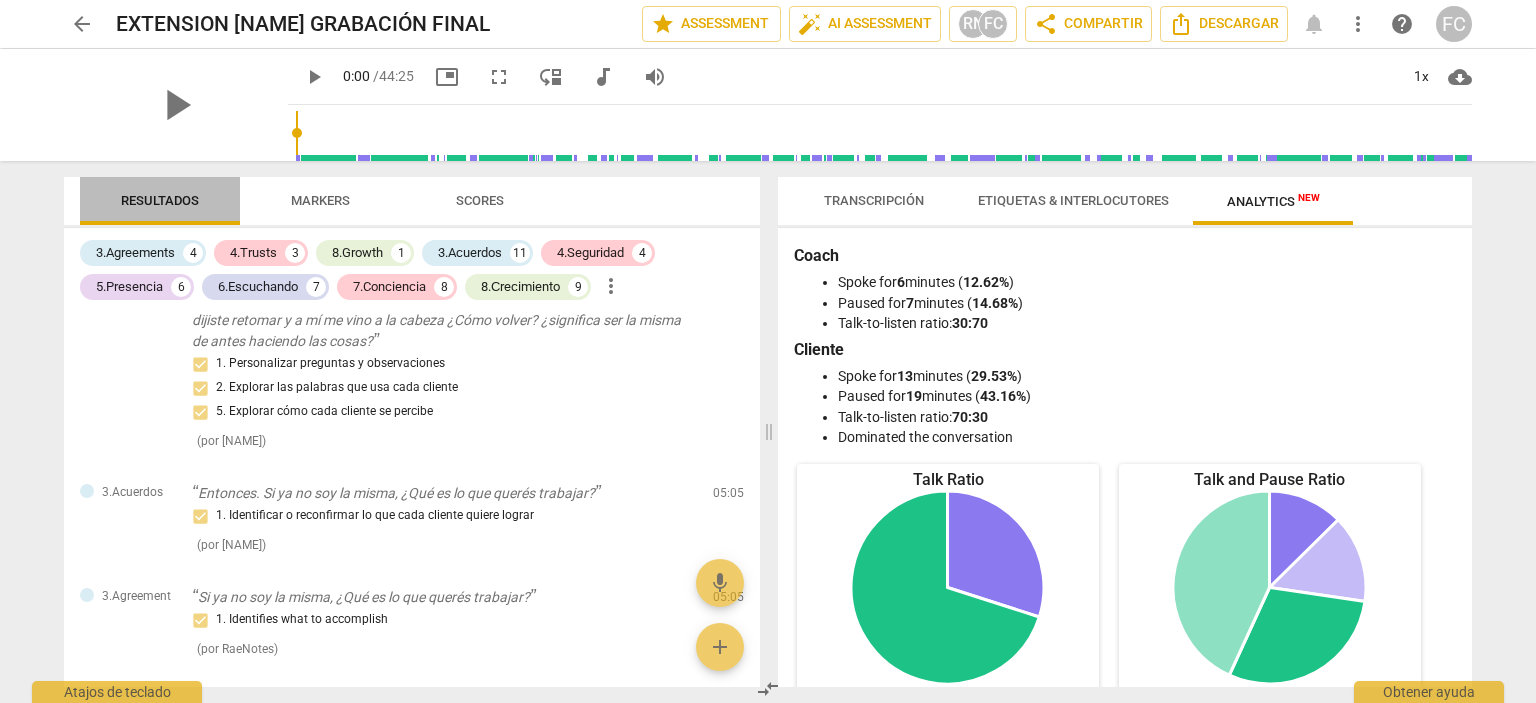 click on "Resultados" at bounding box center (160, 201) 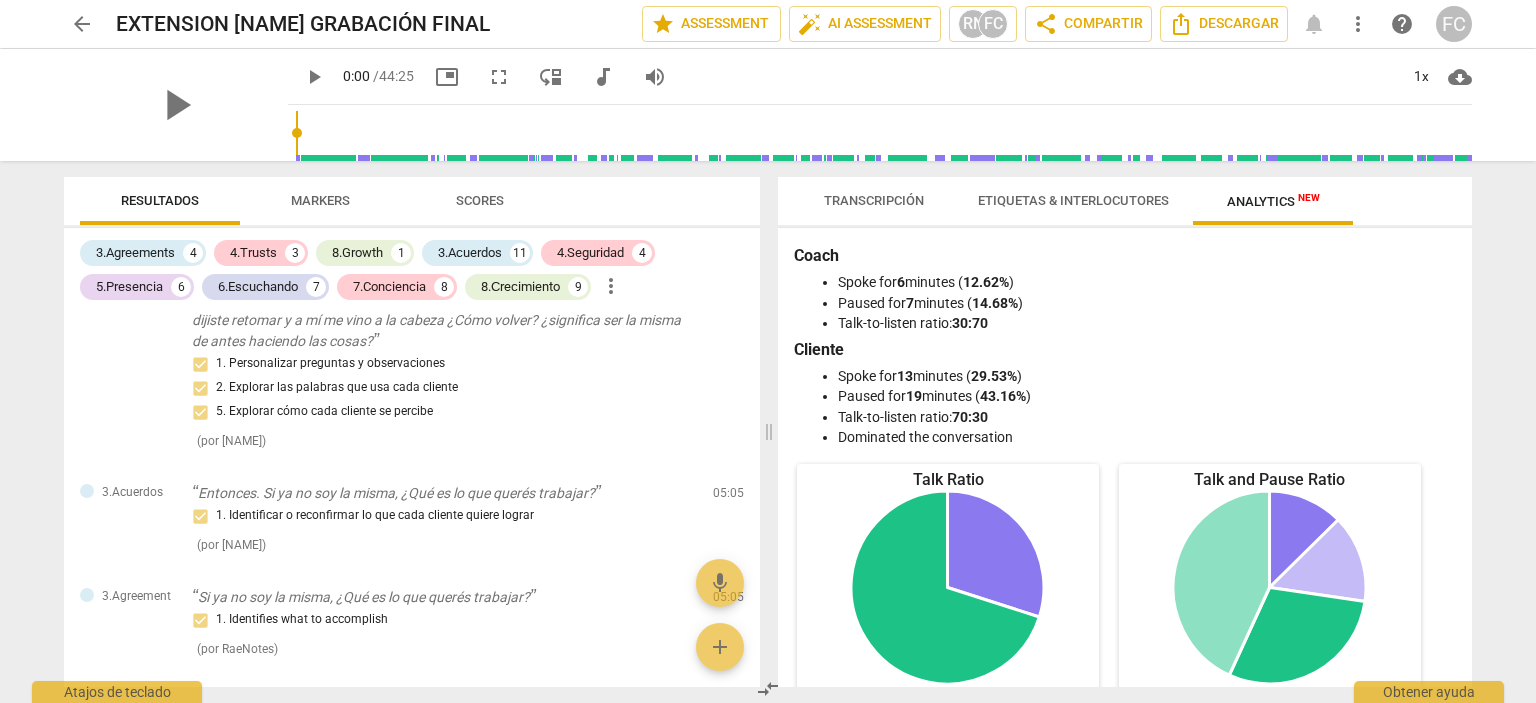 click on "more_vert" at bounding box center (611, 286) 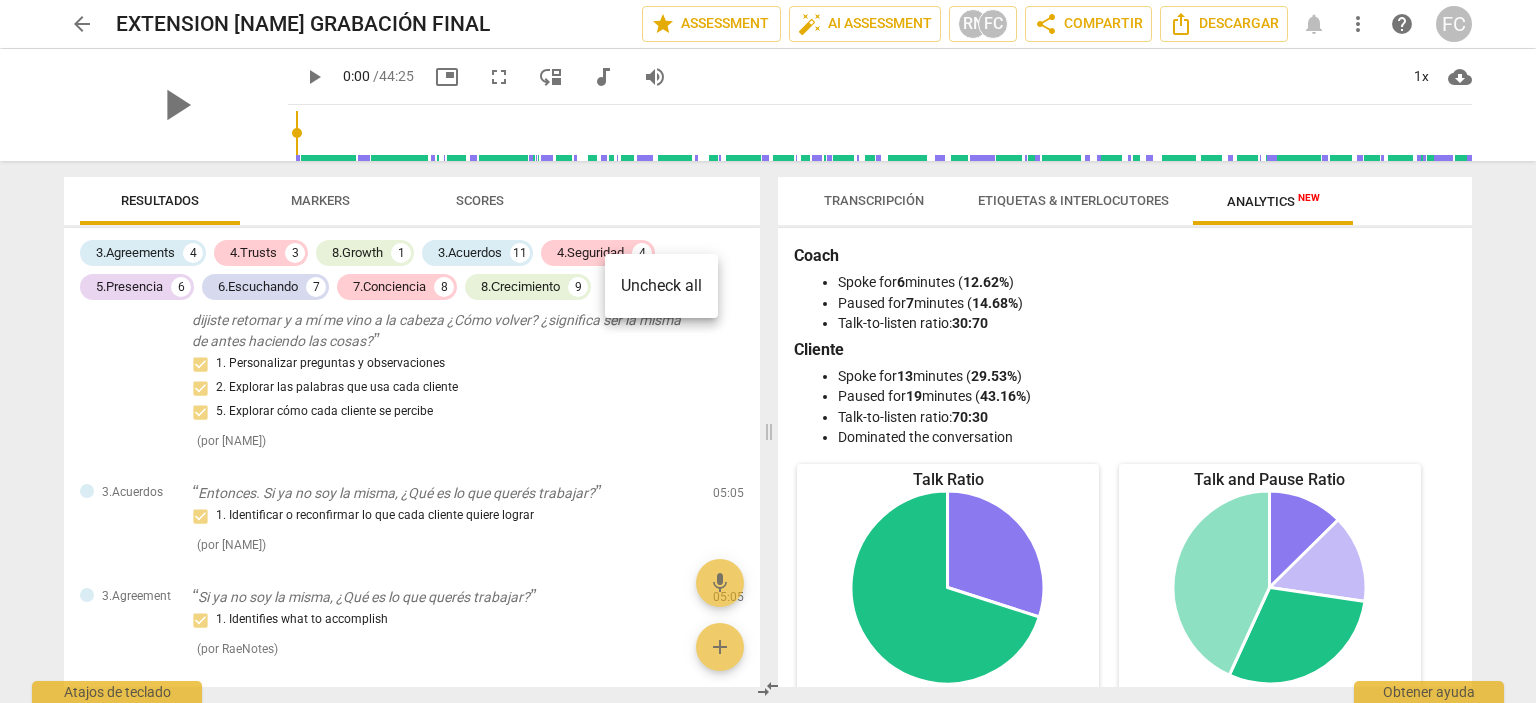 click at bounding box center (768, 351) 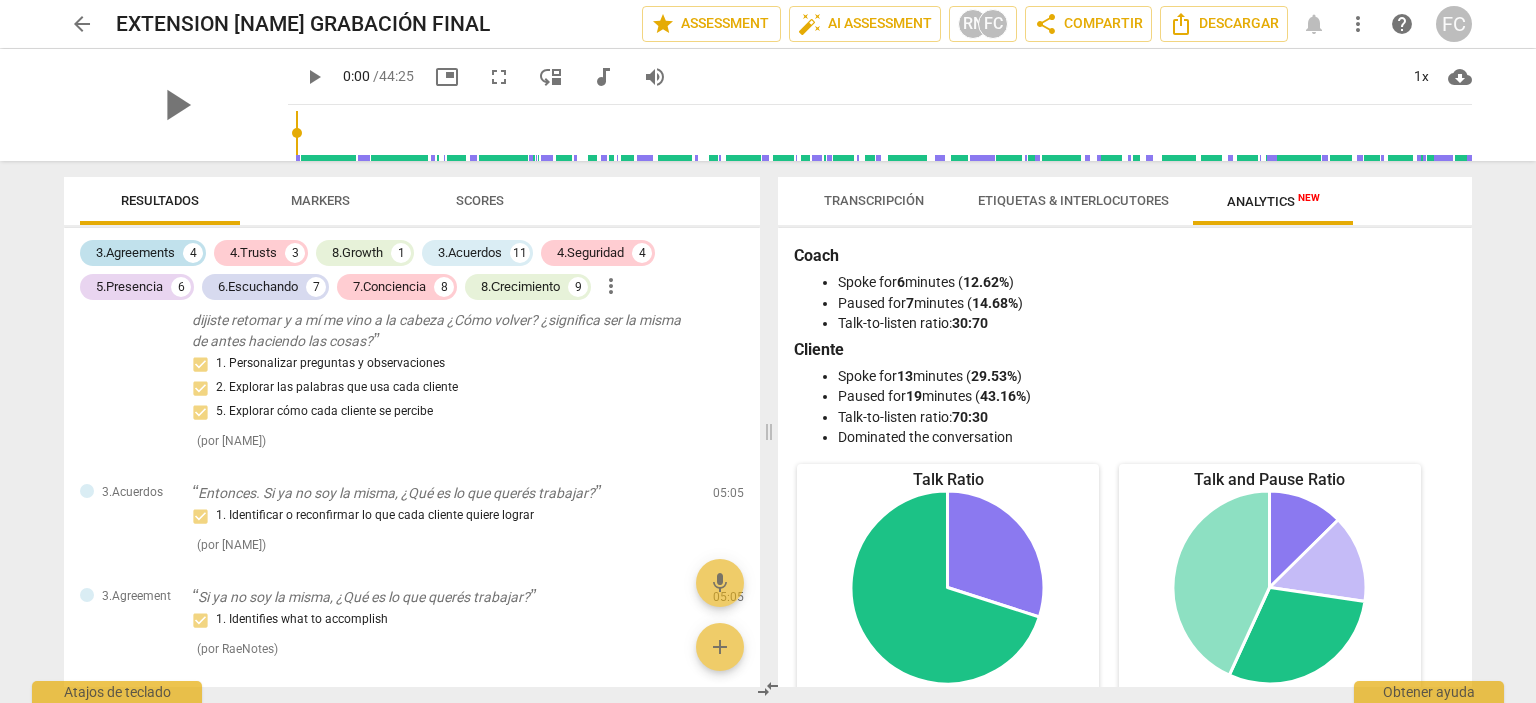 click on "3.Agreements" at bounding box center [135, 253] 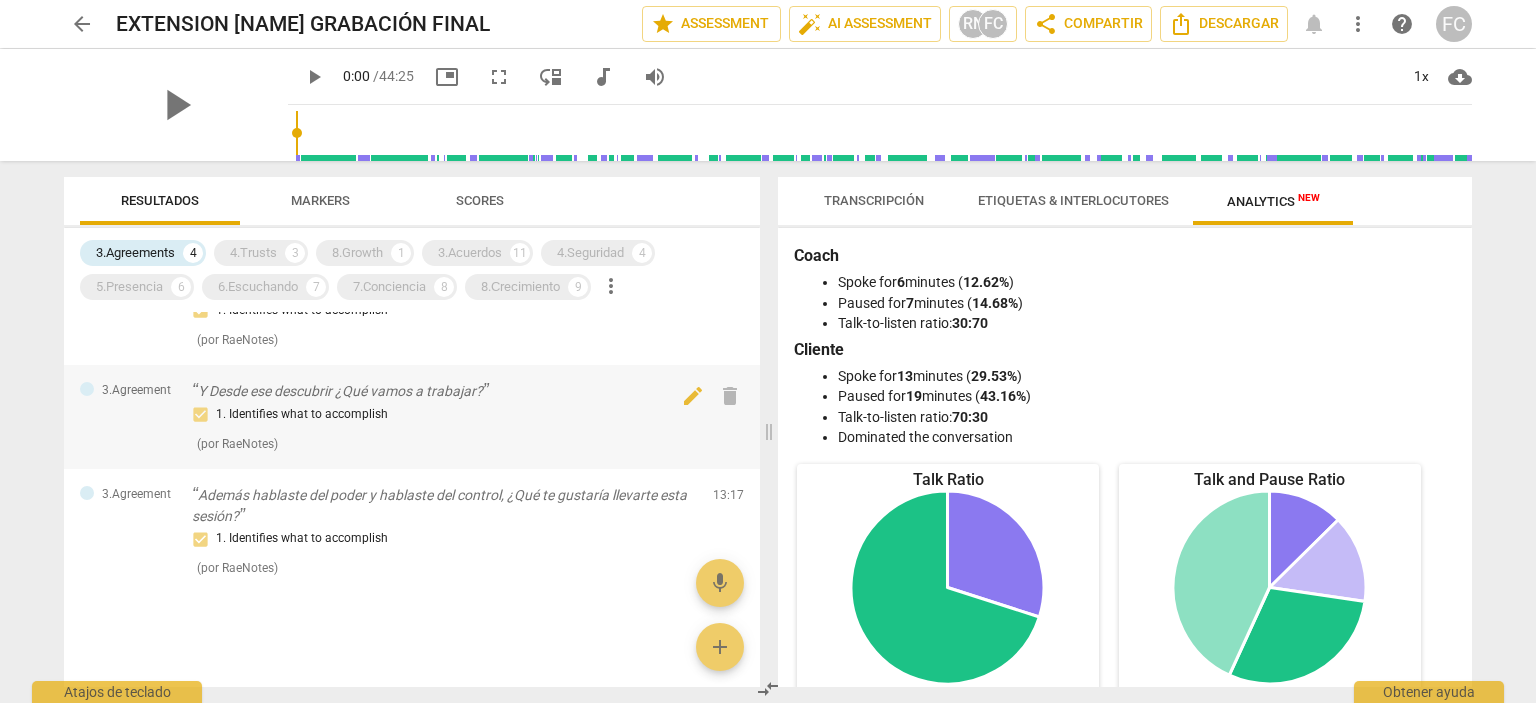 scroll, scrollTop: 161, scrollLeft: 0, axis: vertical 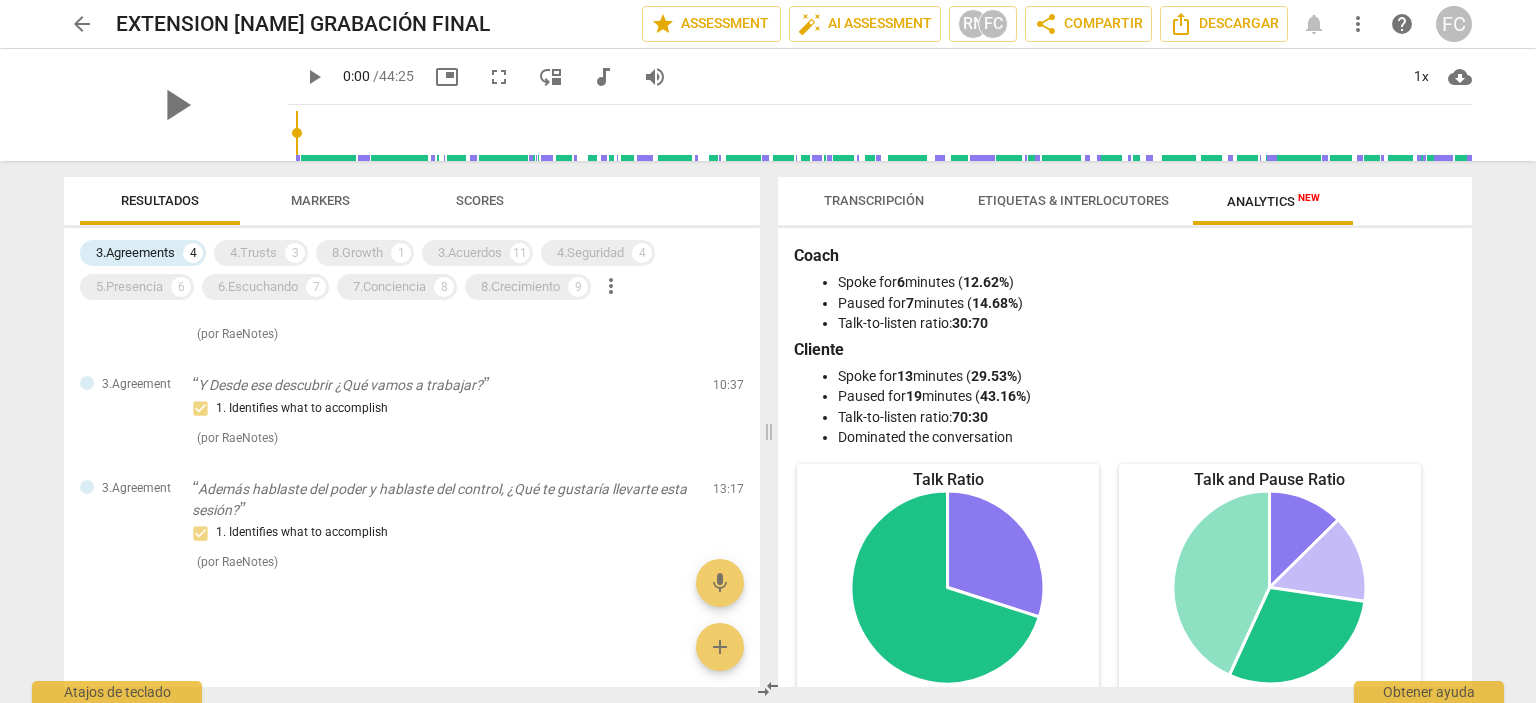 click on "Resultados Markers Scores 3.Agreements 4 4.Trusts 3 8.Growth 1 3.Acuerdos 11 4.Seguridad 4 5.Presencia 6 6.Escuchando 7 7.Conciencia 8 8.Сrecimiento 9 more_vert 3.Agreement Ahora sí Cele, ¿Y qué te gustaría que abordáramos en esta sesión? 1. Identifies what to accomplish ( por RaeNotes ) [TIME] edit delete 3.Agreement Si ya no soy la misma, ¿Qué es lo que querés trabajar? 1. Identifies what to accomplish ( por RaeNotes ) [TIME] edit delete 3.Agreement Y Desde ese descubrir ¿Qué vamos a trabajar? 1. Identifies what to accomplish ( por RaeNotes ) [TIME] edit delete 3.Agreement Además hablaste del poder y hablaste del control, ¿Qué te gustaría llevarte esta sesión? 1. Identifies what to accomplish ( por RaeNotes ) [TIME] edit delete mic add" at bounding box center [408, 432] 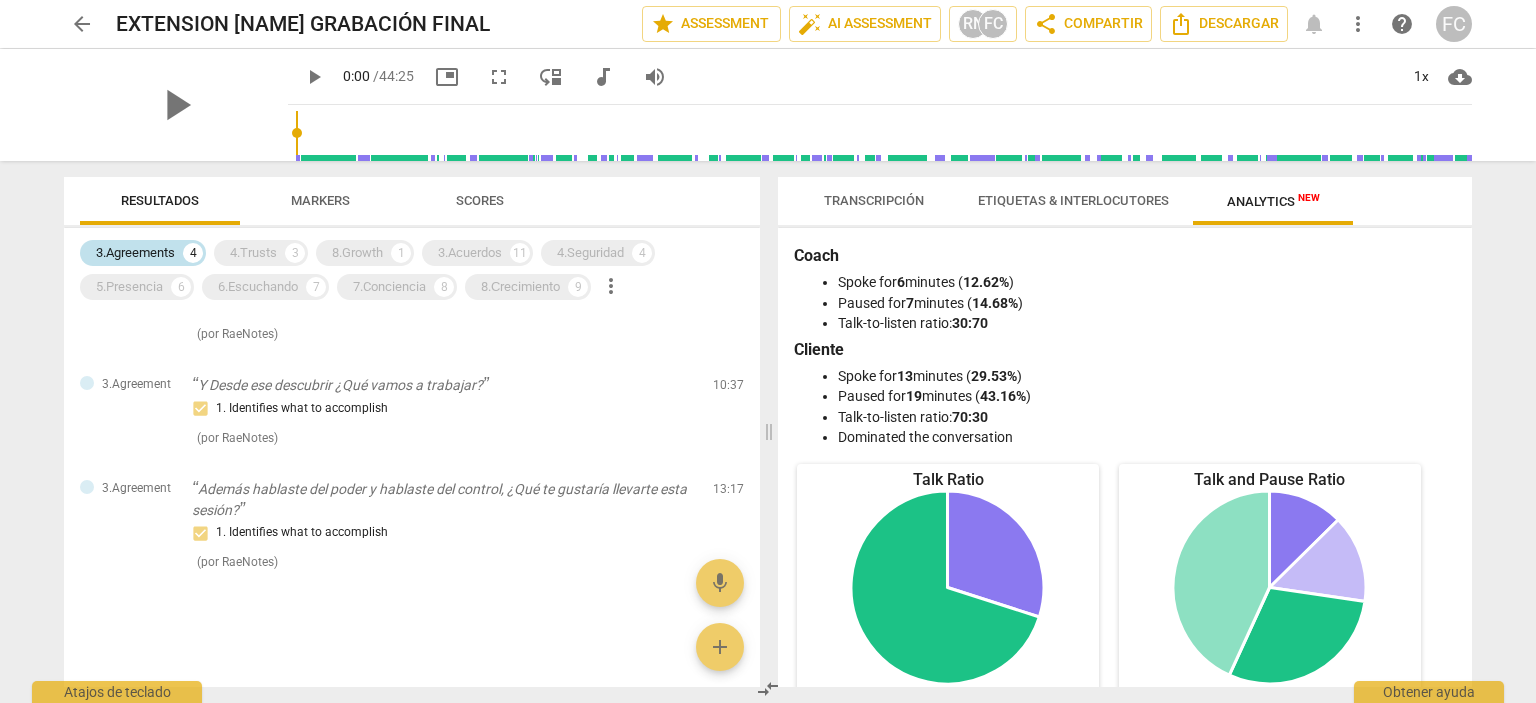 click on "3.Agreements" at bounding box center (135, 253) 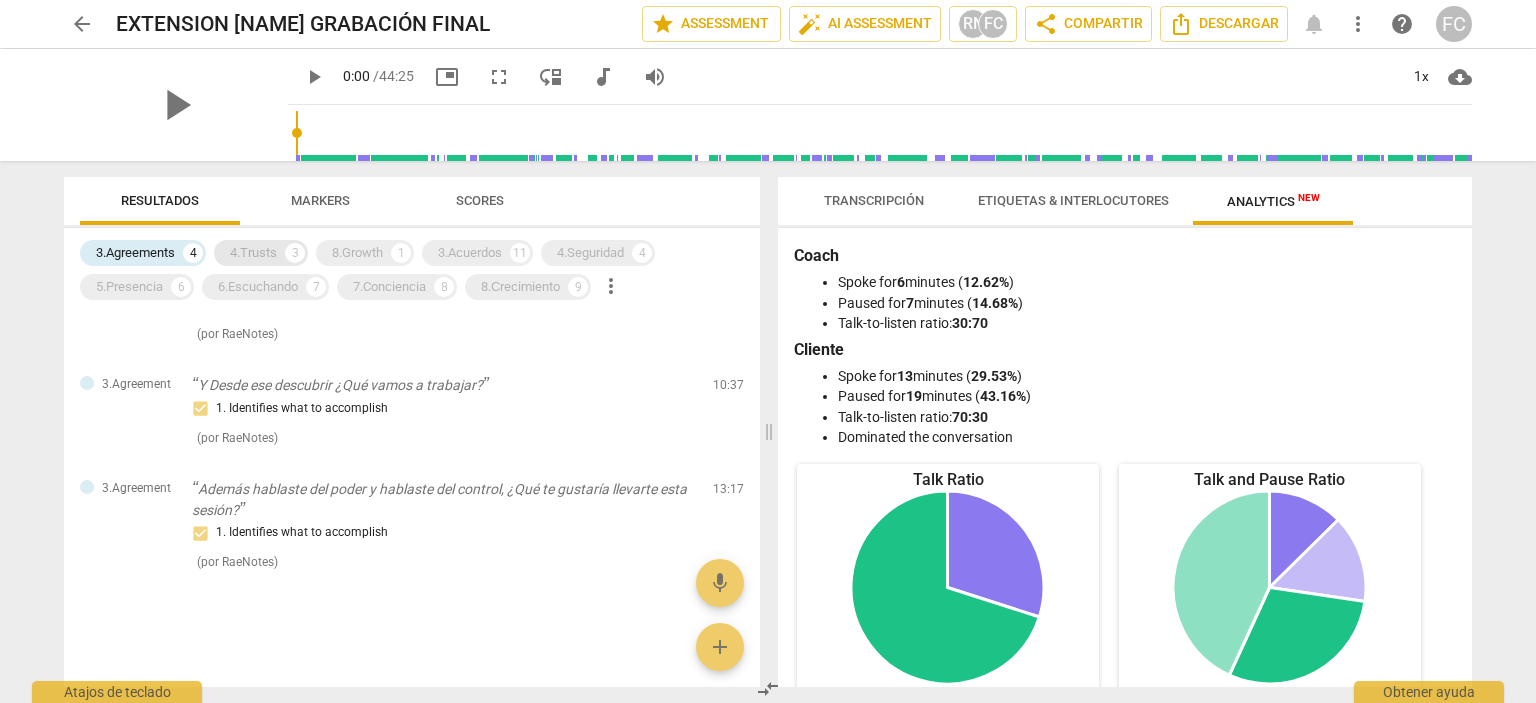 click on "4.Trusts" at bounding box center [253, 253] 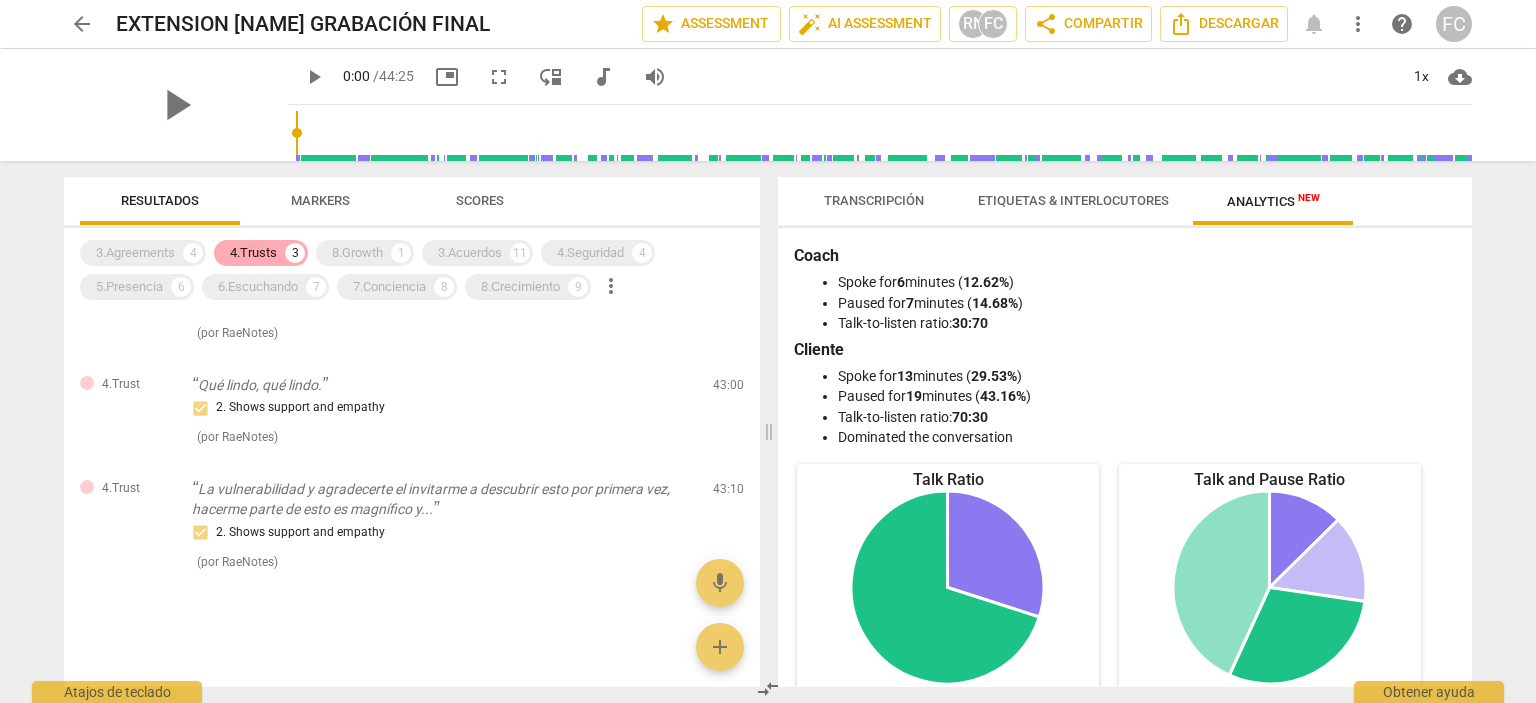 scroll, scrollTop: 77, scrollLeft: 0, axis: vertical 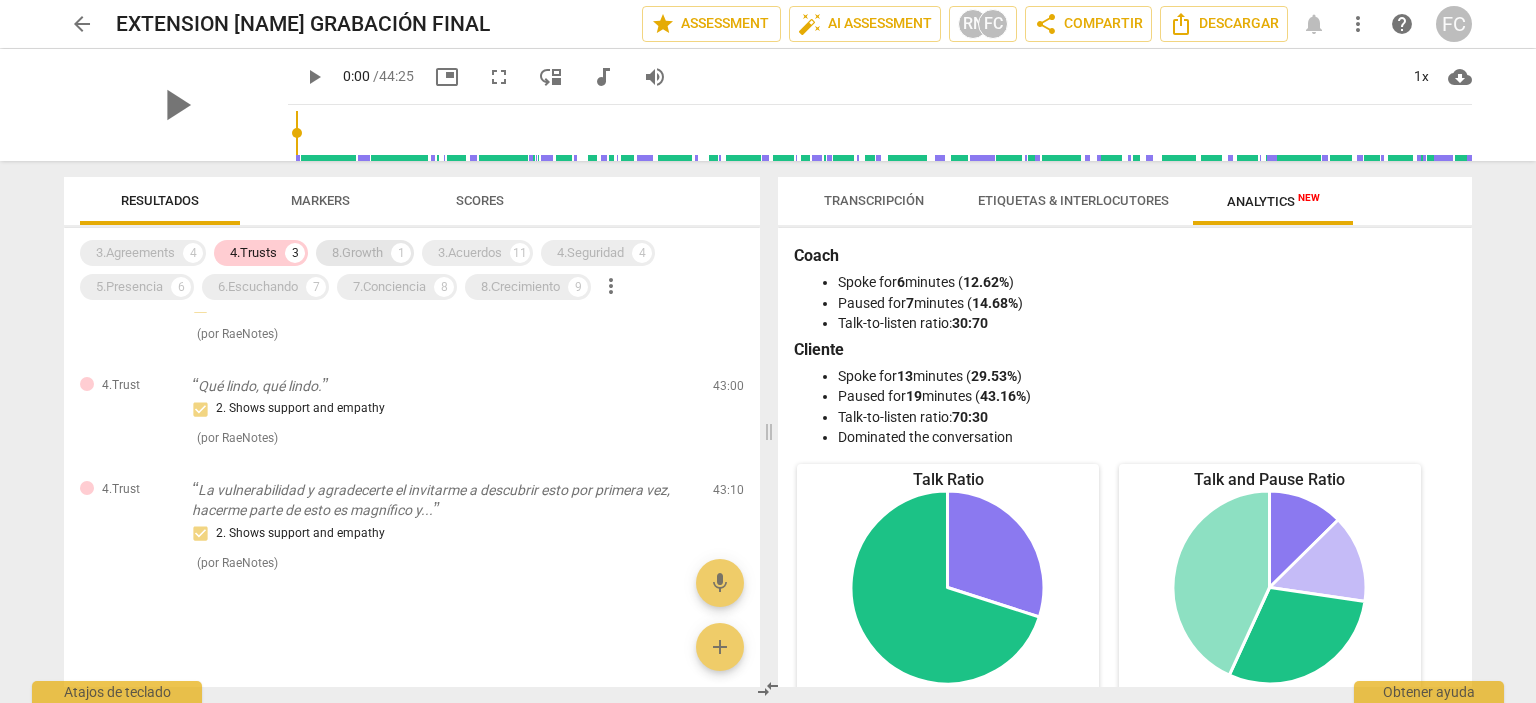 click on "8.Growth" at bounding box center (357, 253) 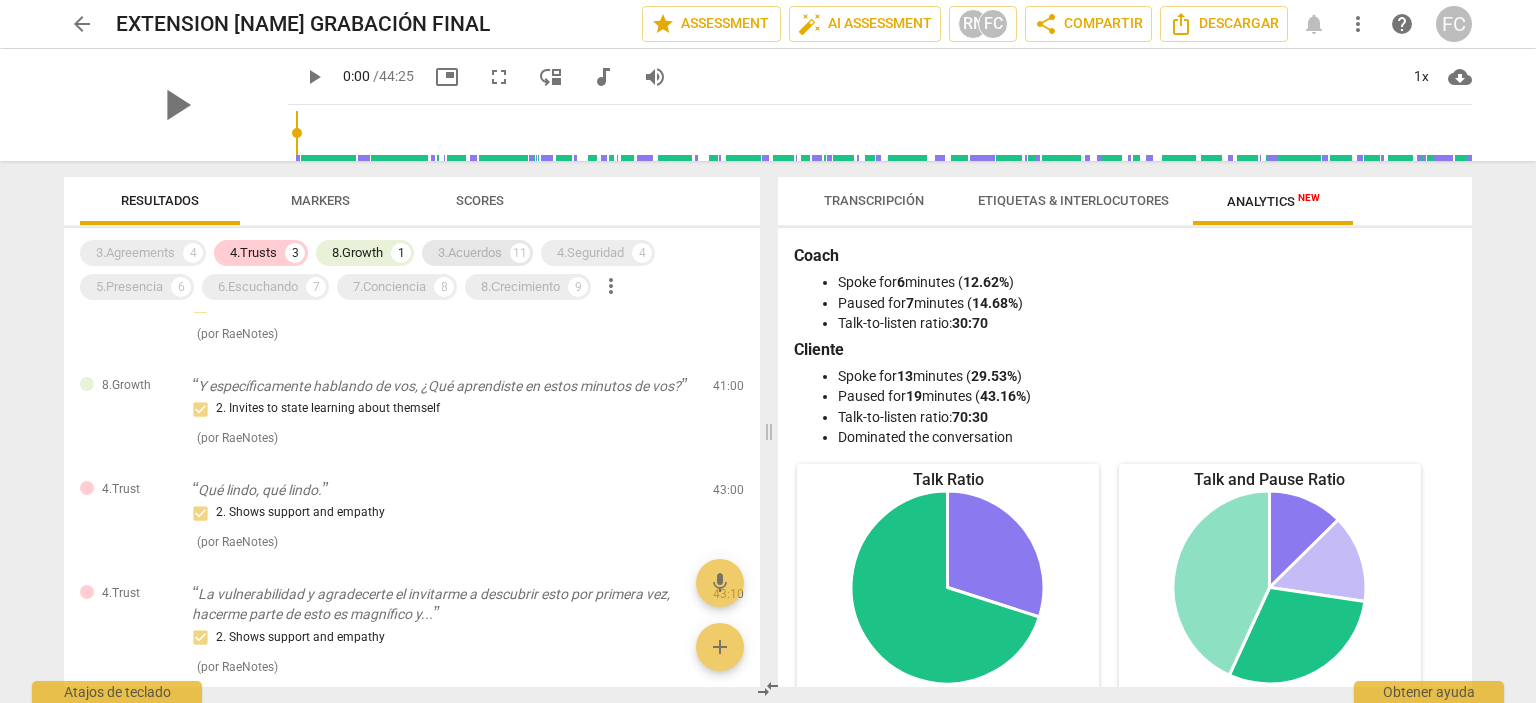click on "3.Acuerdos" at bounding box center (470, 253) 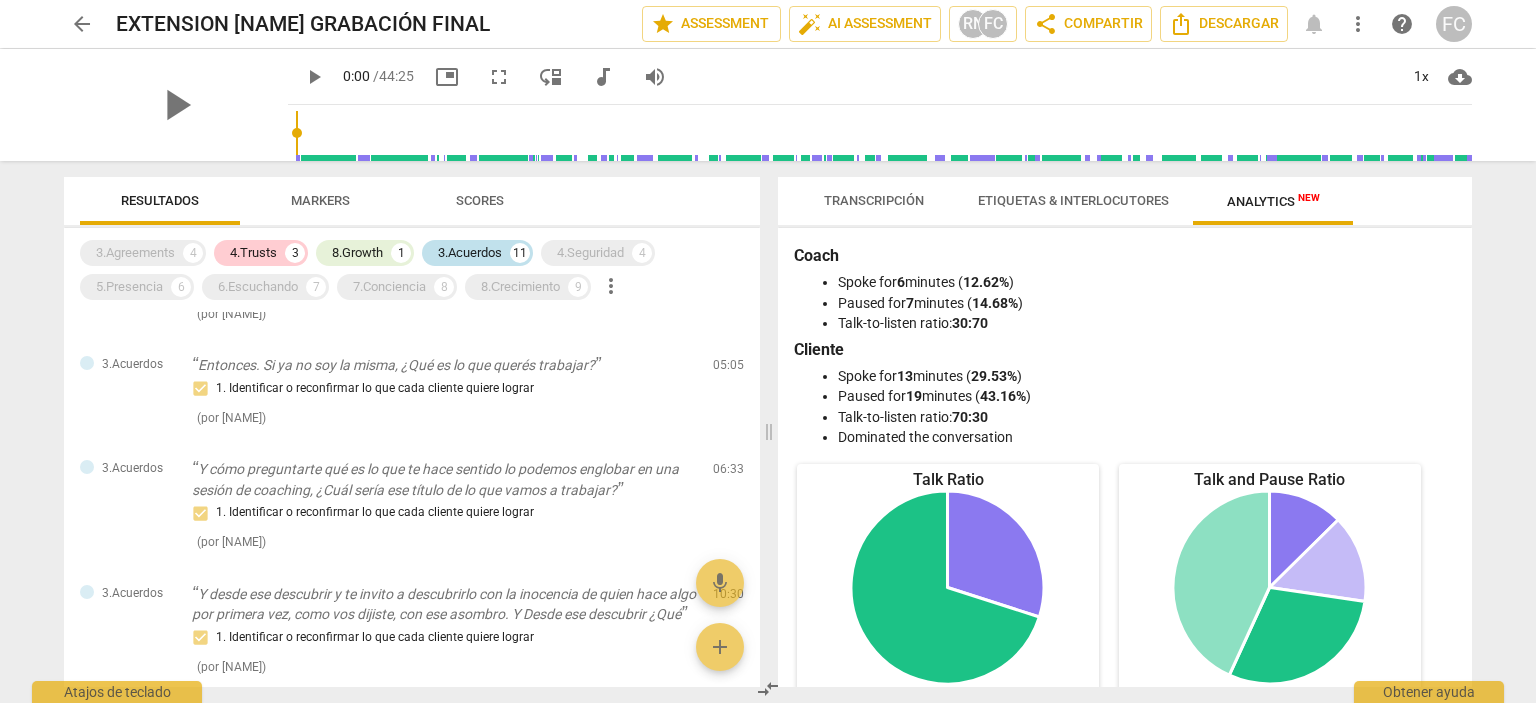 scroll, scrollTop: 1491, scrollLeft: 0, axis: vertical 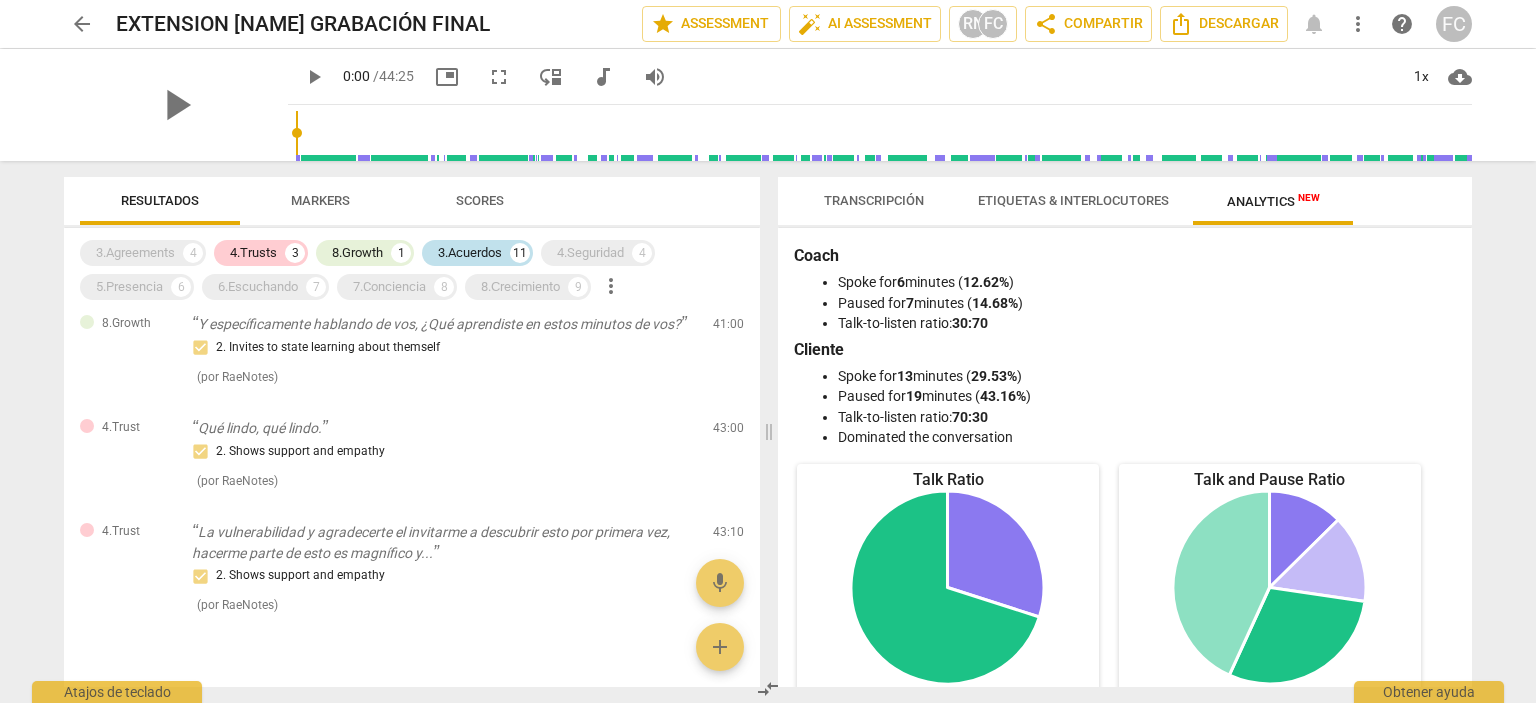 click on "3.Acuerdos" at bounding box center (470, 253) 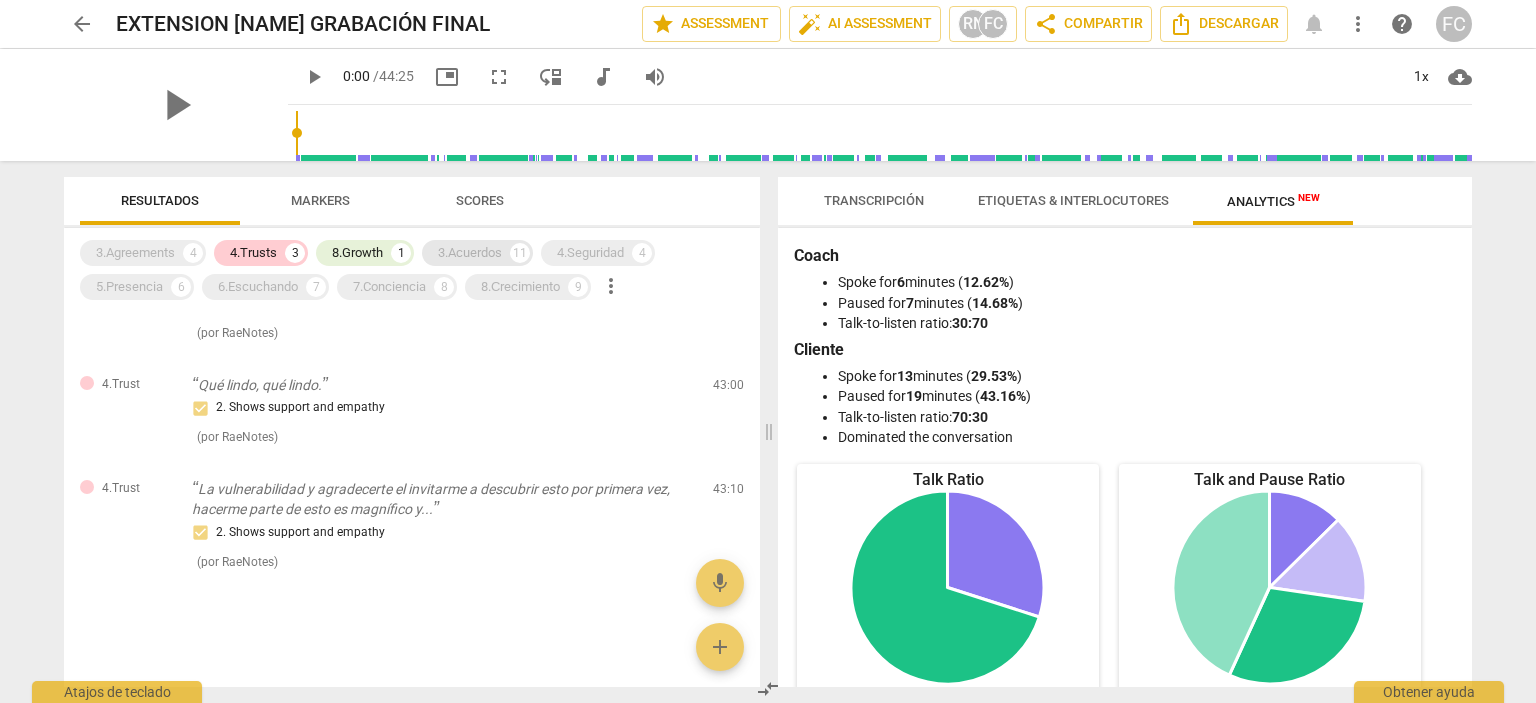 scroll, scrollTop: 77, scrollLeft: 0, axis: vertical 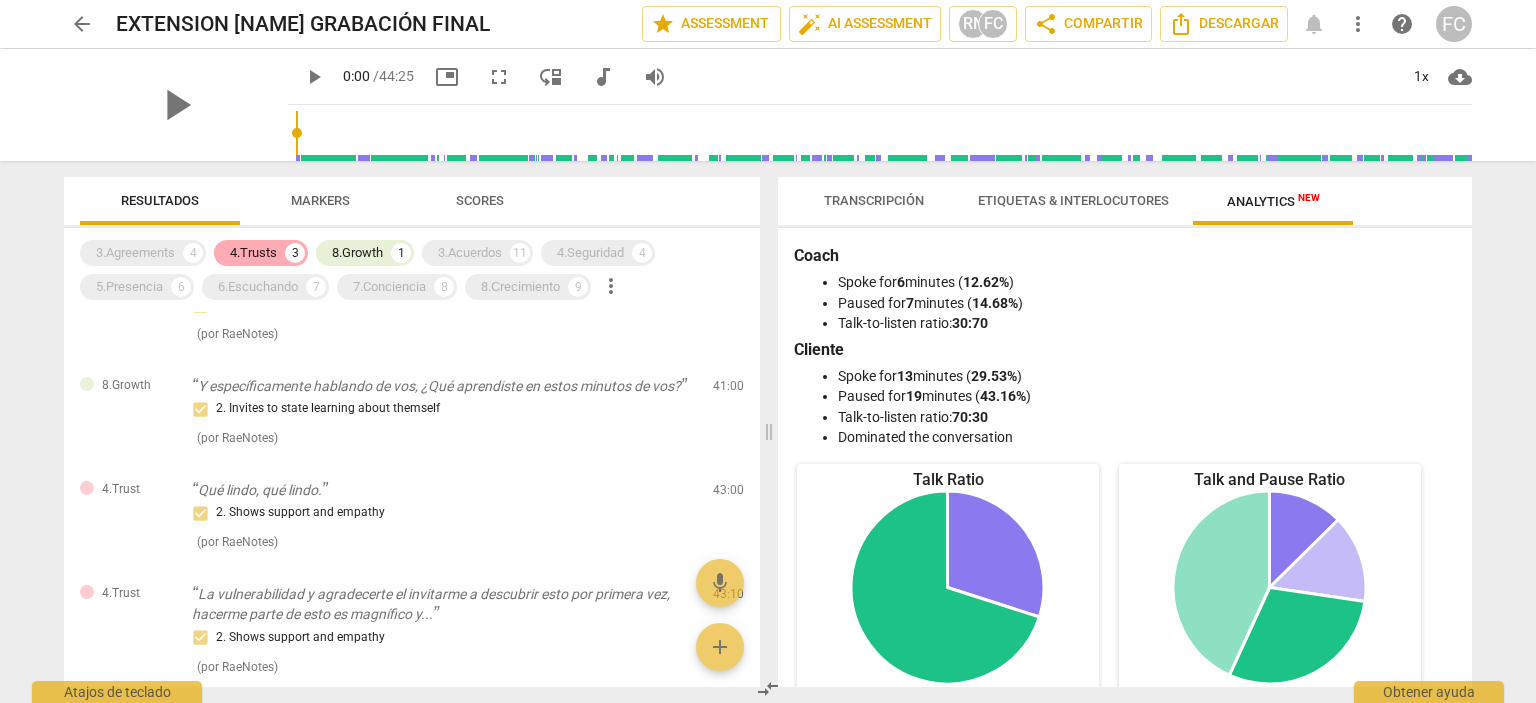 click on "4.Trusts" at bounding box center (253, 253) 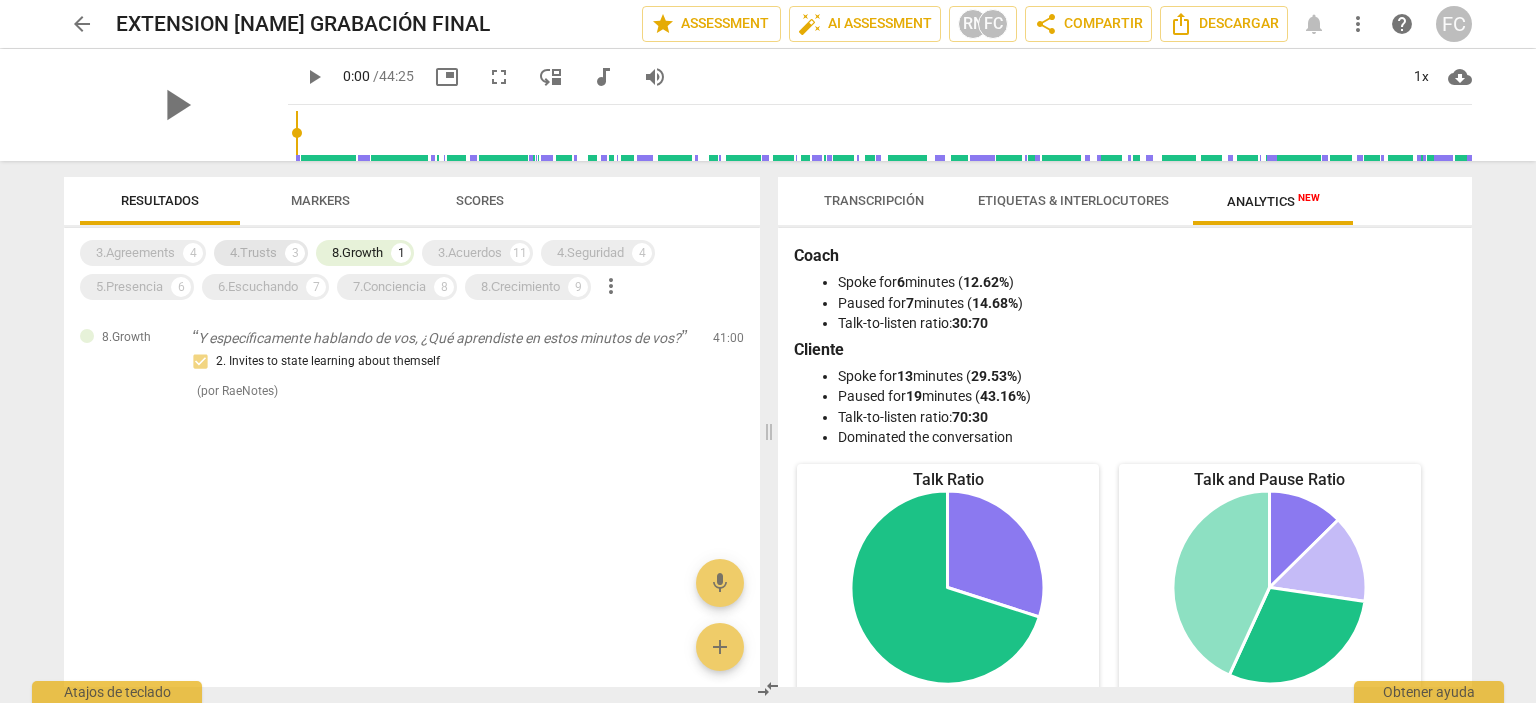 scroll, scrollTop: 0, scrollLeft: 0, axis: both 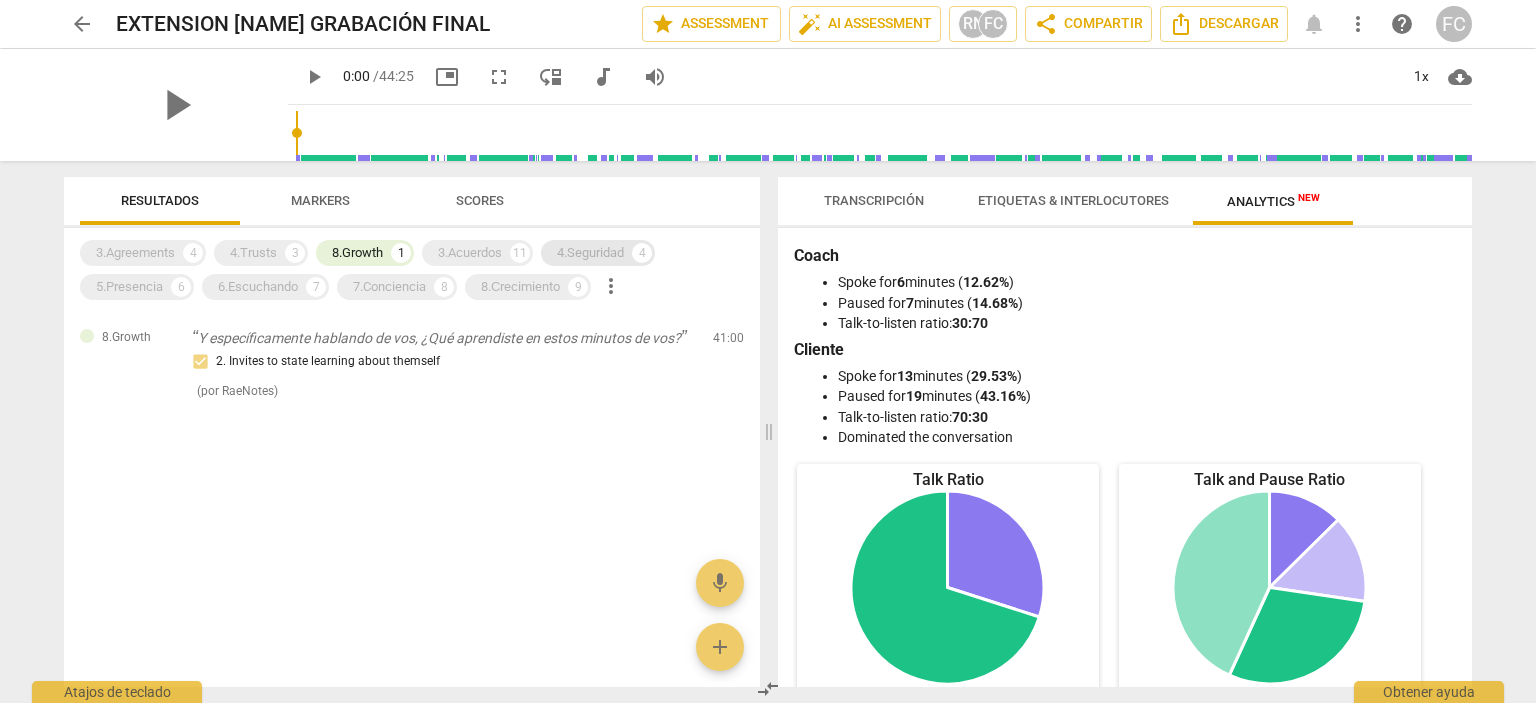 click on "4.Seguridad" at bounding box center [590, 253] 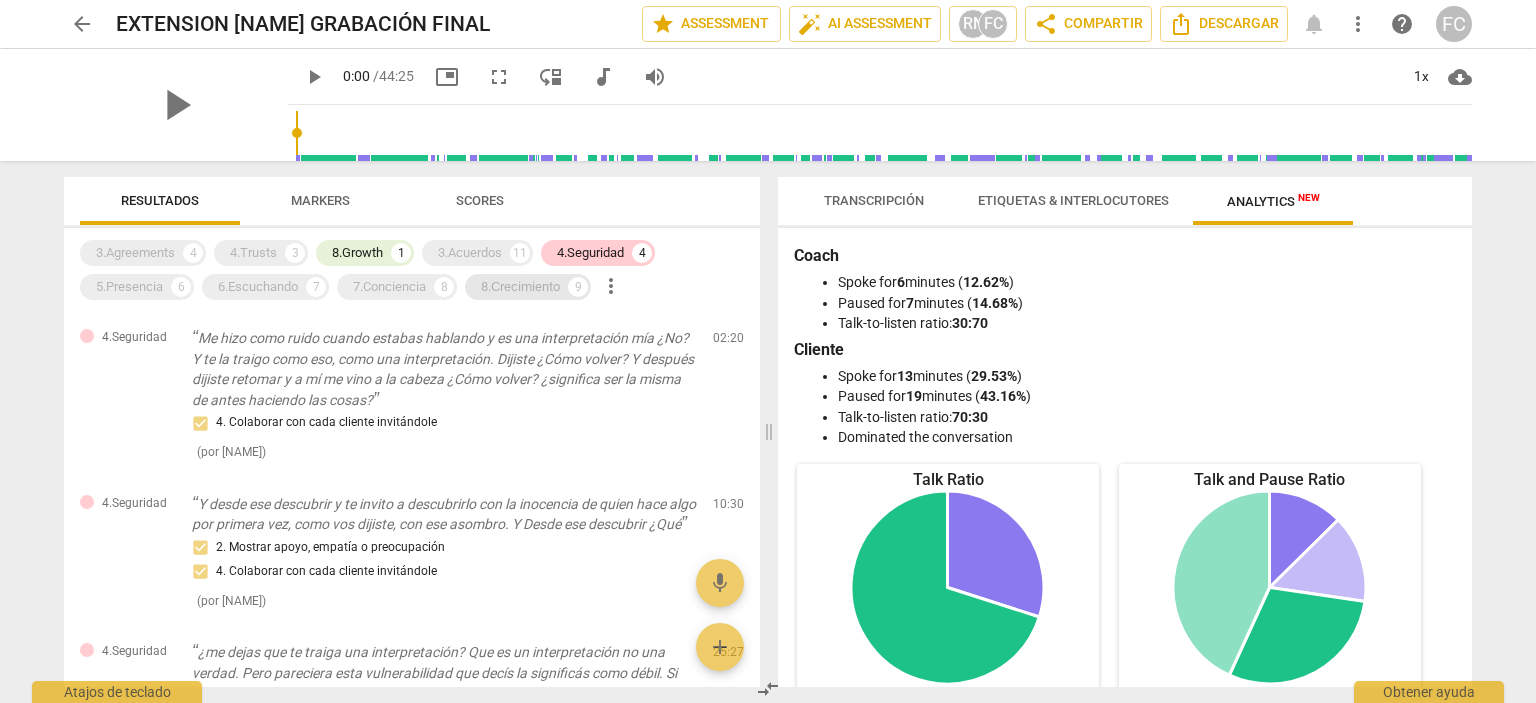 click on "8.Сrecimiento" at bounding box center [520, 287] 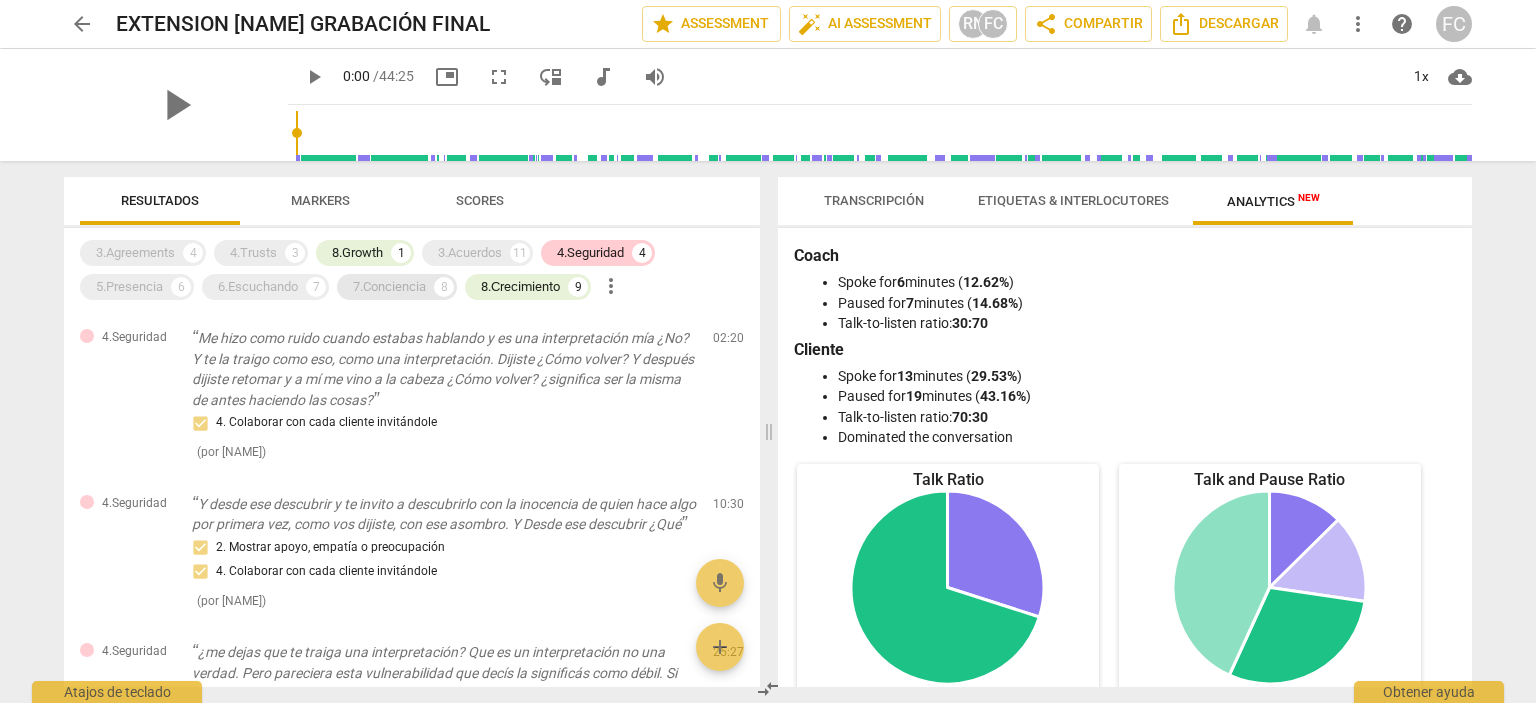 click on "7.Conciencia" at bounding box center (389, 287) 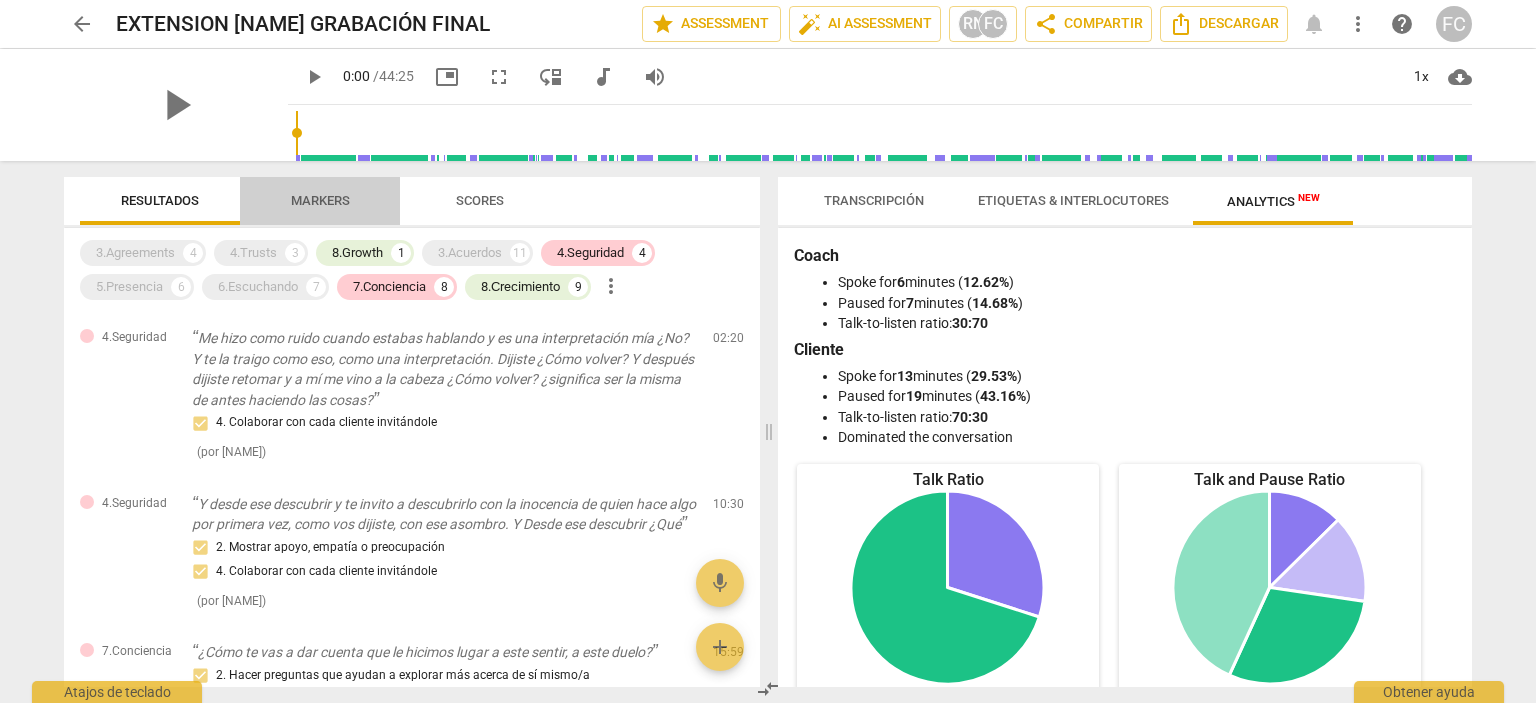 click on "Markers" at bounding box center [320, 201] 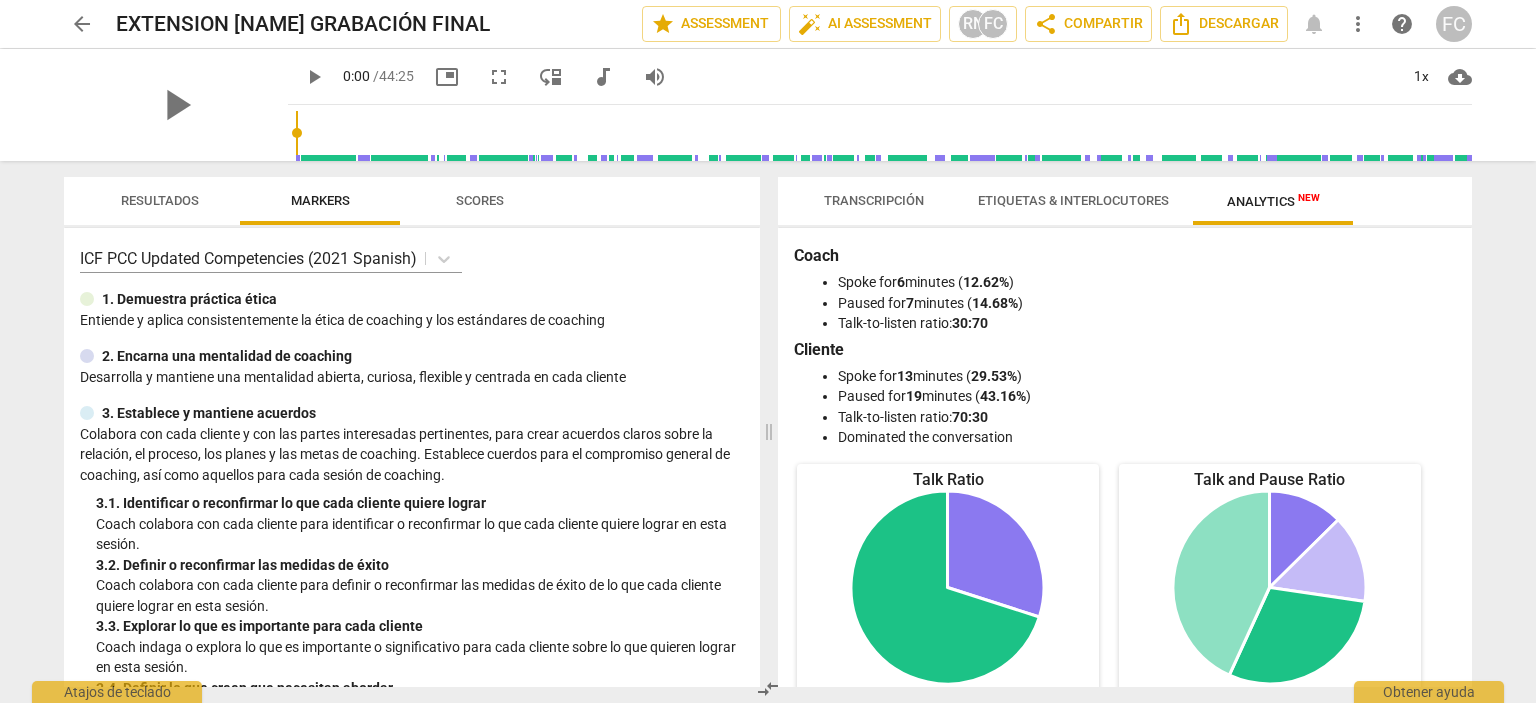 click on "Transcripción" at bounding box center (874, 200) 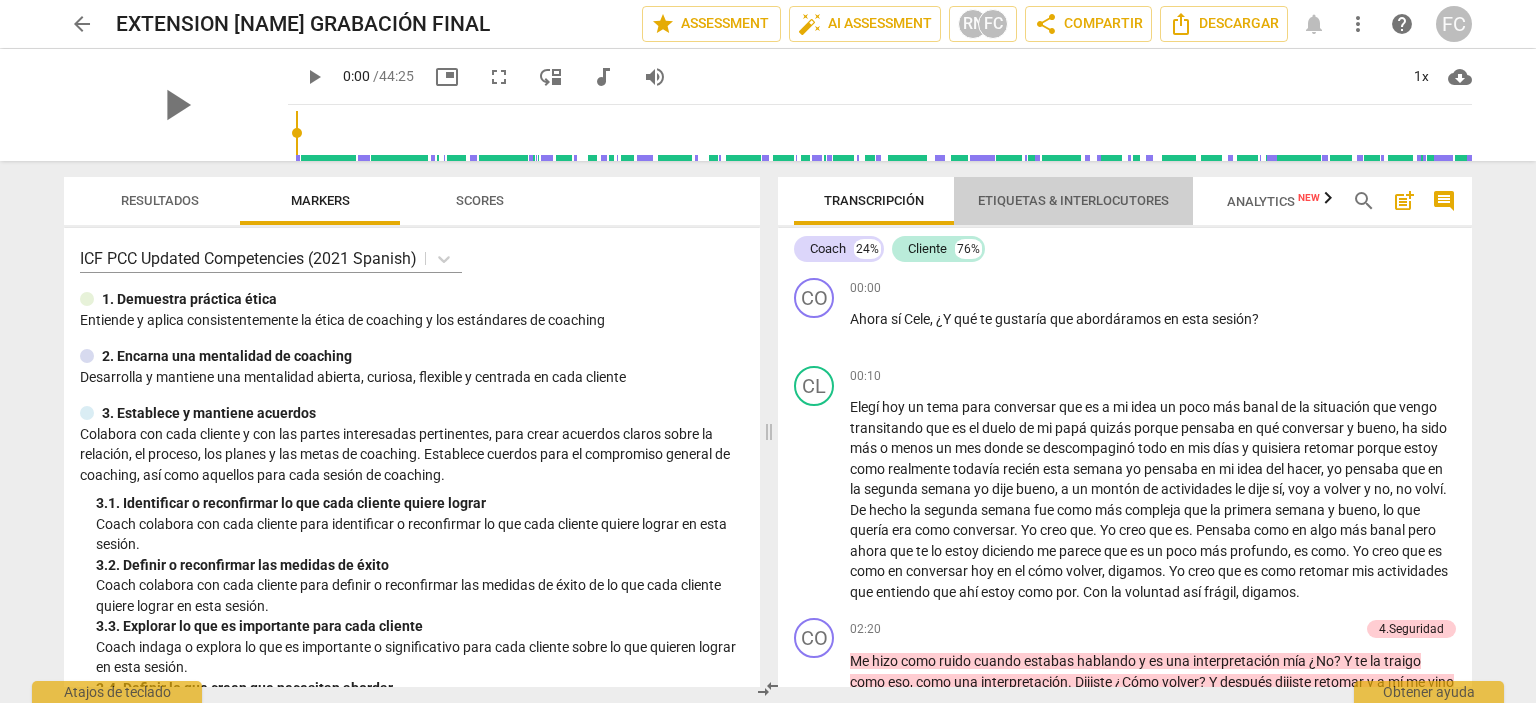 click on "Etiquetas & Interlocutores" at bounding box center [1073, 200] 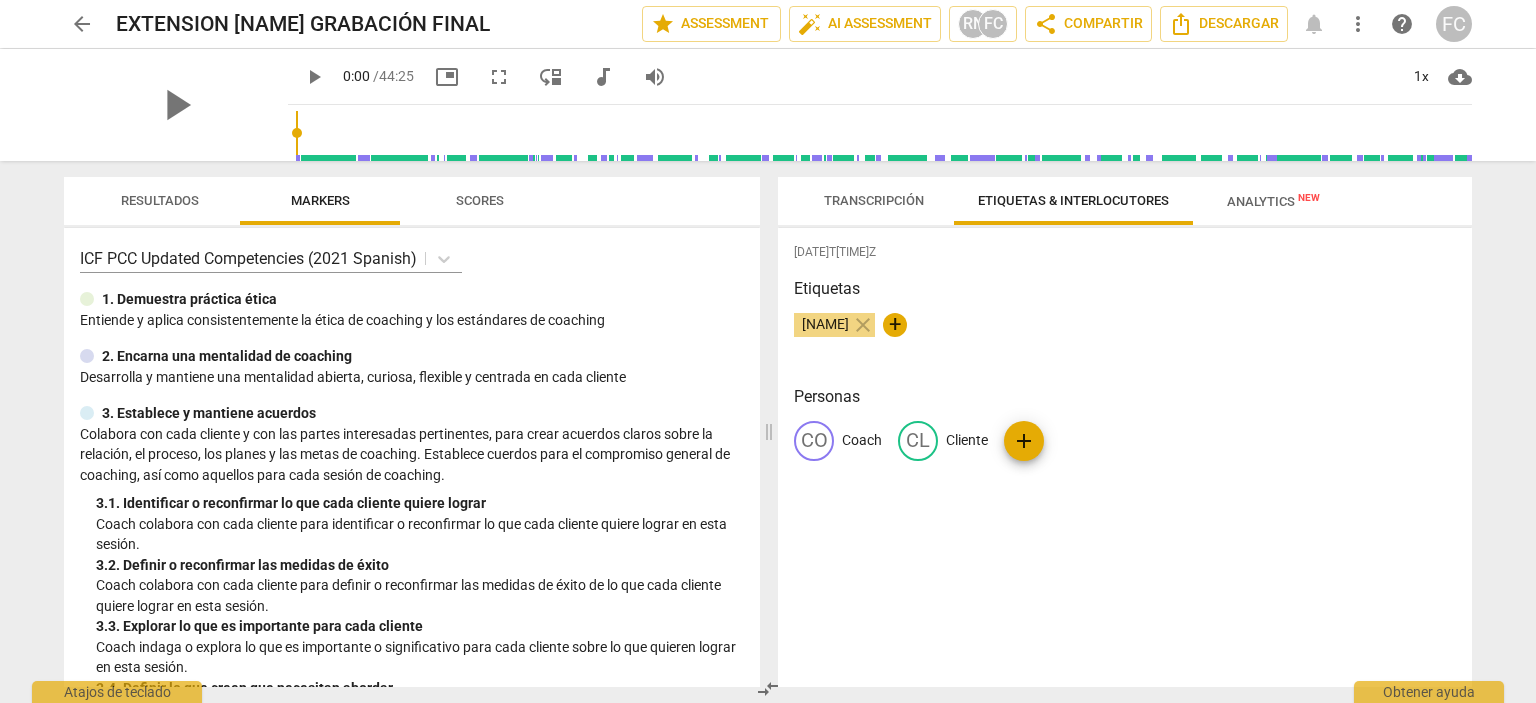 click on "Transcripción" at bounding box center [874, 200] 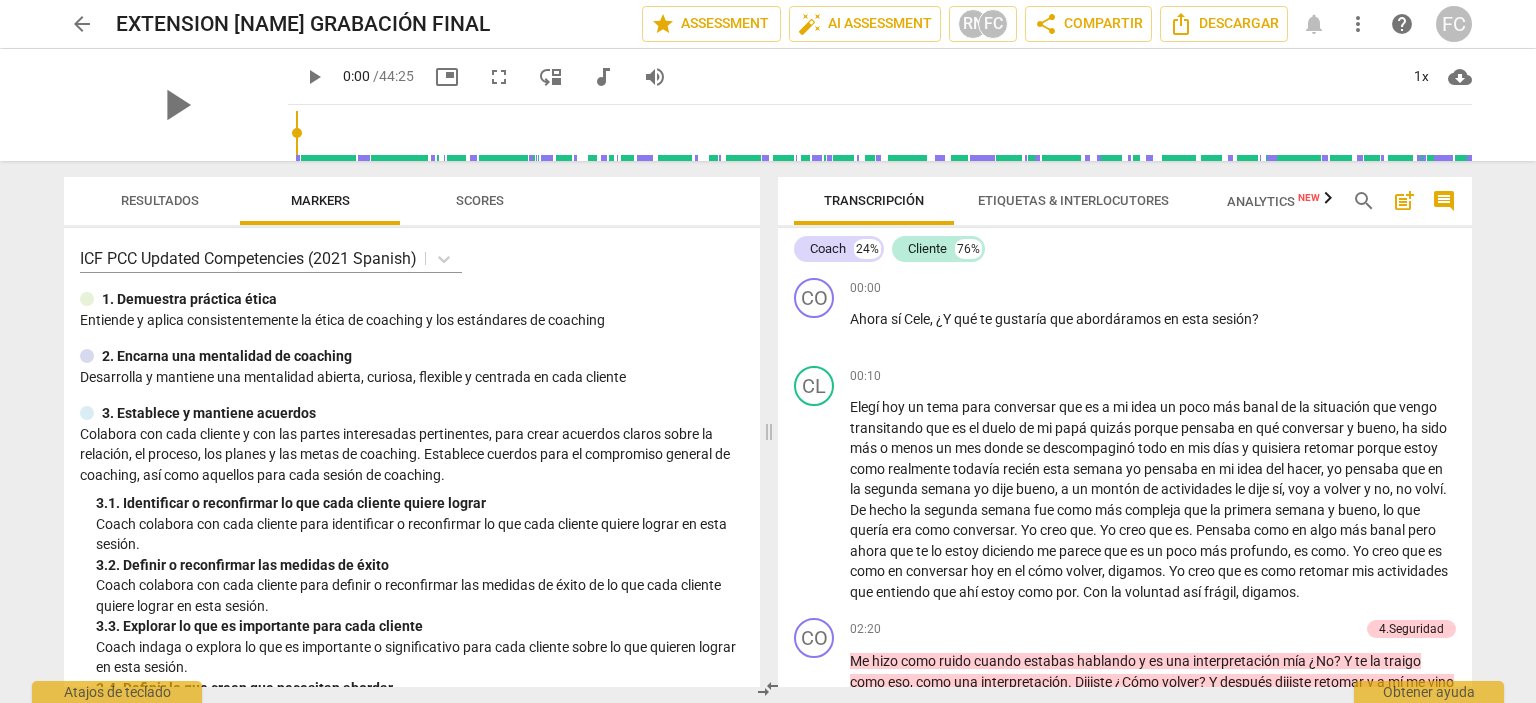 click on "Resultados" at bounding box center (160, 201) 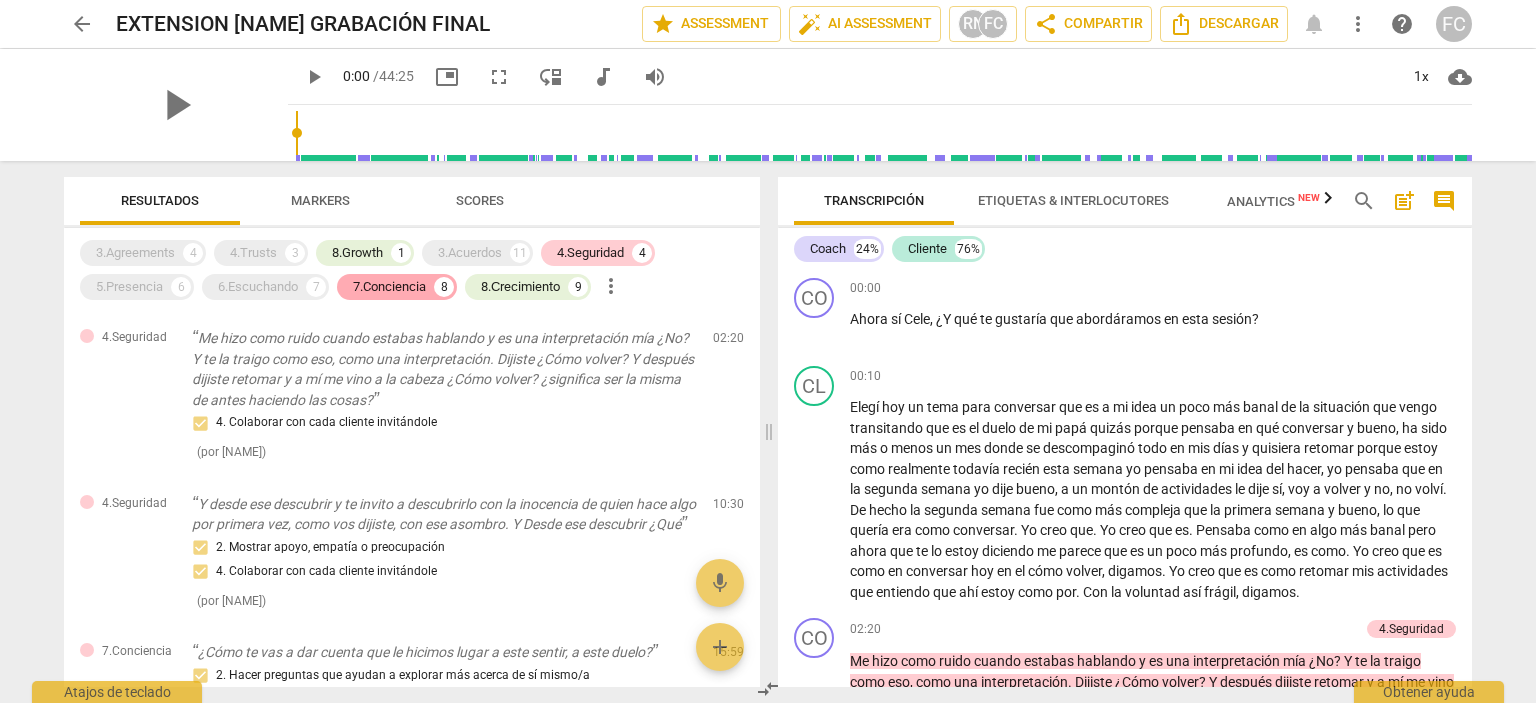 click on "7.Conciencia" at bounding box center (389, 287) 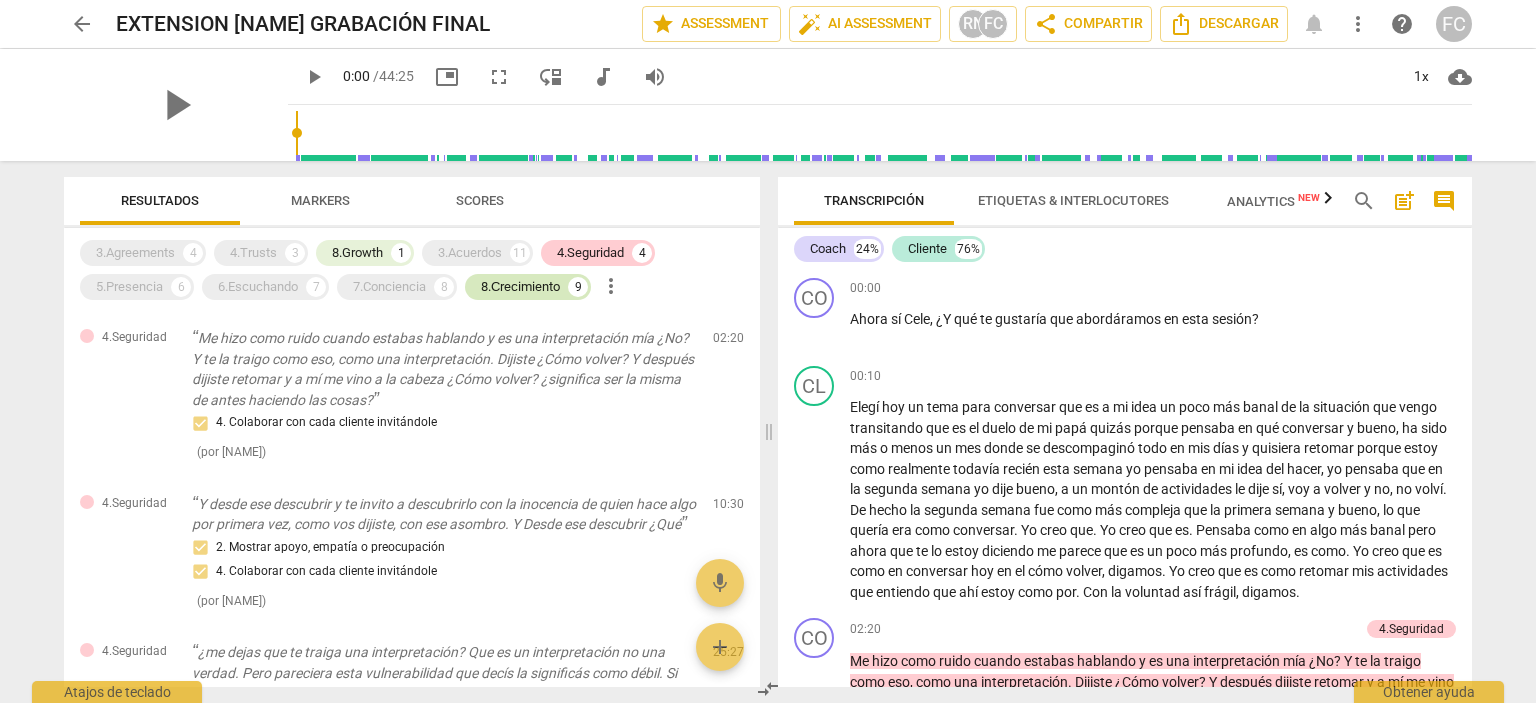 click on "8.Сrecimiento" at bounding box center [520, 287] 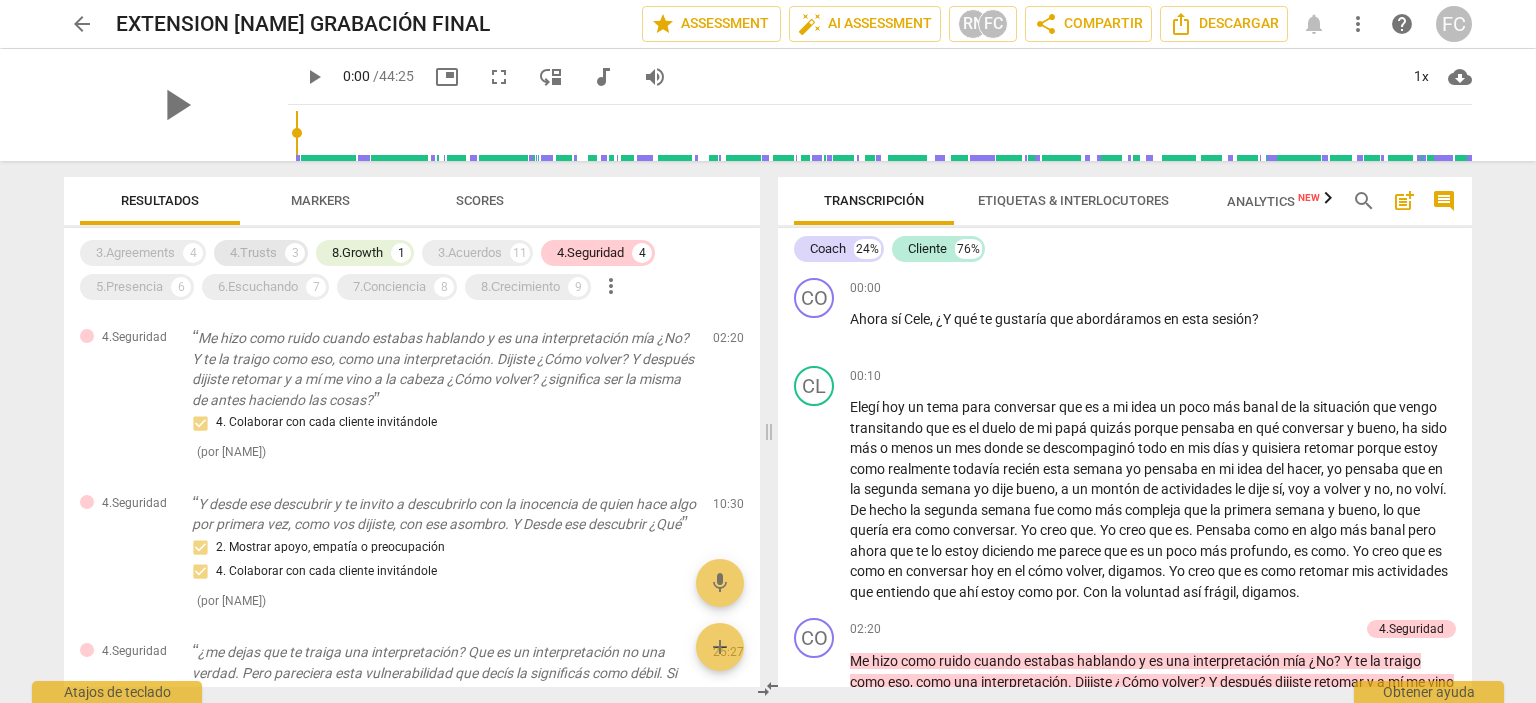 click on "4.Trusts" at bounding box center [253, 253] 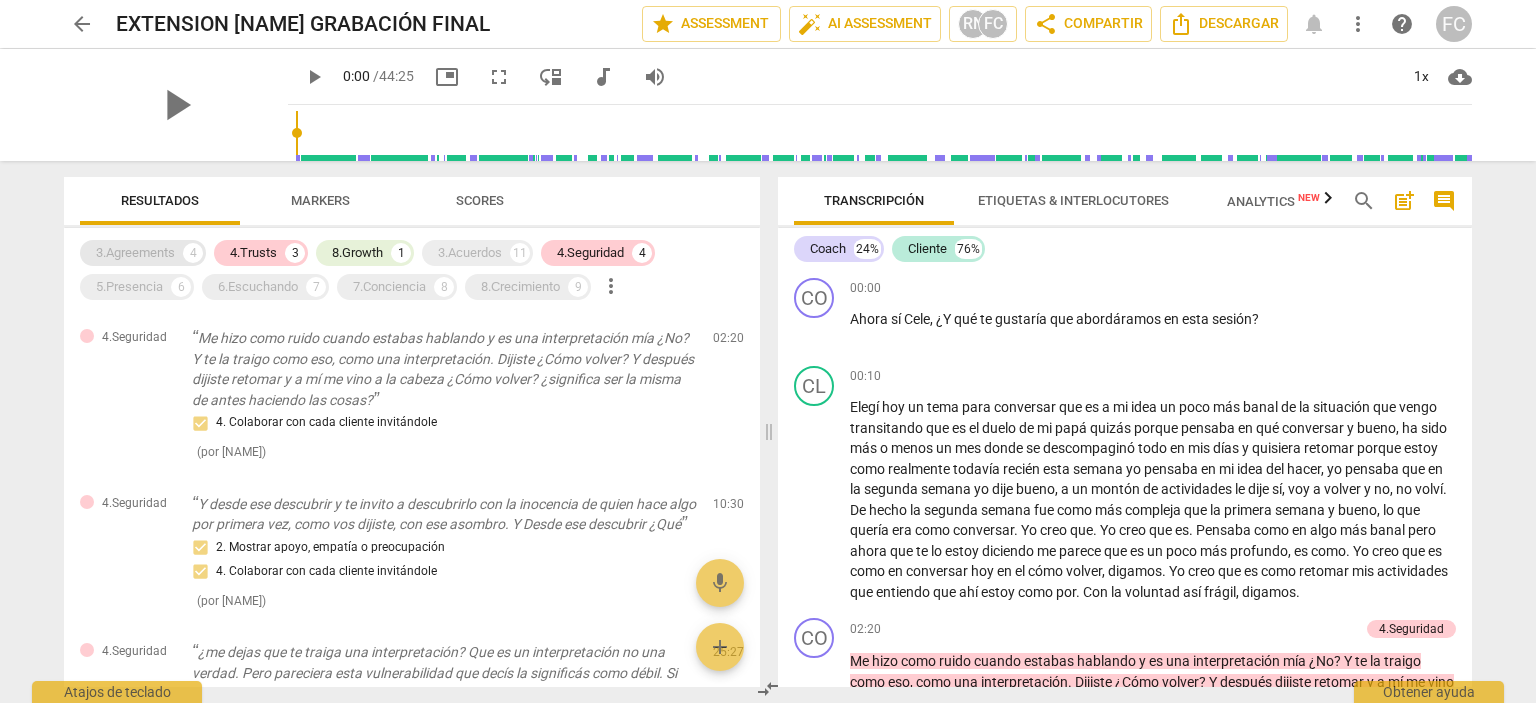 click on "3.Agreements" at bounding box center (135, 253) 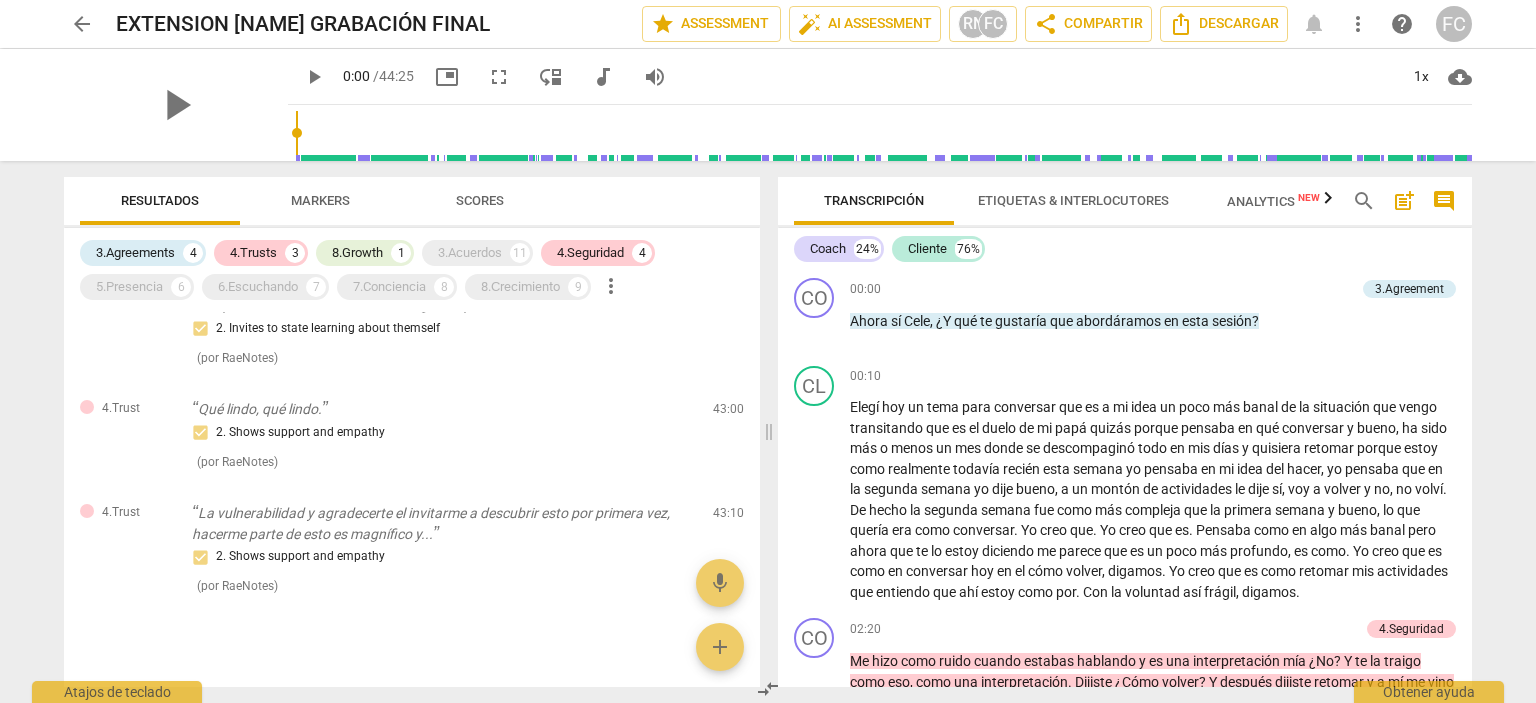 scroll, scrollTop: 1304, scrollLeft: 0, axis: vertical 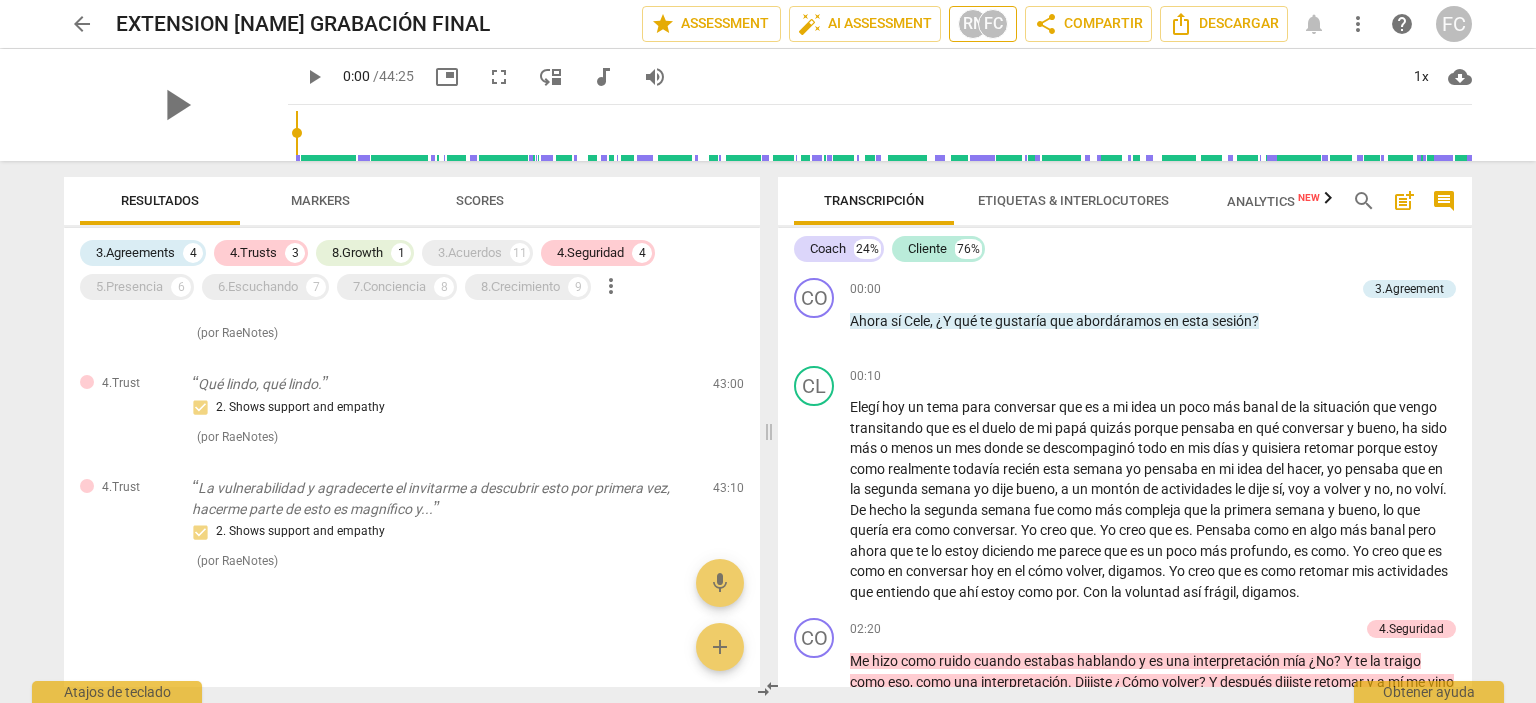 click on "RN" at bounding box center (973, 24) 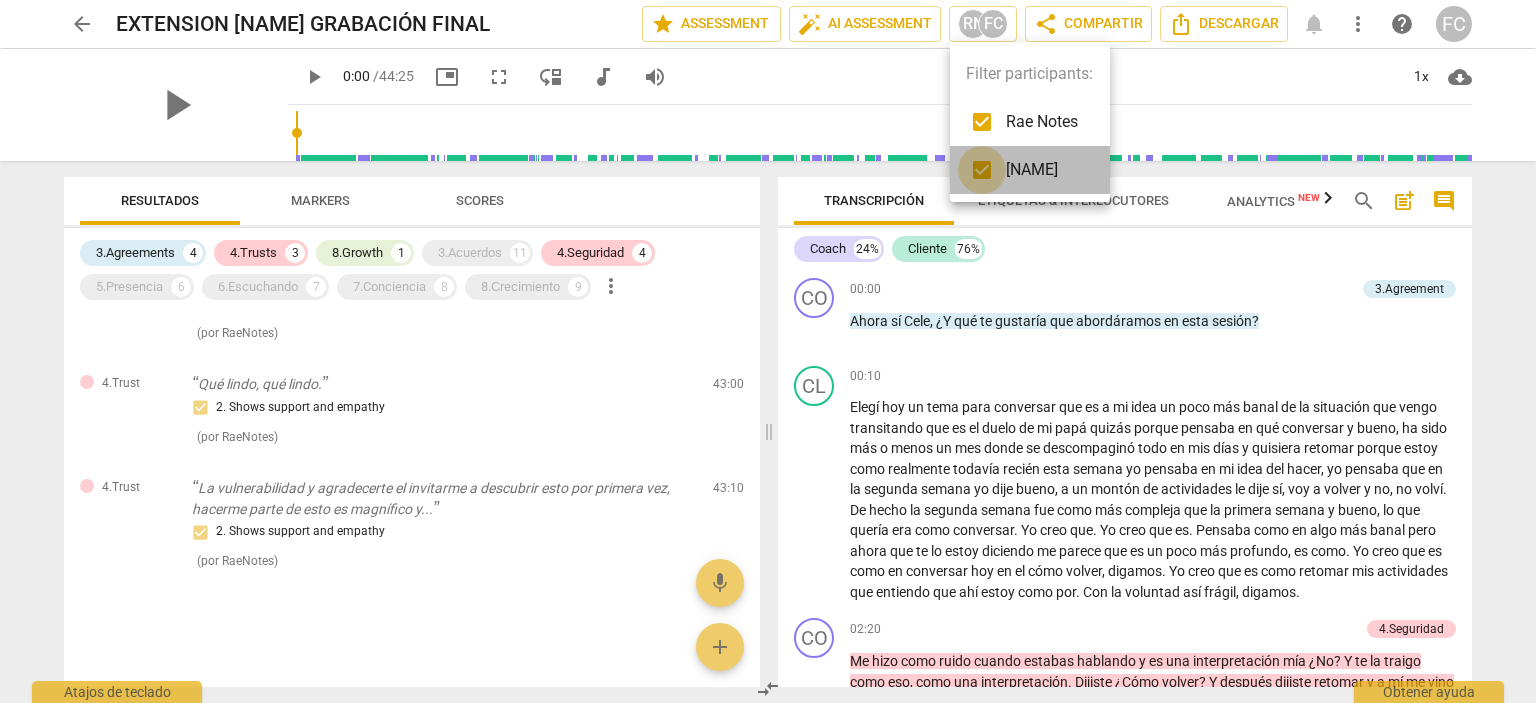 click at bounding box center [982, 170] 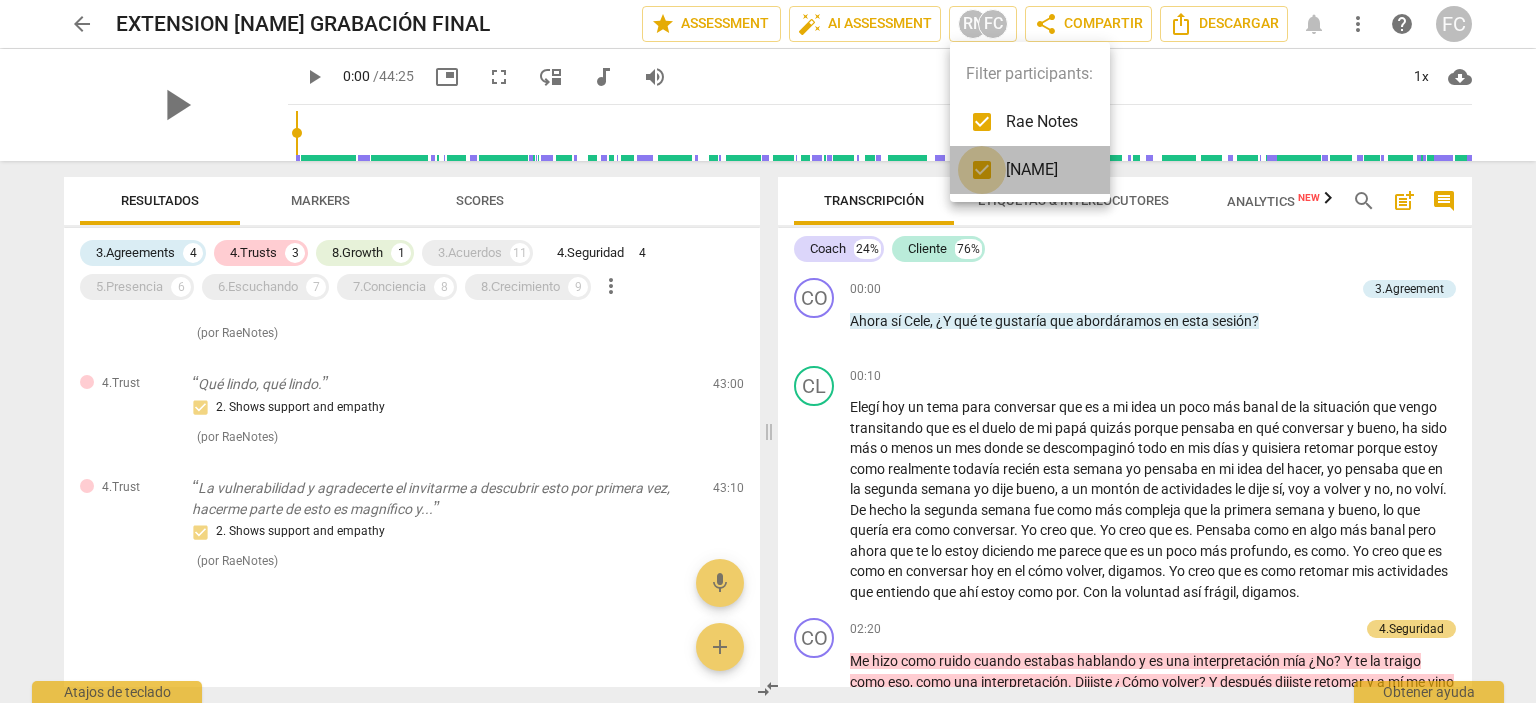 checkbox on "false" 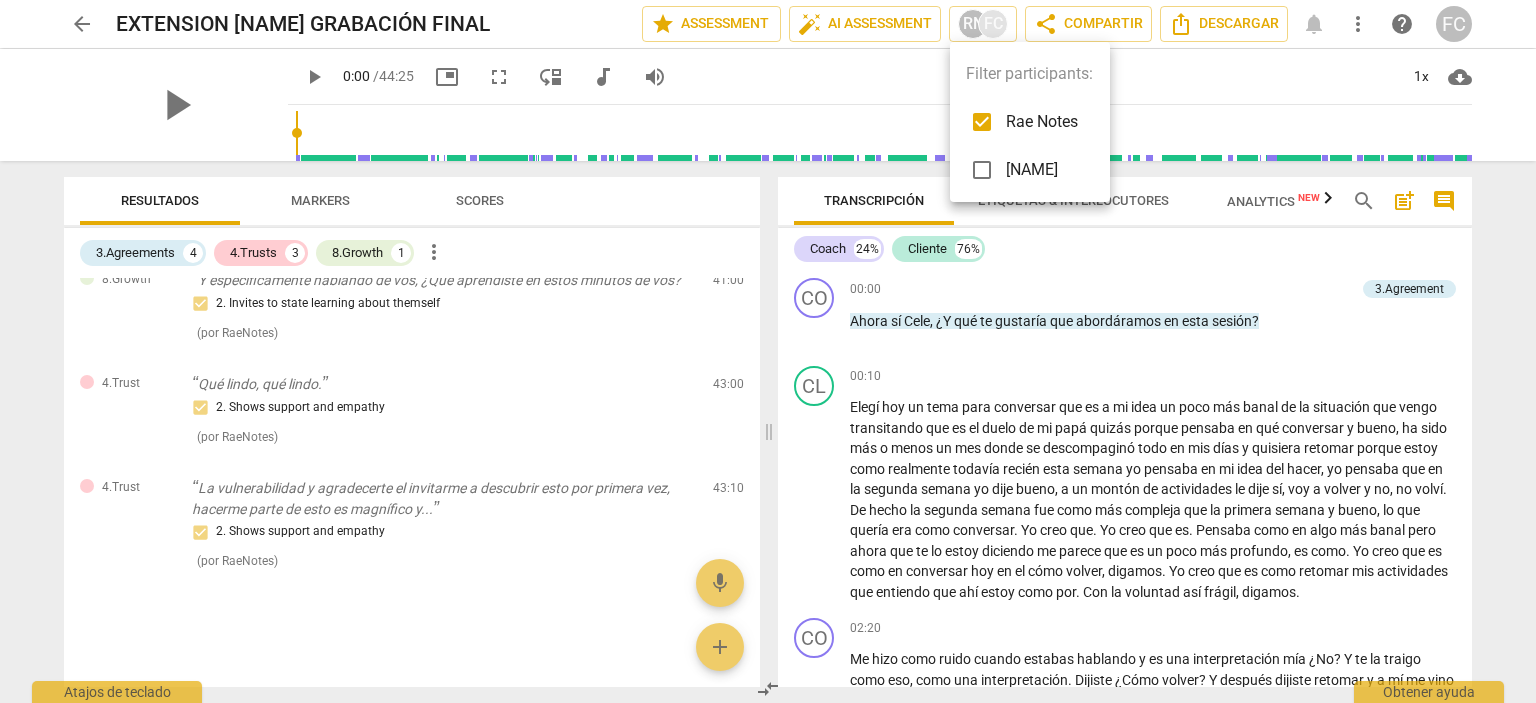 scroll, scrollTop: 605, scrollLeft: 0, axis: vertical 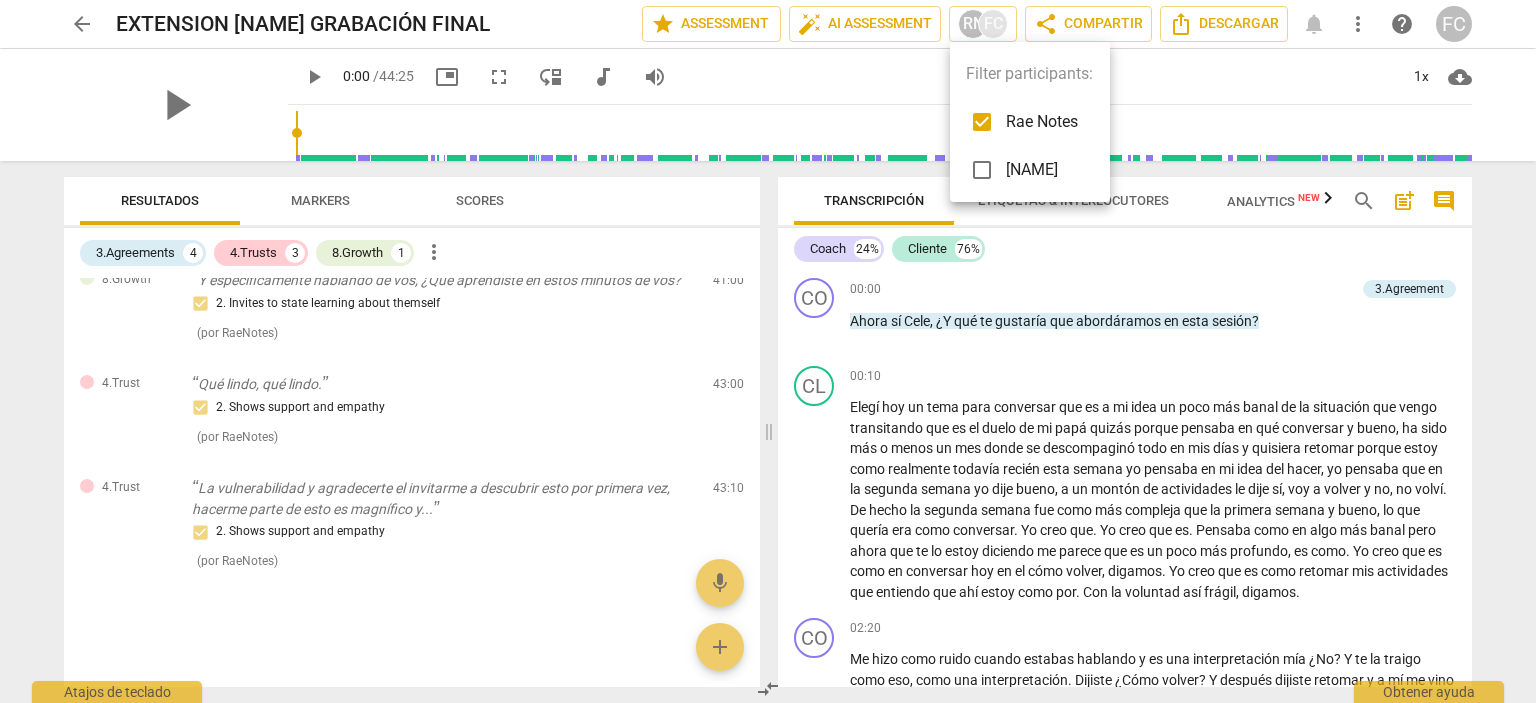 click at bounding box center [768, 351] 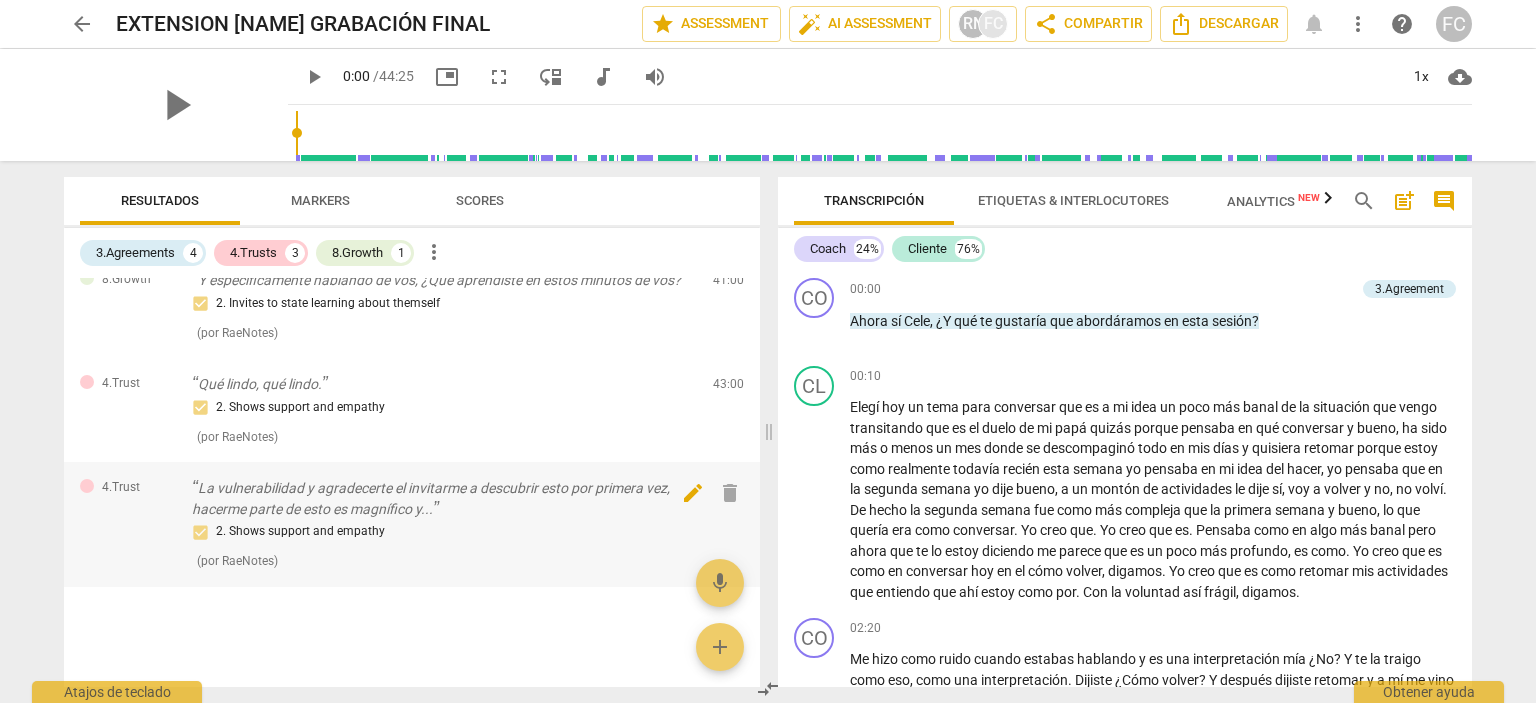 click on "delete" at bounding box center (730, 493) 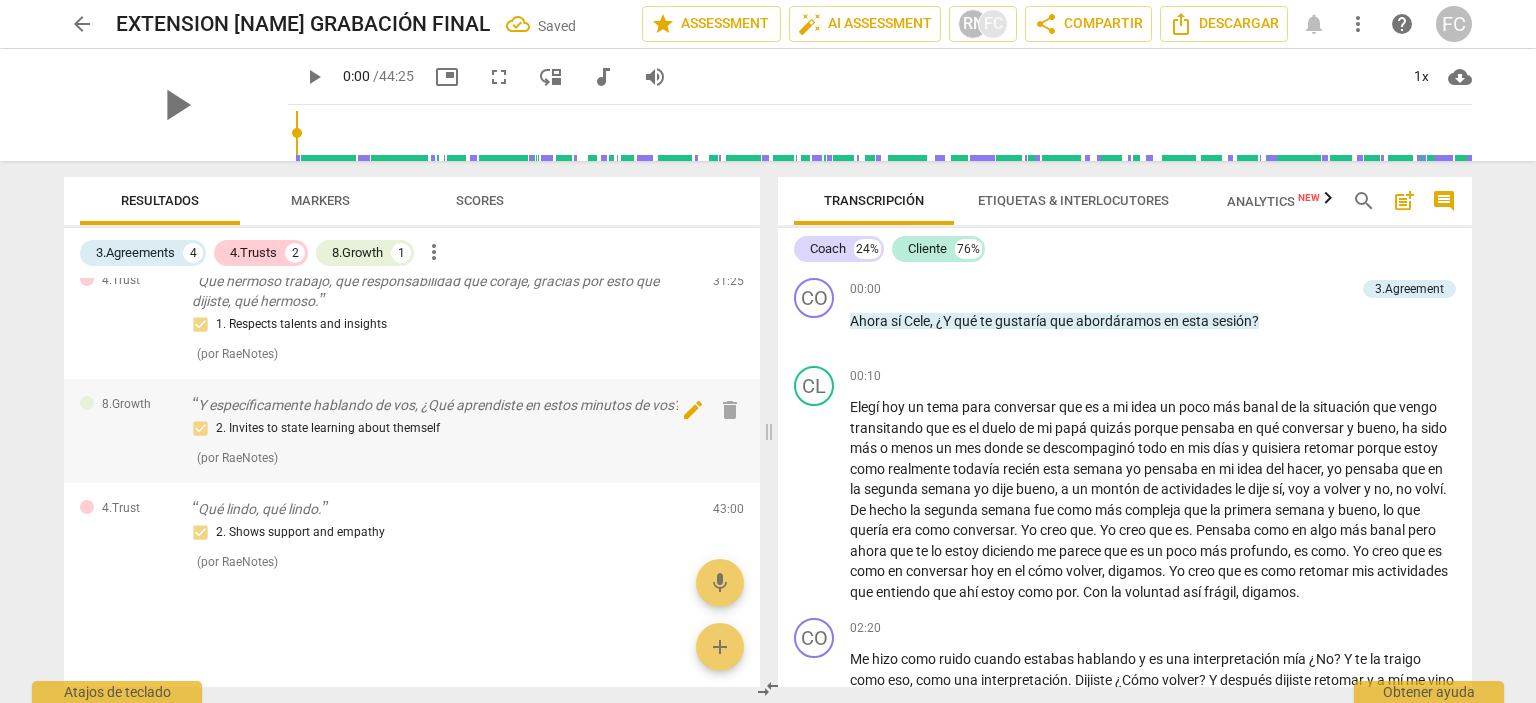scroll, scrollTop: 480, scrollLeft: 0, axis: vertical 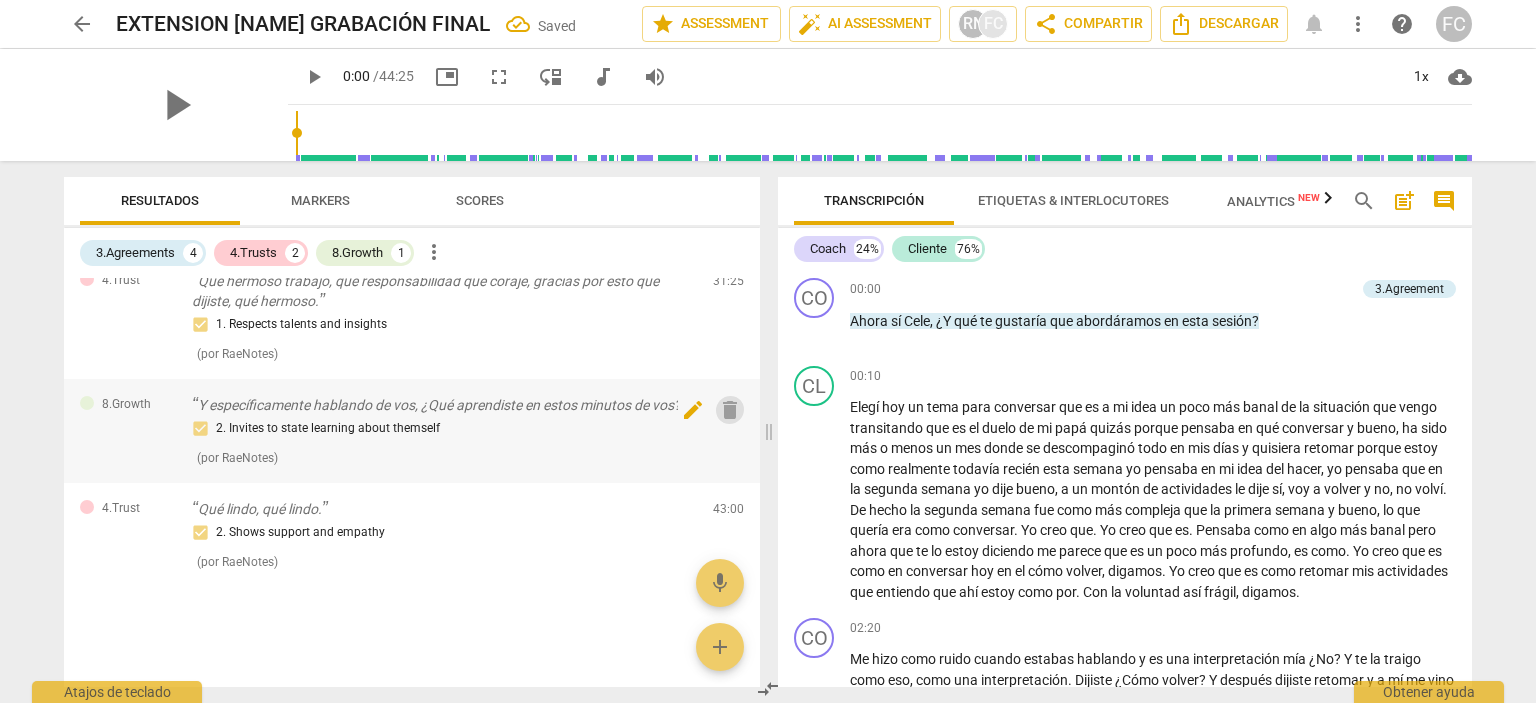 click on "delete" at bounding box center [730, 410] 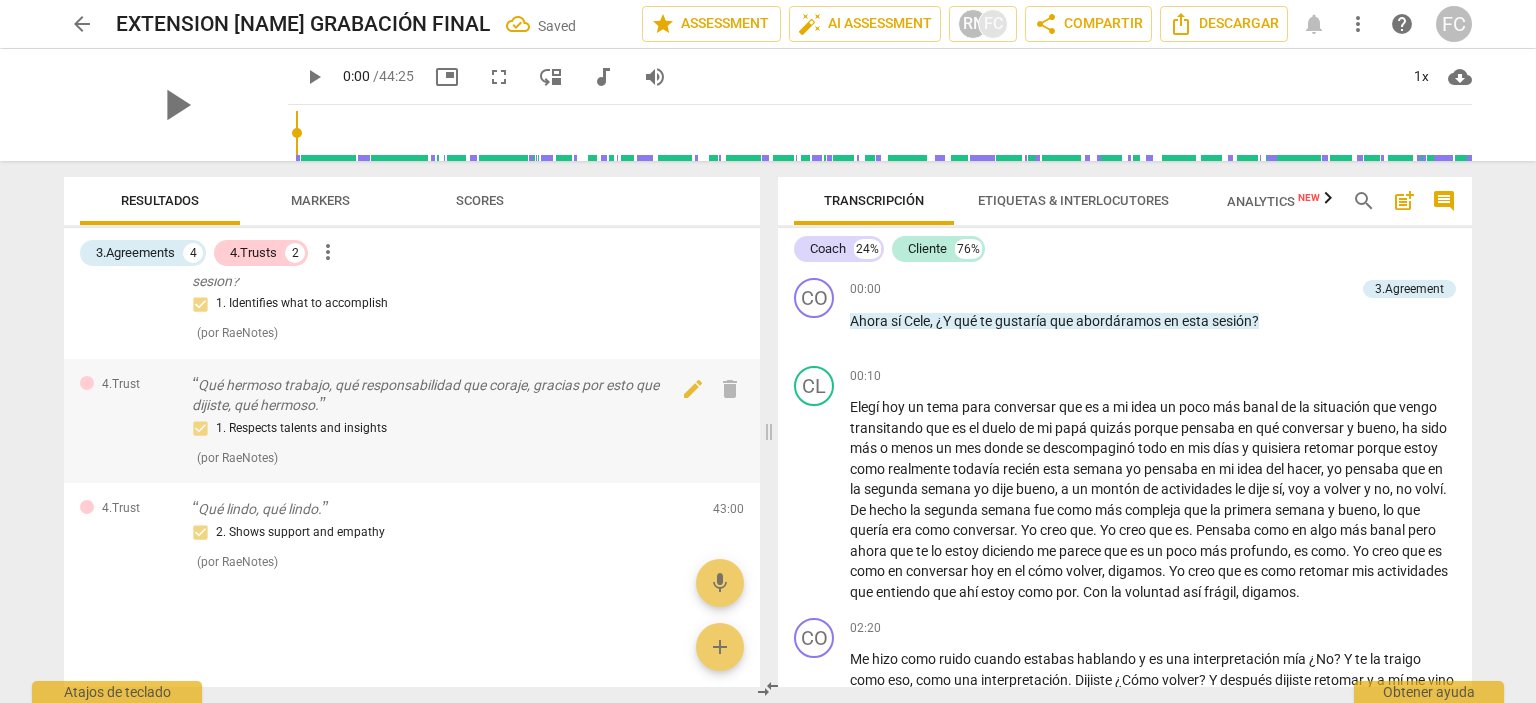 scroll, scrollTop: 356, scrollLeft: 0, axis: vertical 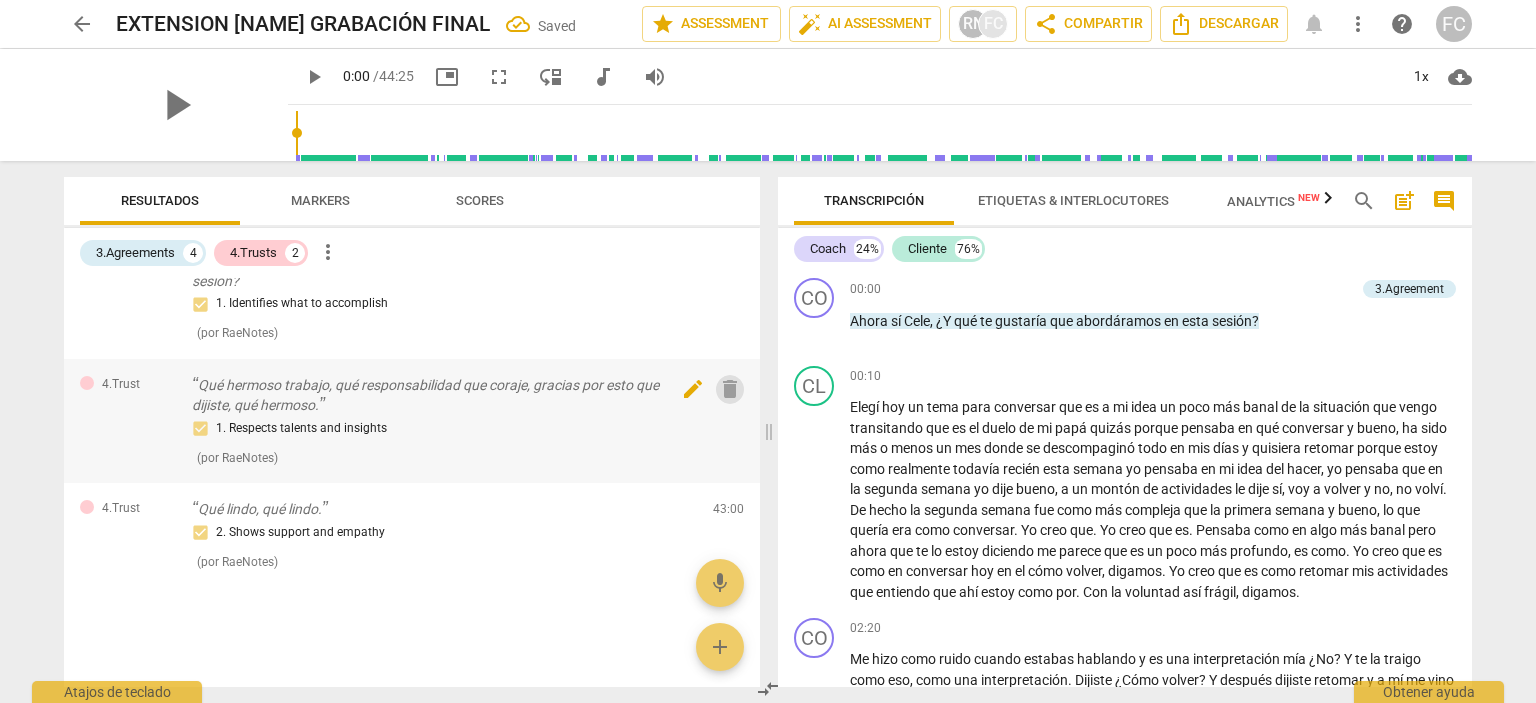click on "delete" at bounding box center [730, 389] 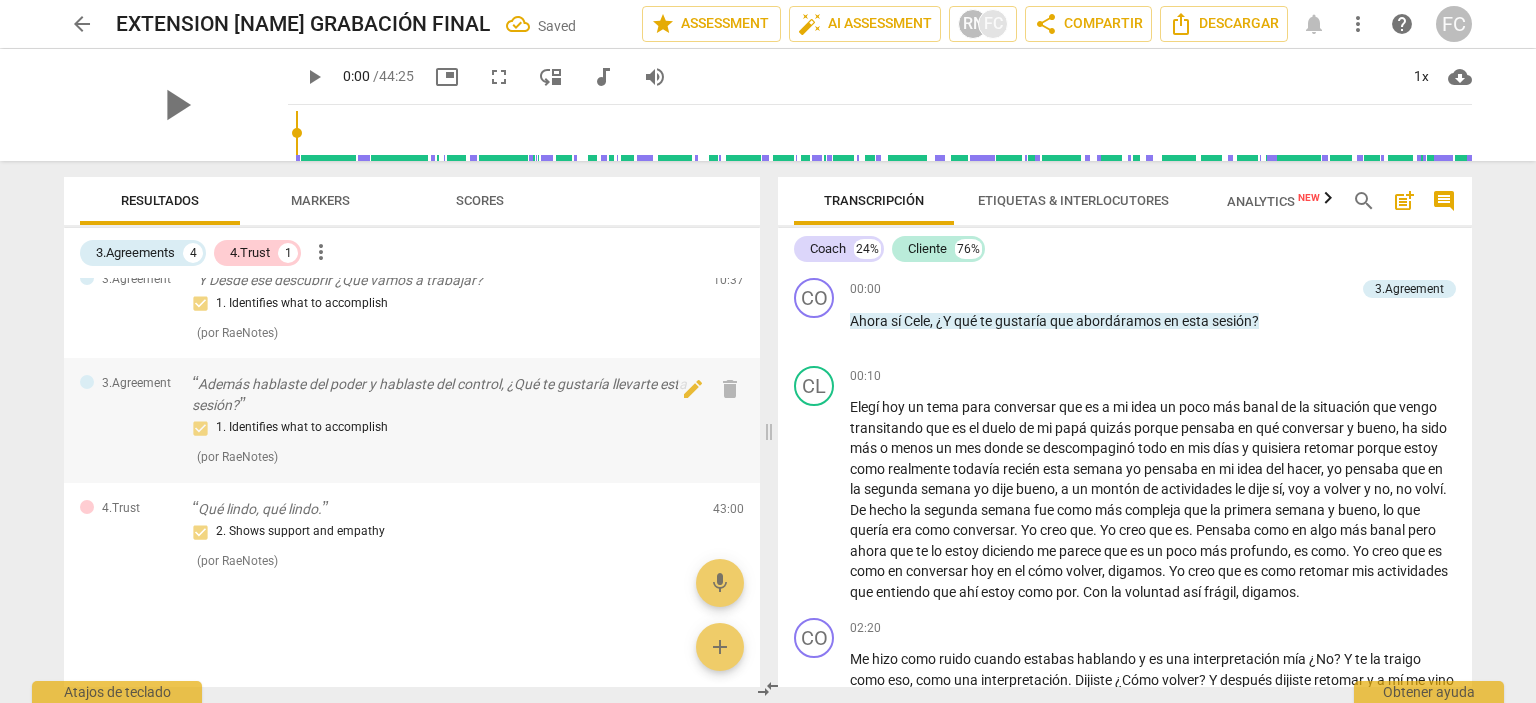 scroll, scrollTop: 232, scrollLeft: 0, axis: vertical 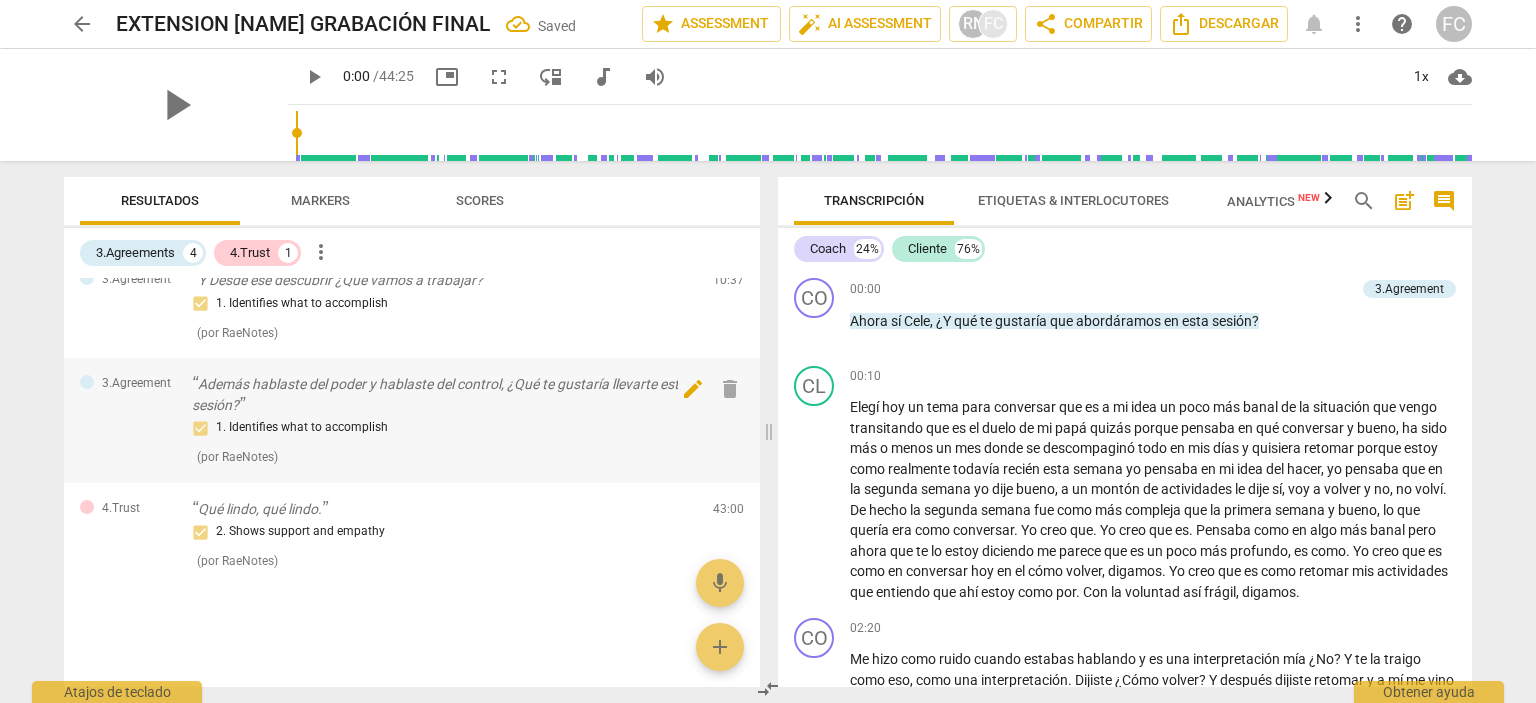click on "delete" at bounding box center (730, 389) 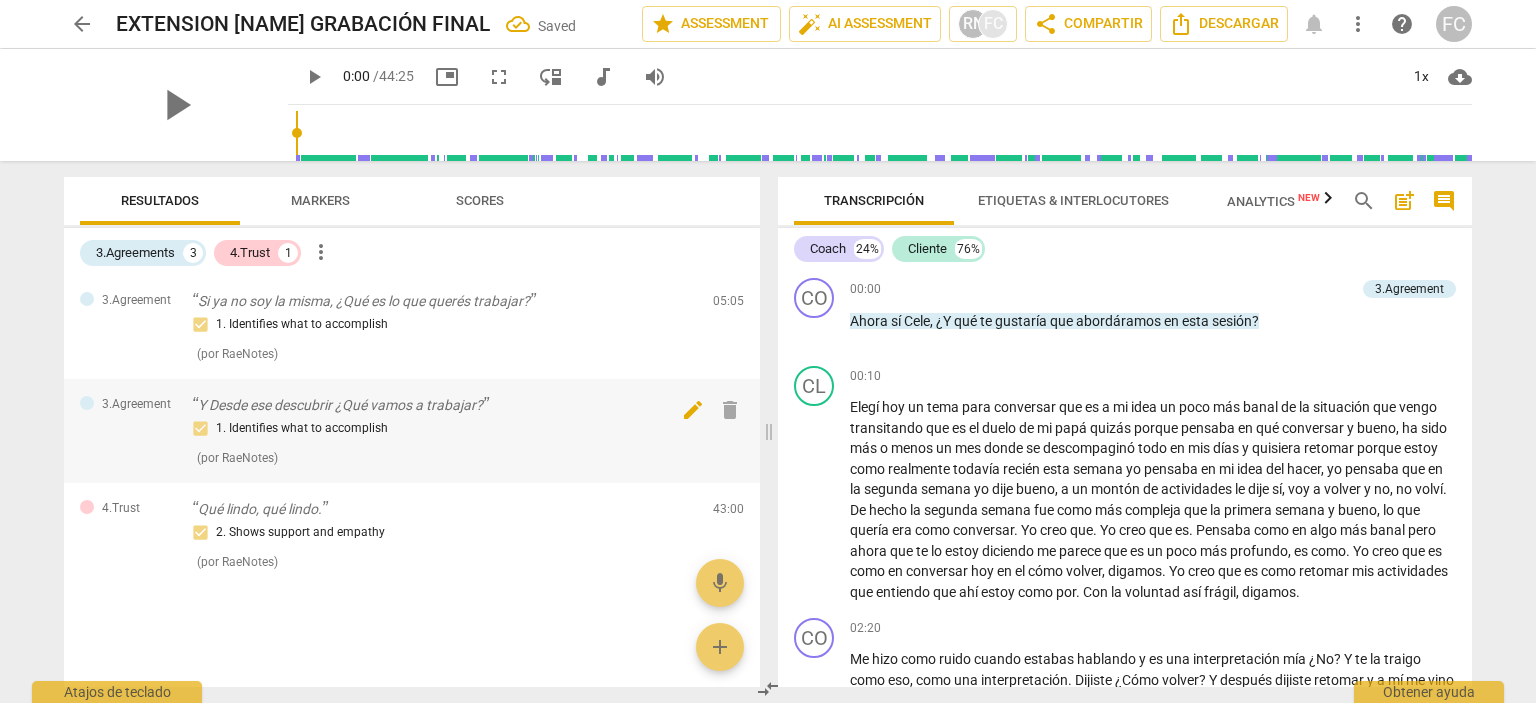 scroll, scrollTop: 107, scrollLeft: 0, axis: vertical 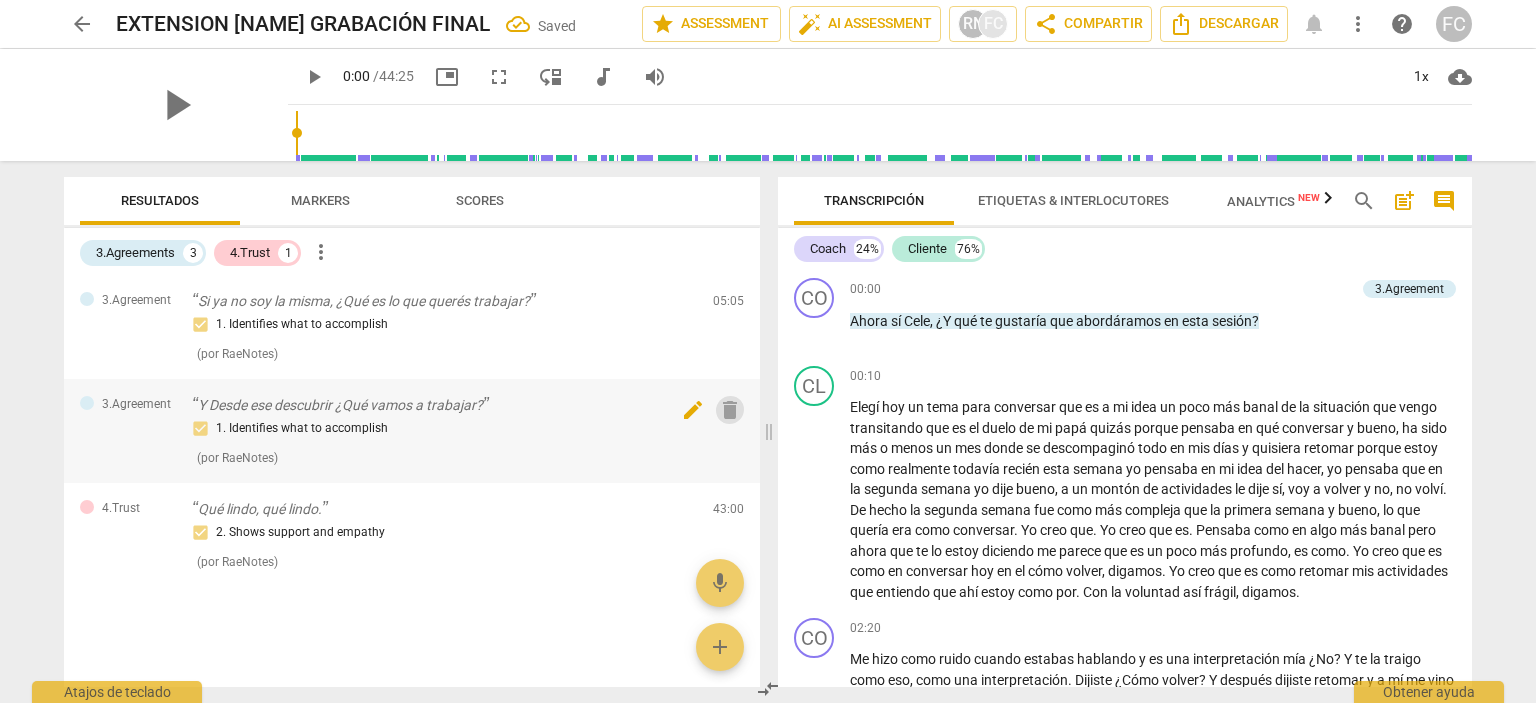 click on "delete" at bounding box center [730, 410] 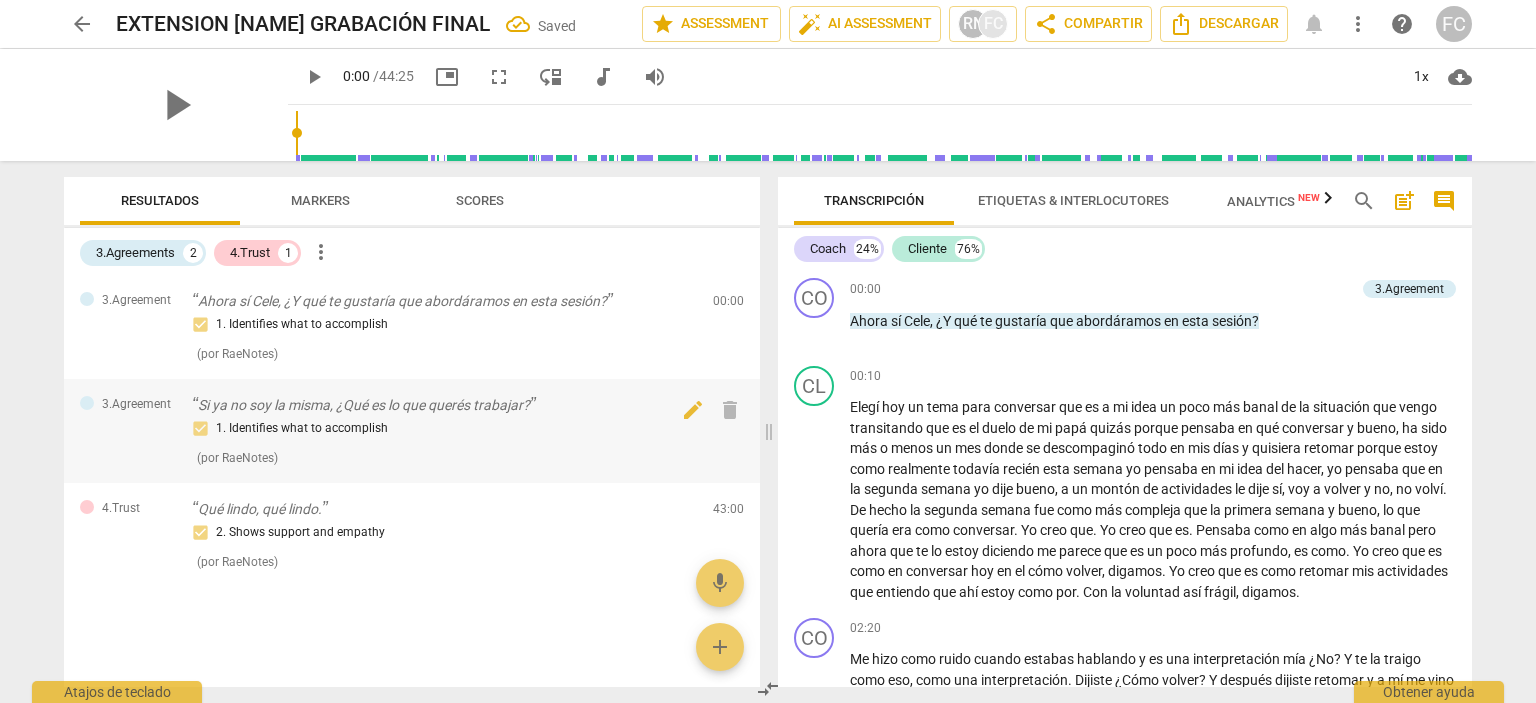 scroll, scrollTop: 3, scrollLeft: 0, axis: vertical 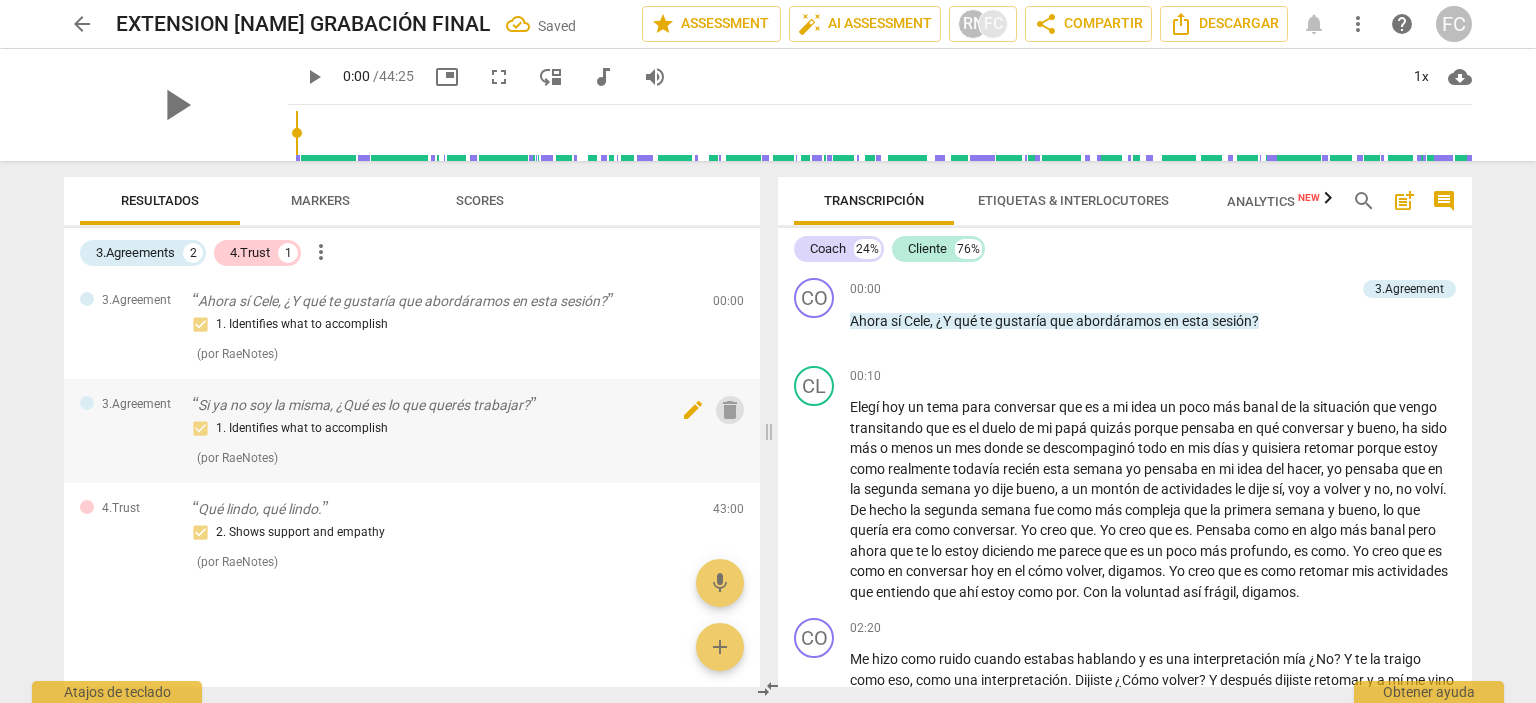 click on "delete" at bounding box center [729, 410] 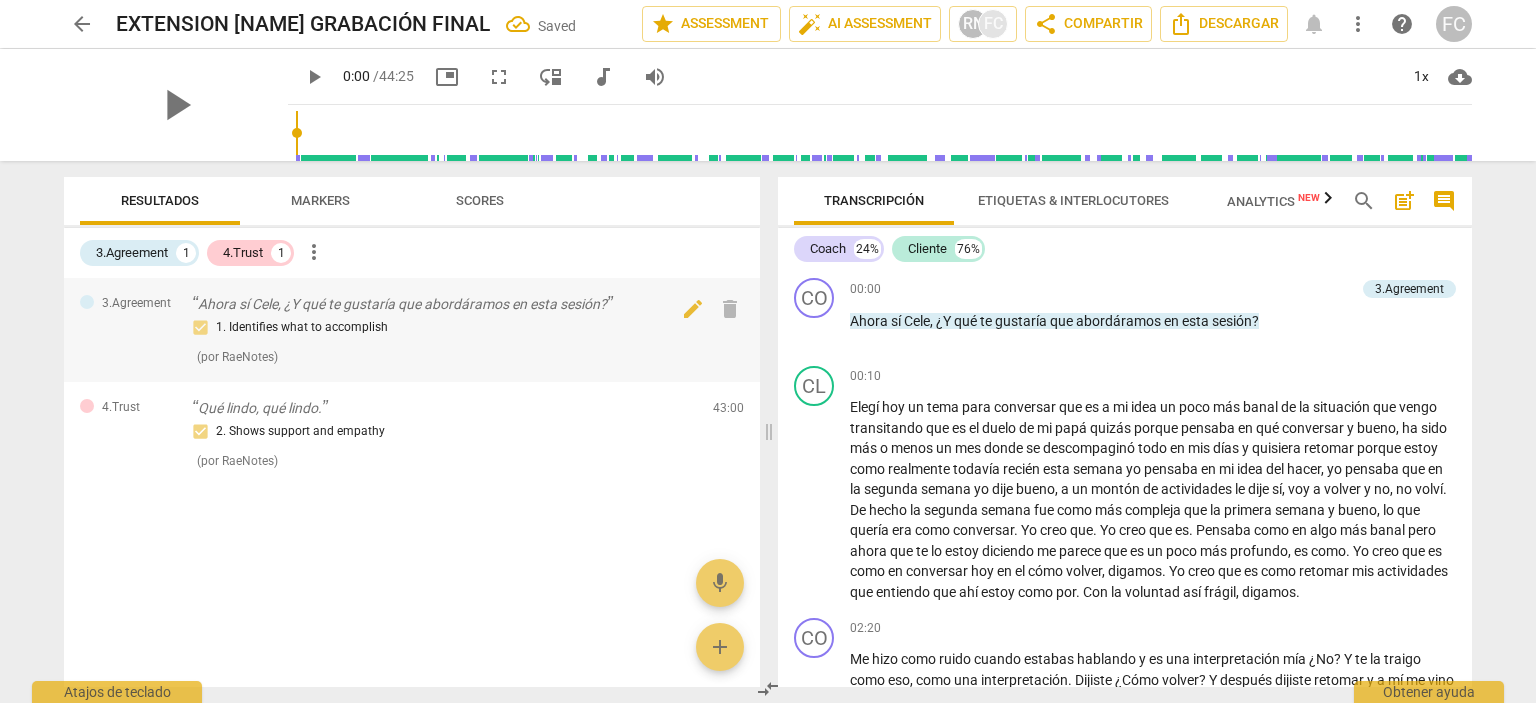 scroll, scrollTop: 0, scrollLeft: 0, axis: both 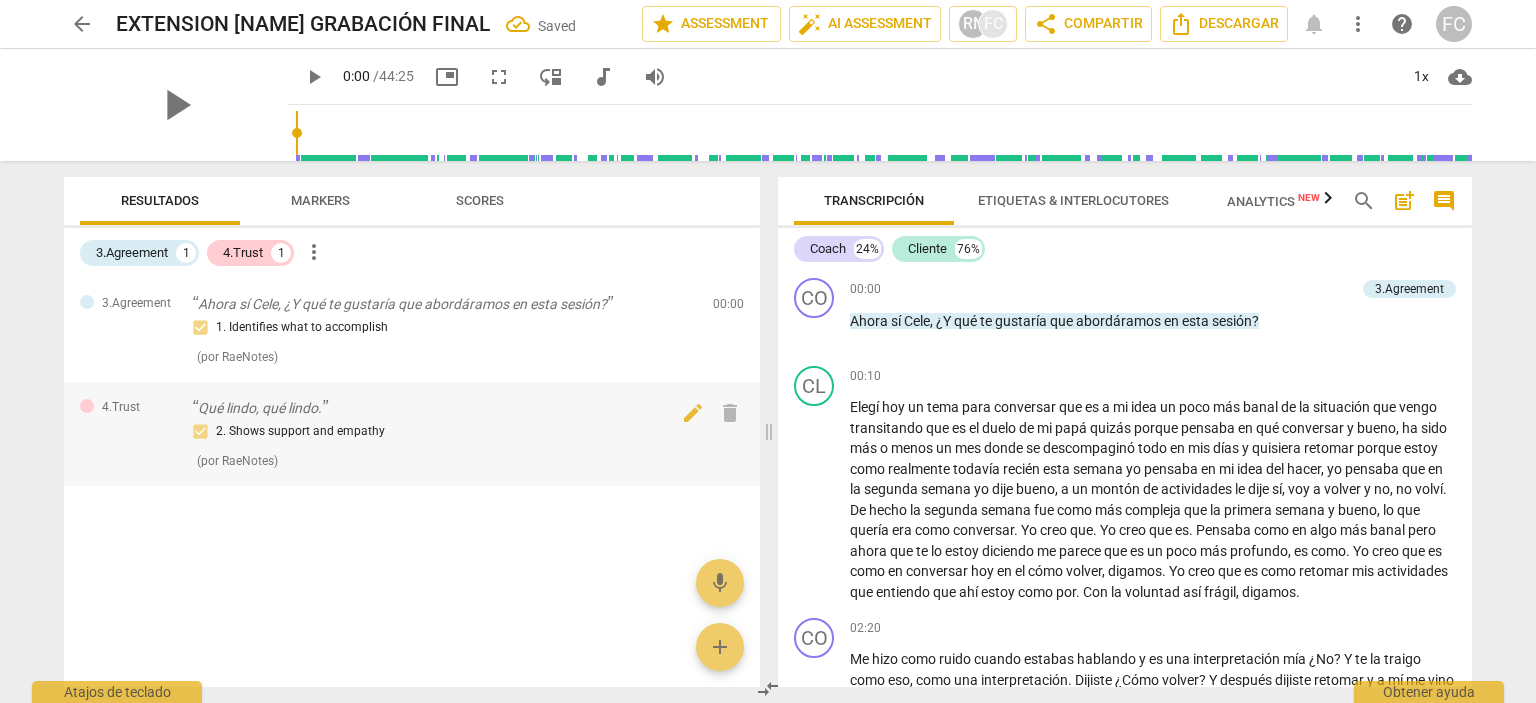 click on "4.Trust Qué lindo, qué lindo. 2. Shows support and empathy ( por RaeNotes ) [TIME] edit delete" at bounding box center [412, 434] 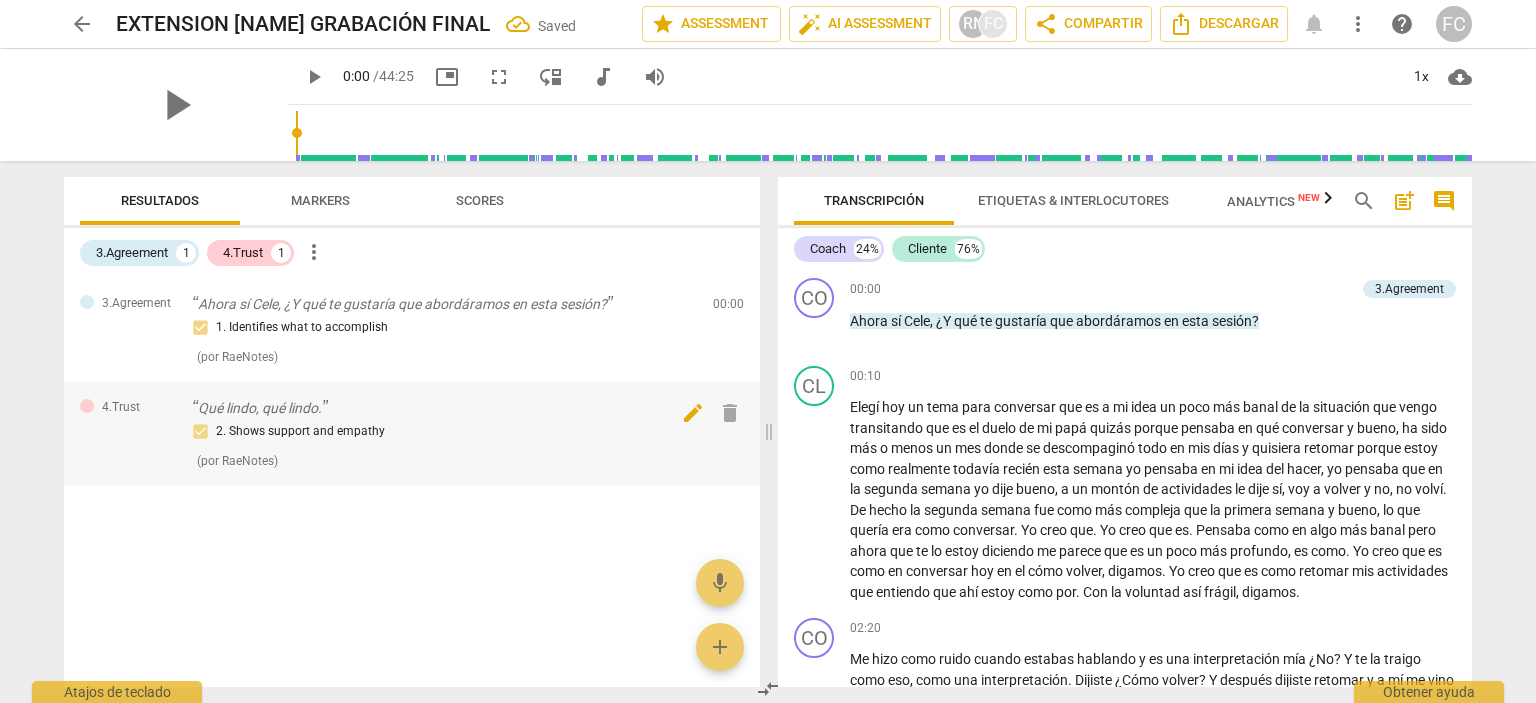 click on "delete" at bounding box center [730, 413] 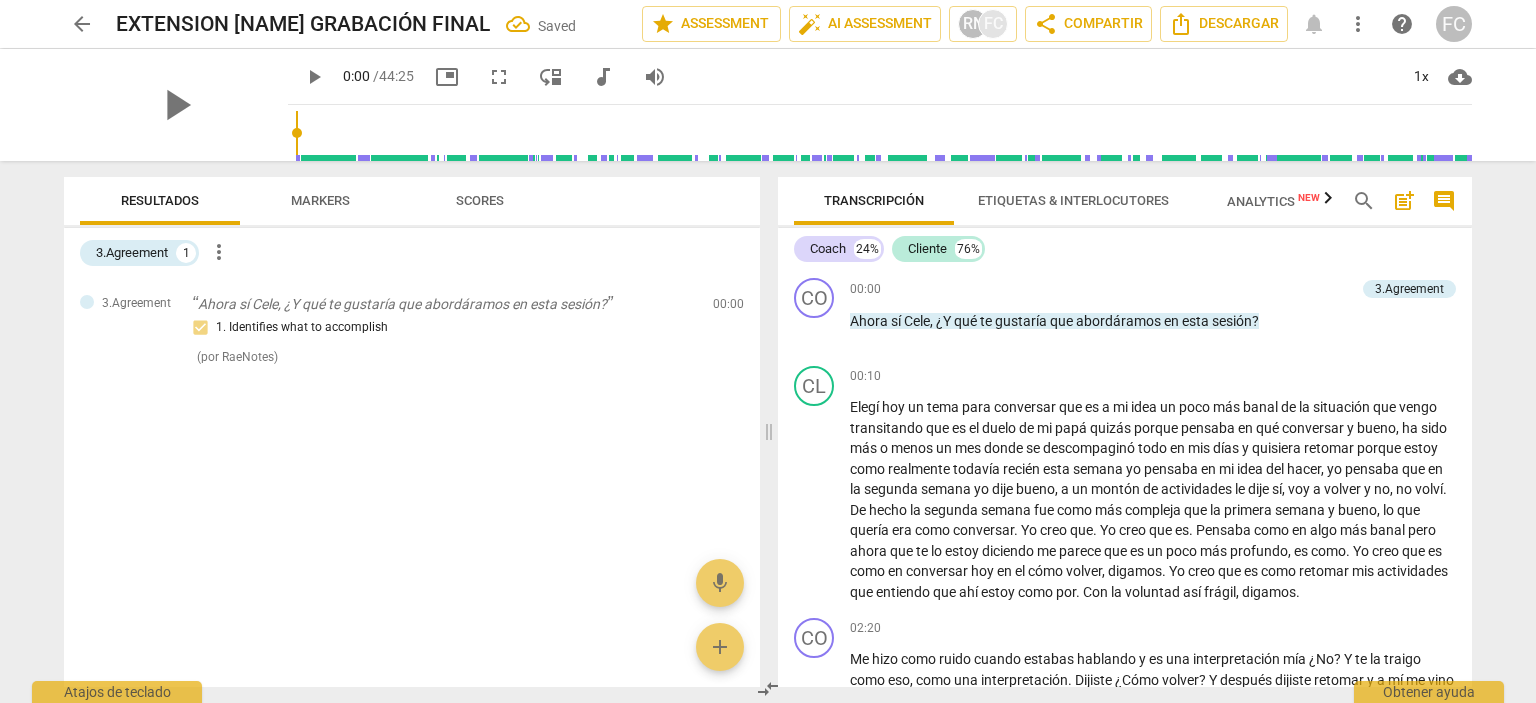 click on "delete" at bounding box center [730, 309] 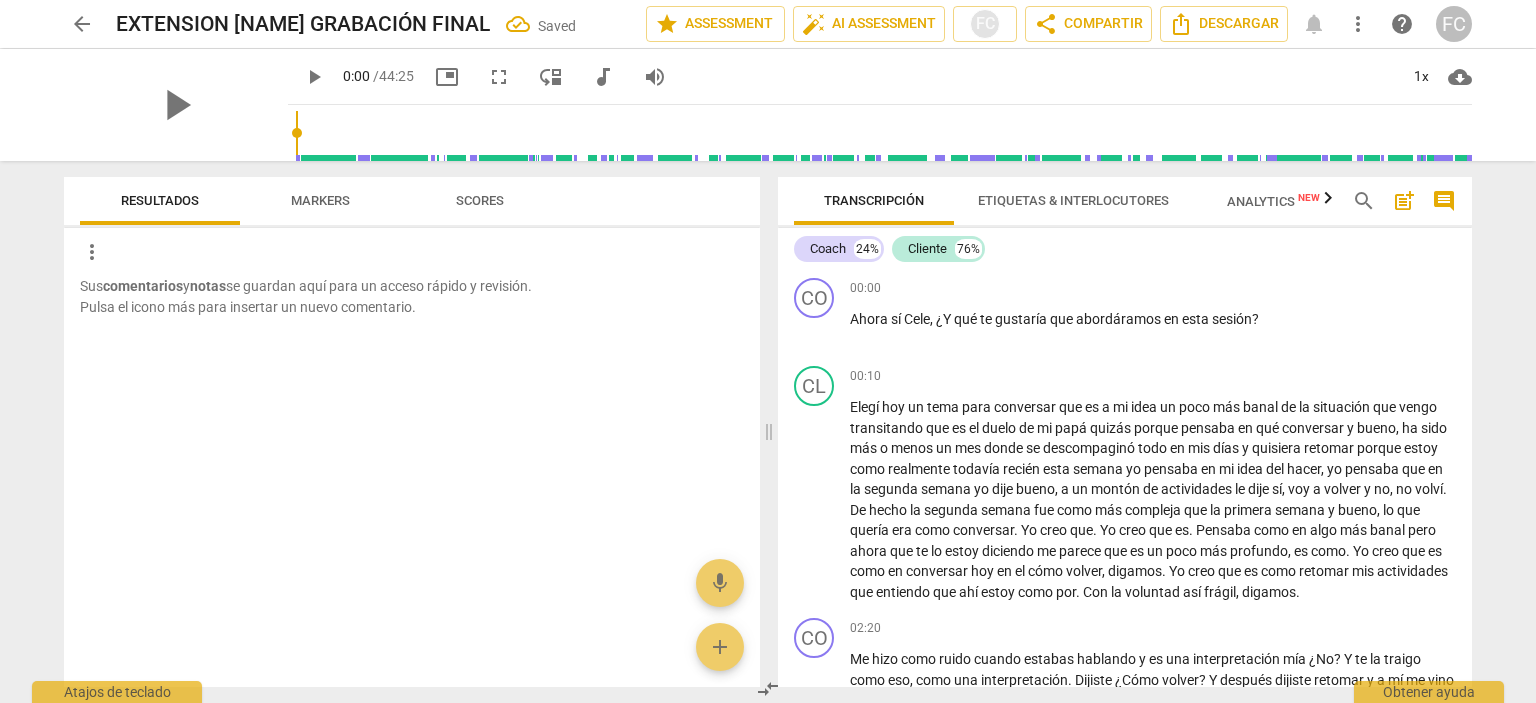 click at bounding box center [412, 384] 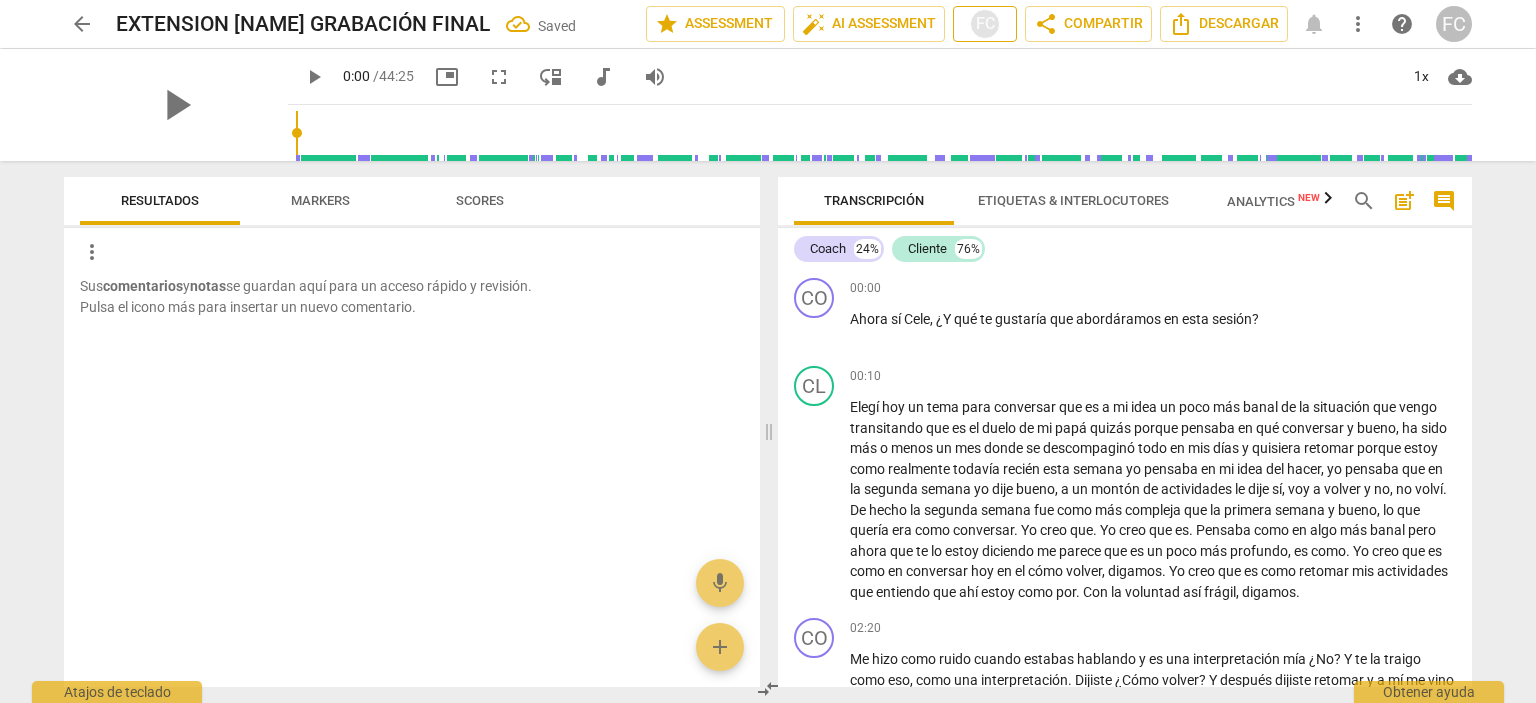 click on "FC" at bounding box center [985, 24] 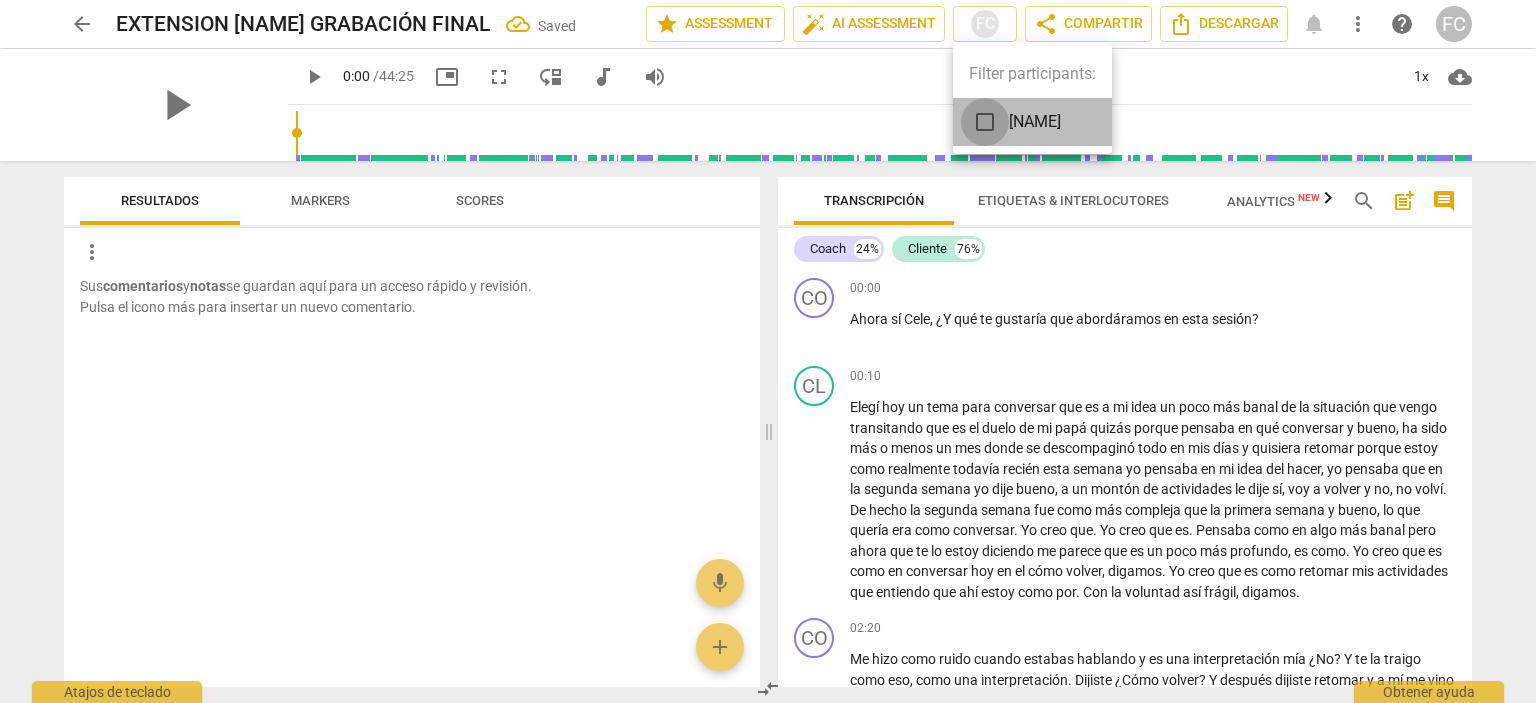 click at bounding box center [985, 122] 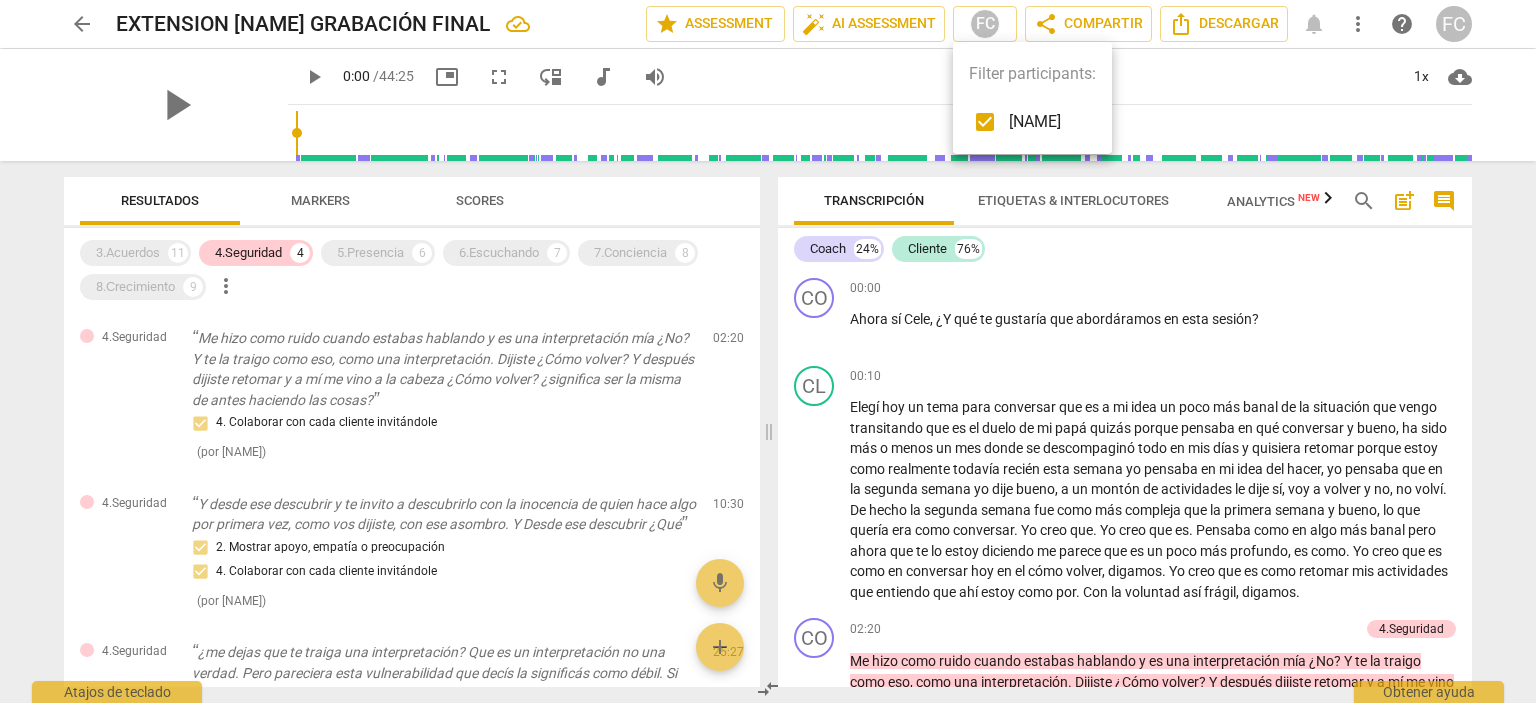 click at bounding box center [768, 351] 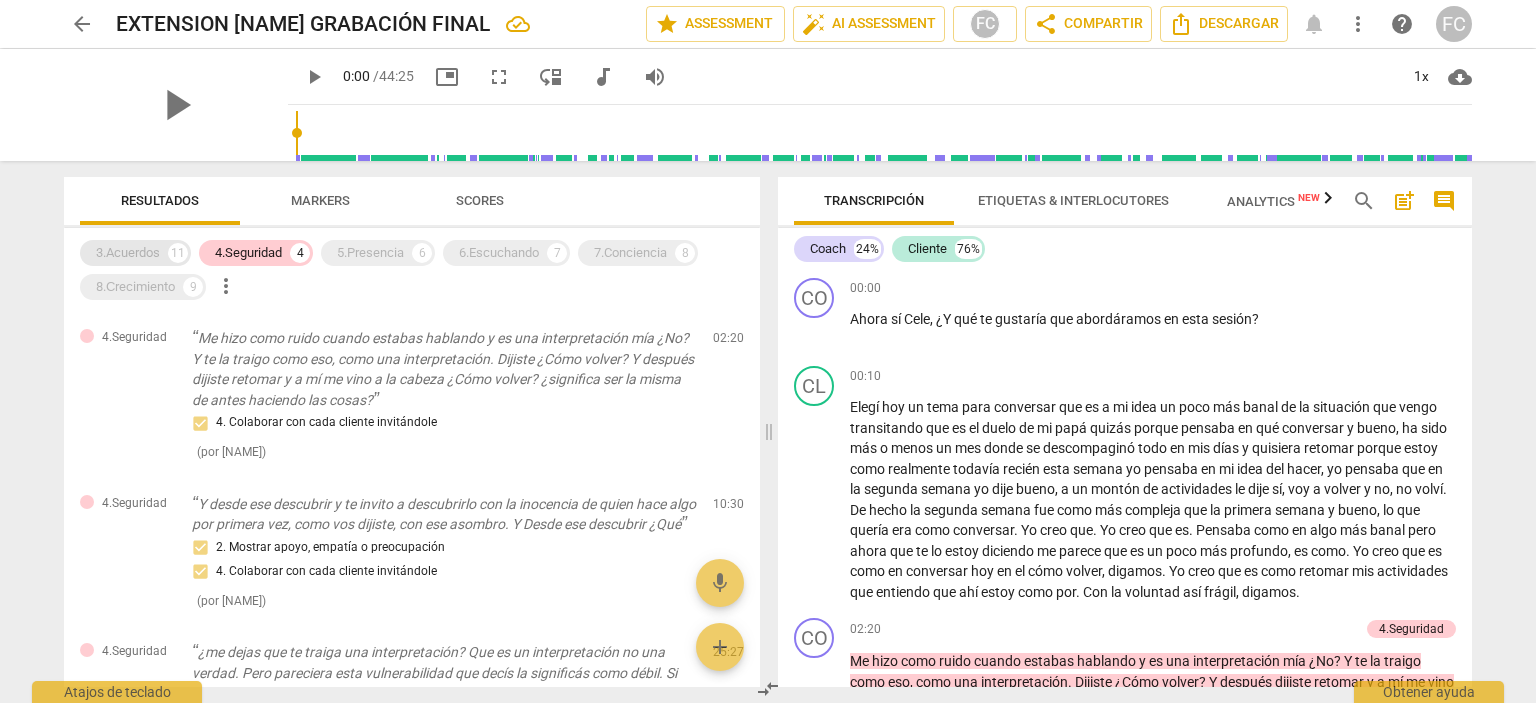 click on "3.Acuerdos" at bounding box center (128, 253) 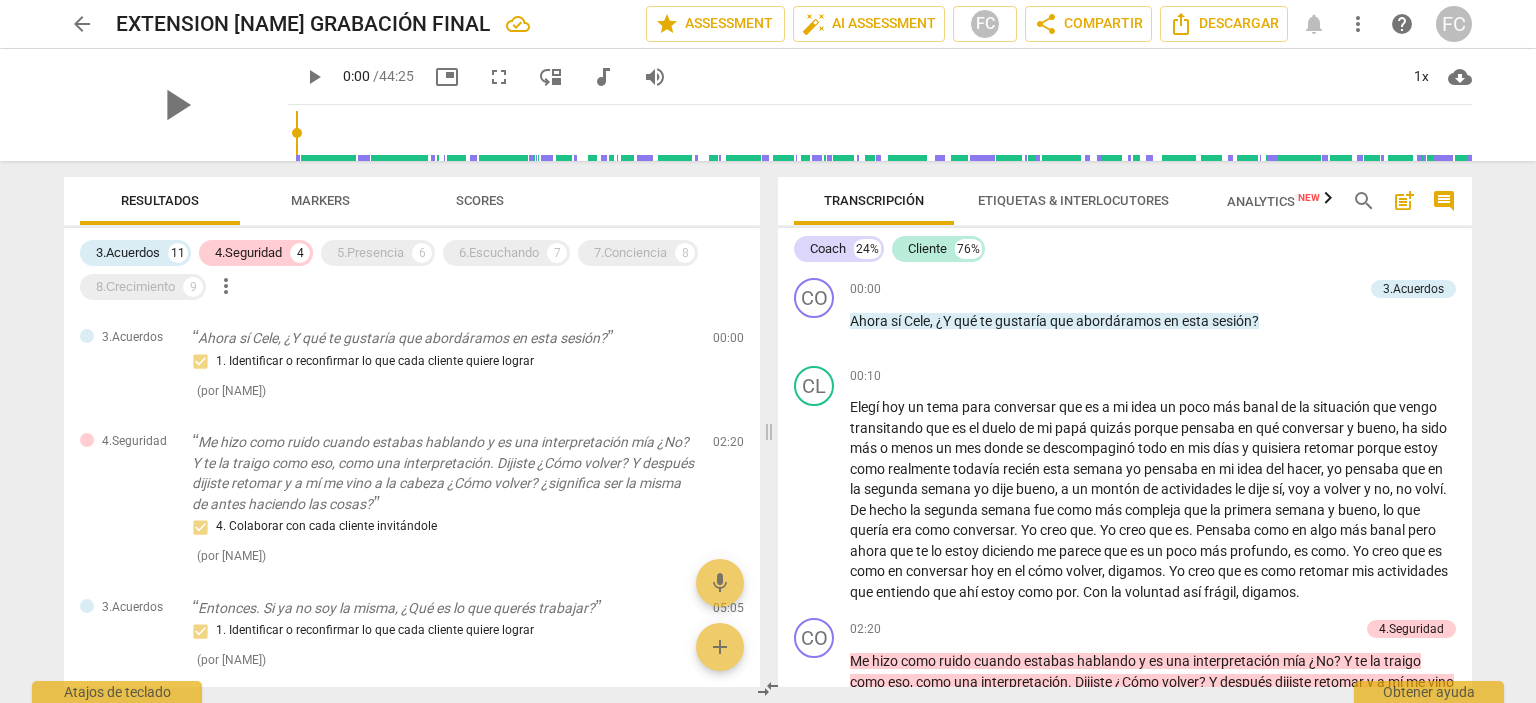 click on "more_vert" at bounding box center (226, 286) 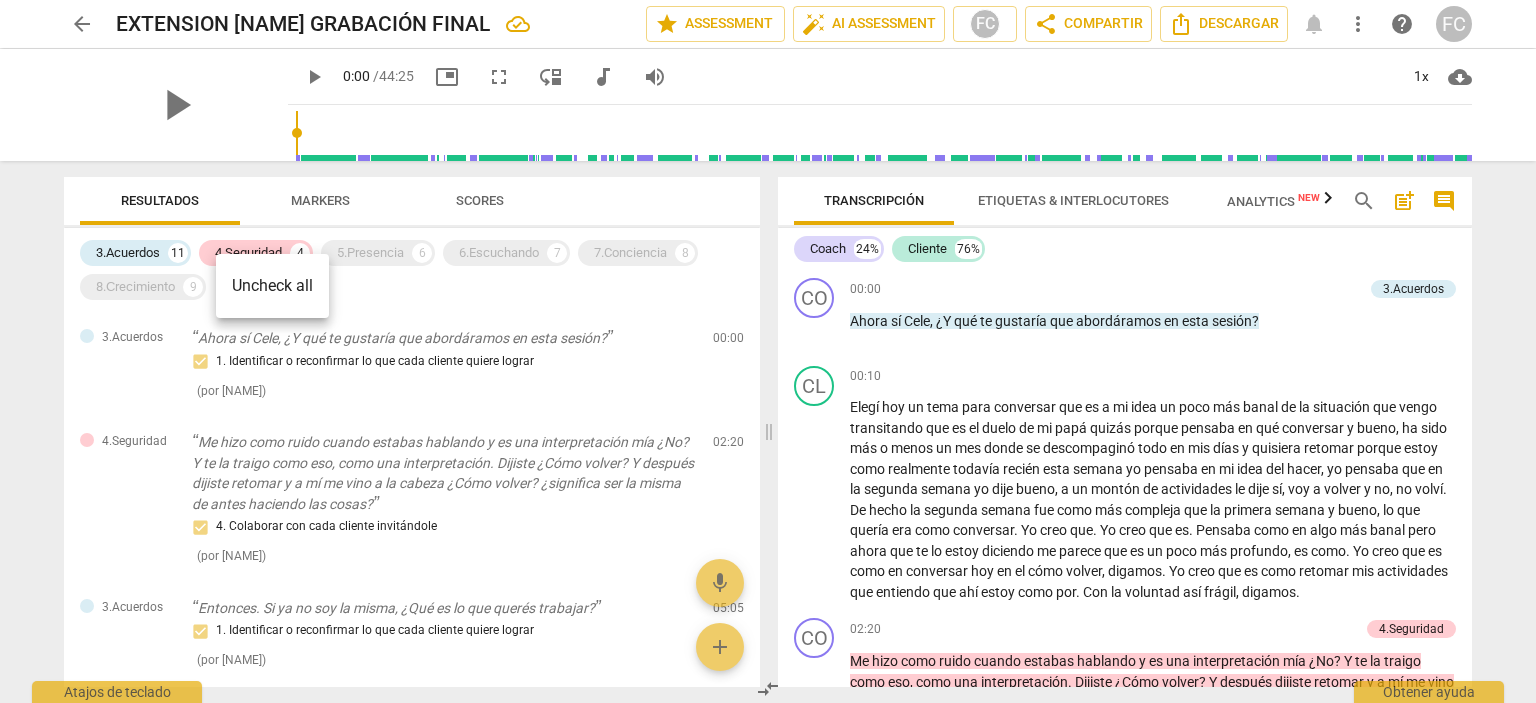 click on "Uncheck all" at bounding box center (272, 286) 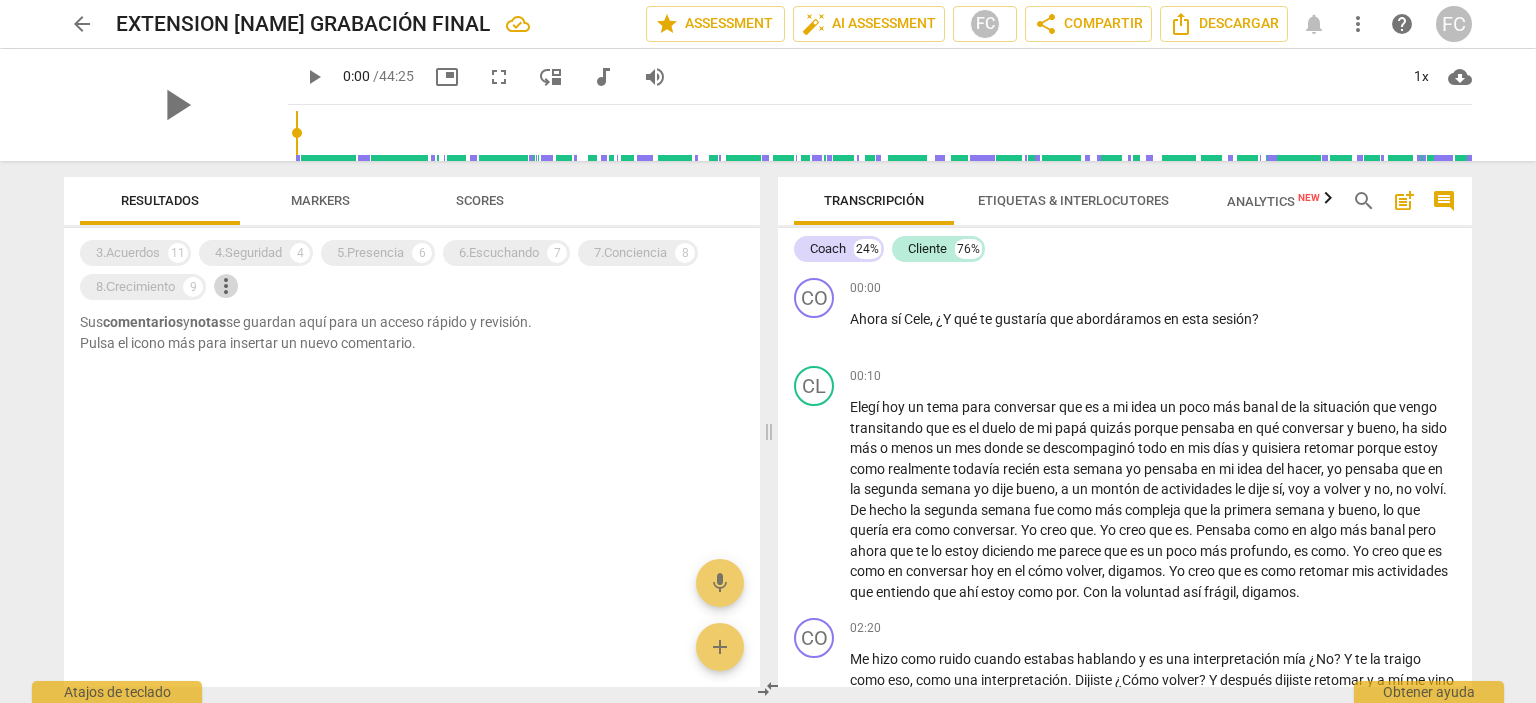 click on "more_vert" at bounding box center [226, 286] 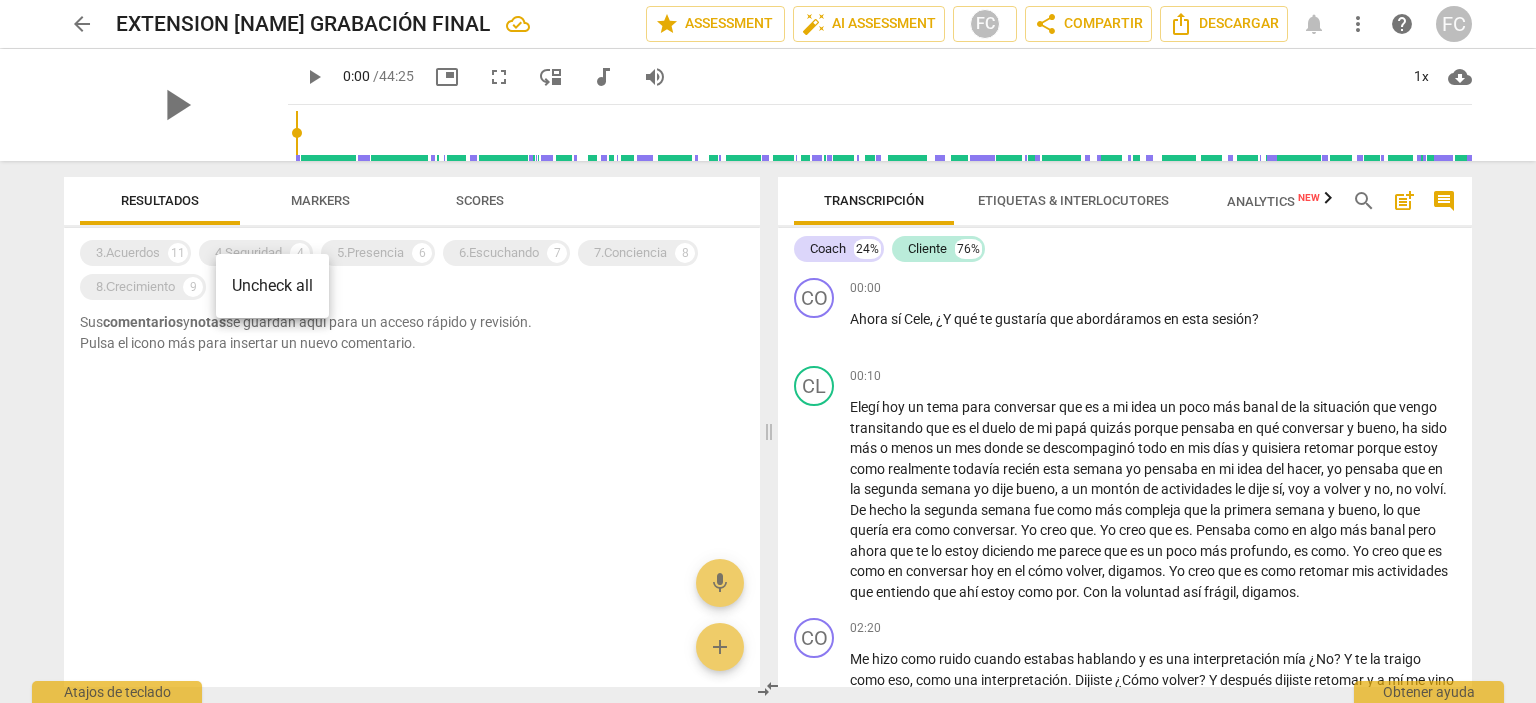 click on "Uncheck all" at bounding box center [272, 286] 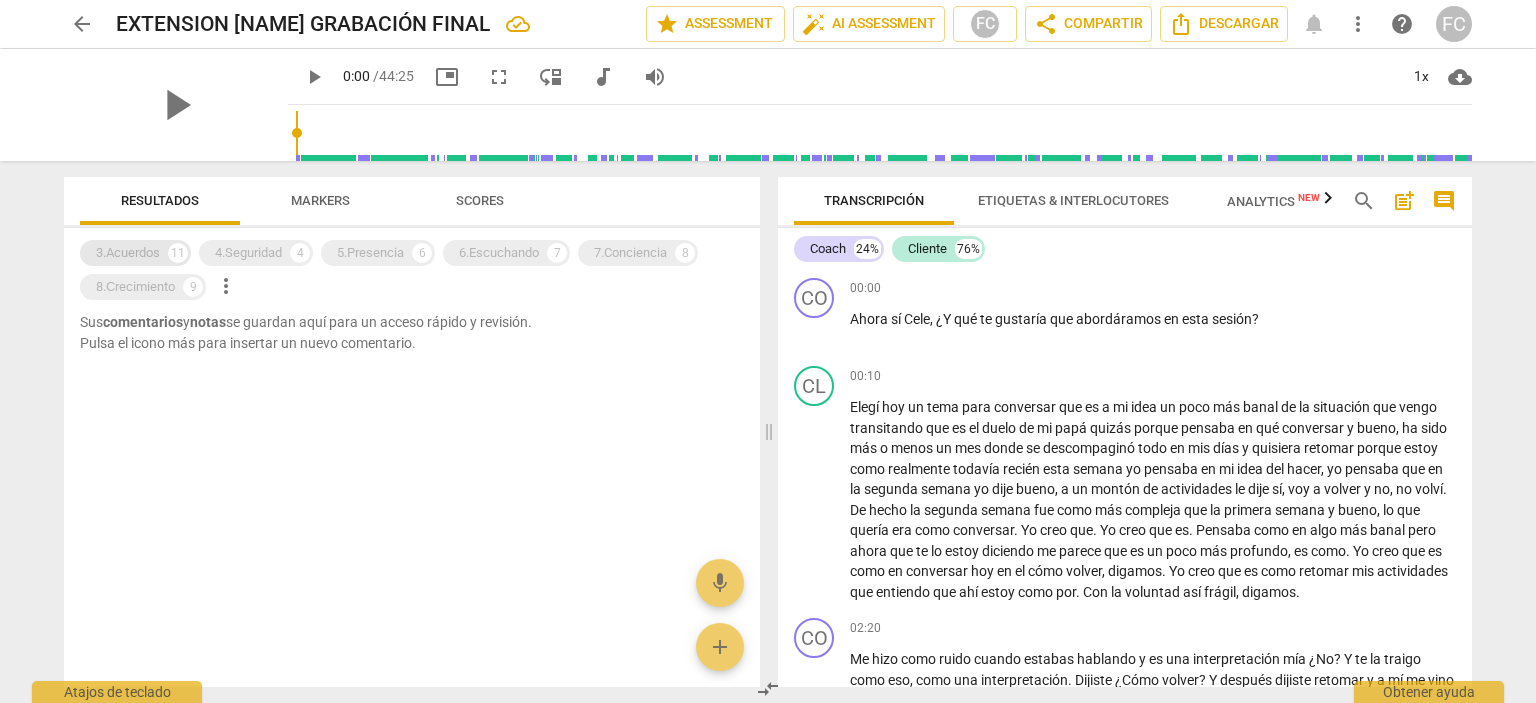 click on "3.Acuerdos" at bounding box center (128, 253) 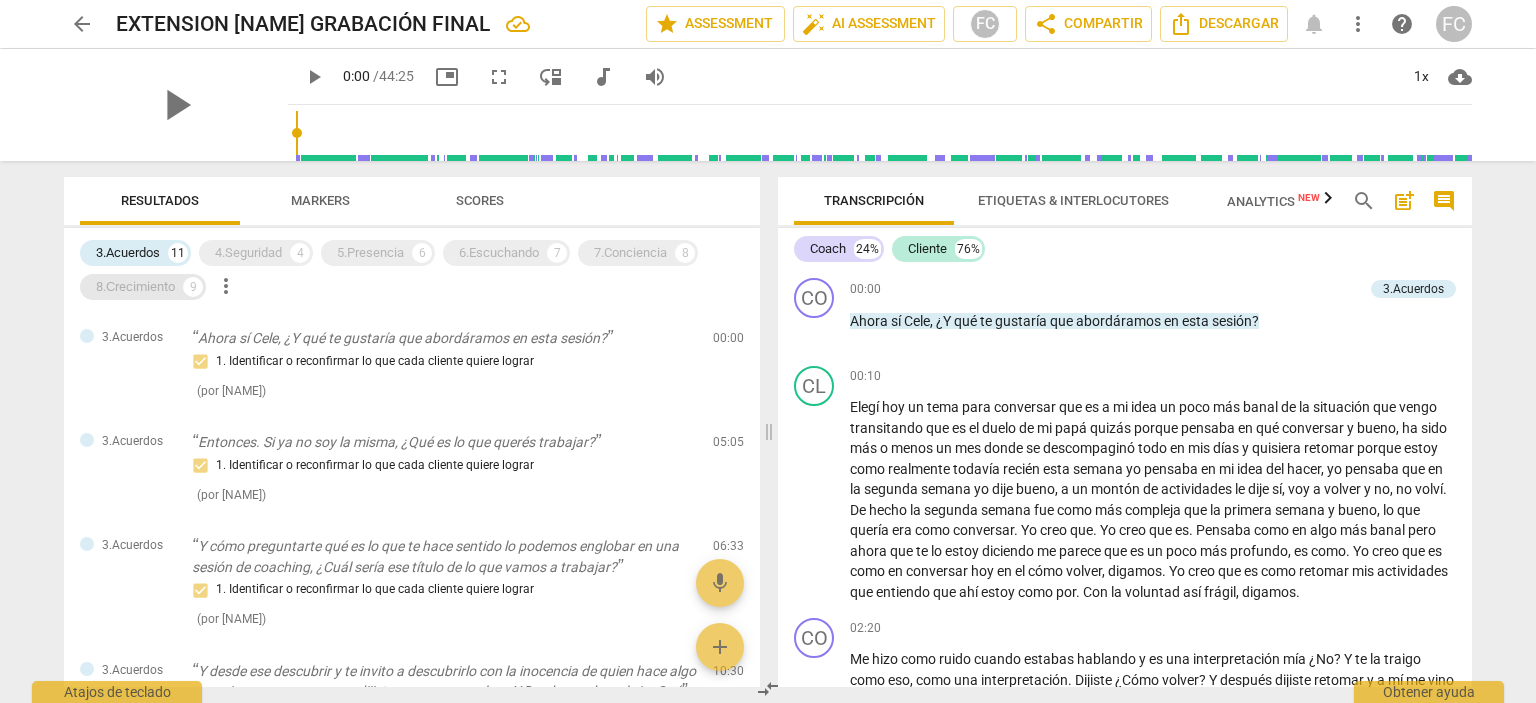 drag, startPoint x: 150, startPoint y: 287, endPoint x: 239, endPoint y: 264, distance: 91.92388 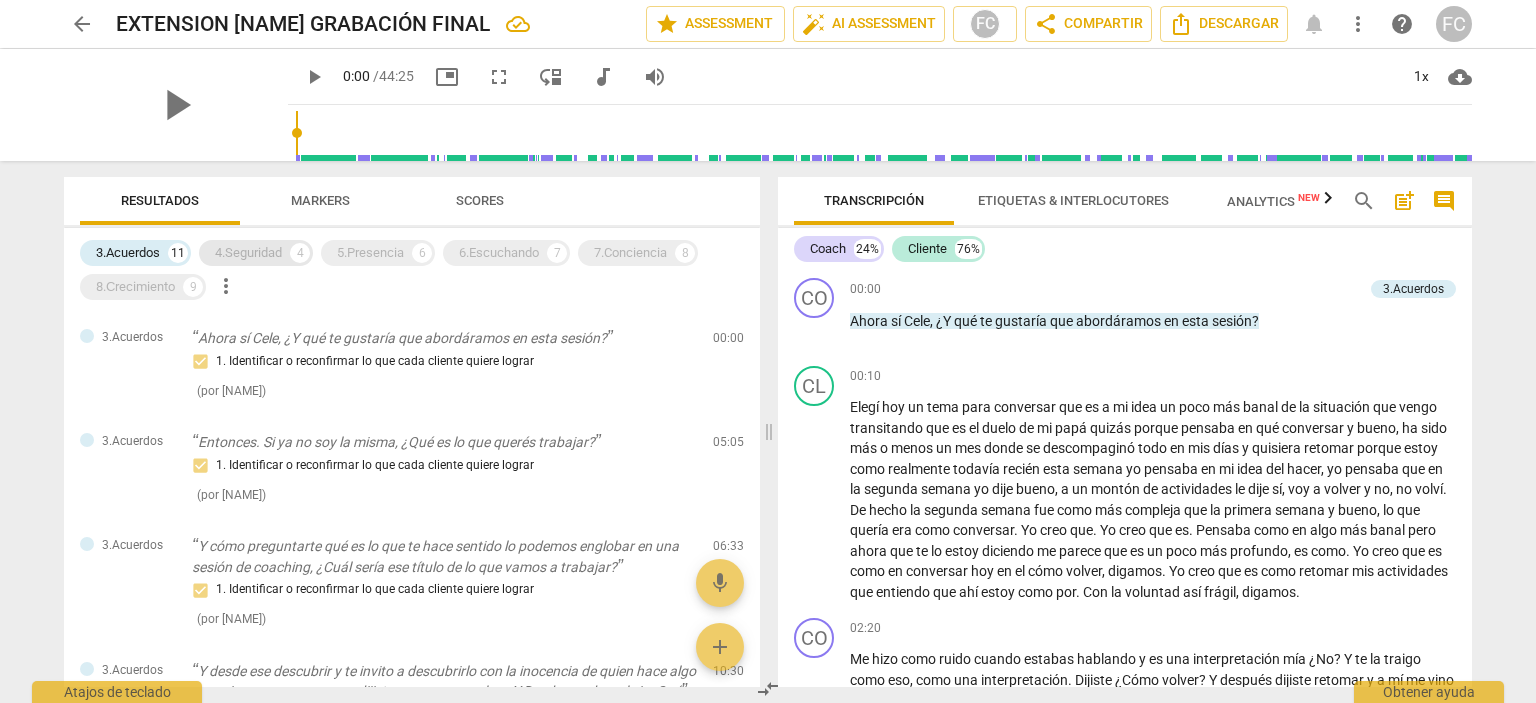 click on "8.Сrecimiento" at bounding box center [135, 287] 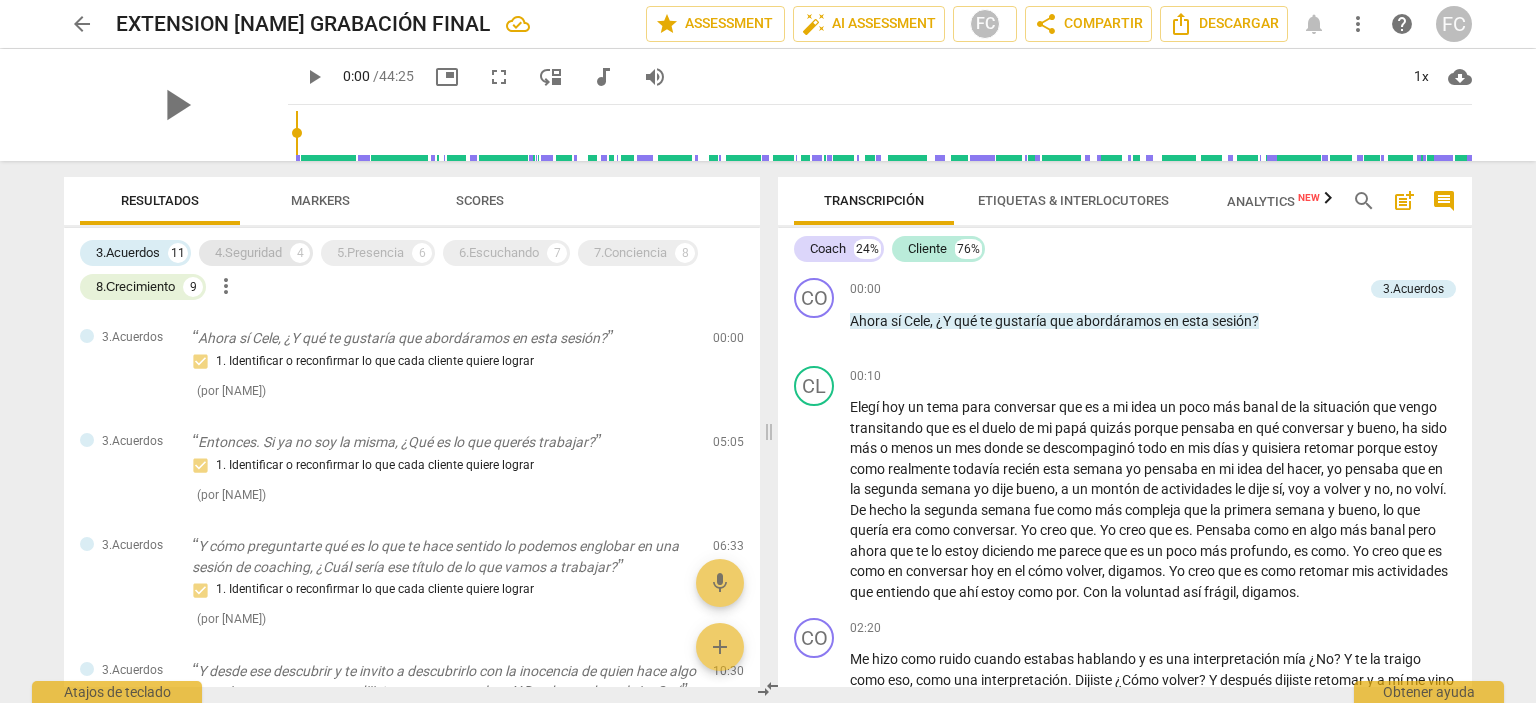 click on "4.Seguridad" at bounding box center (248, 253) 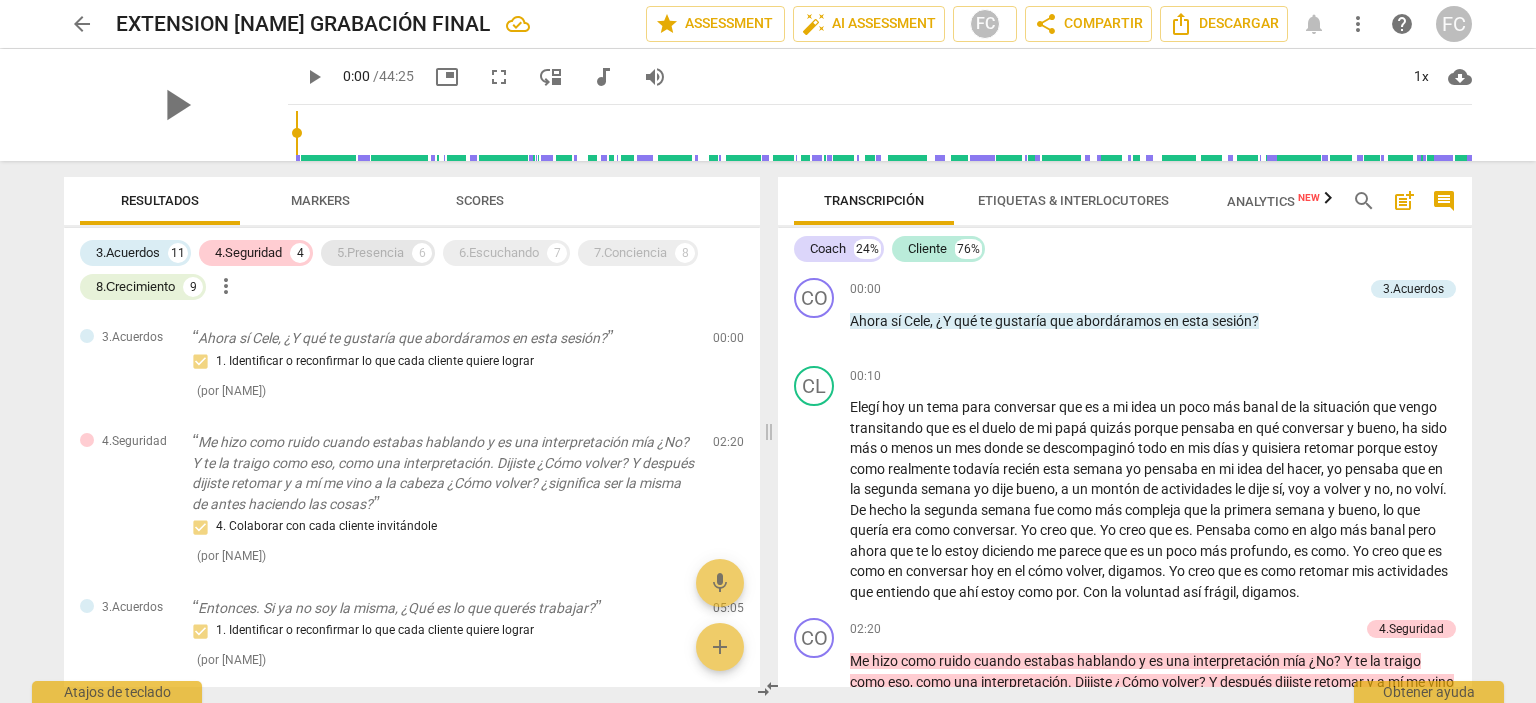 click on "5.Presencia" at bounding box center [370, 253] 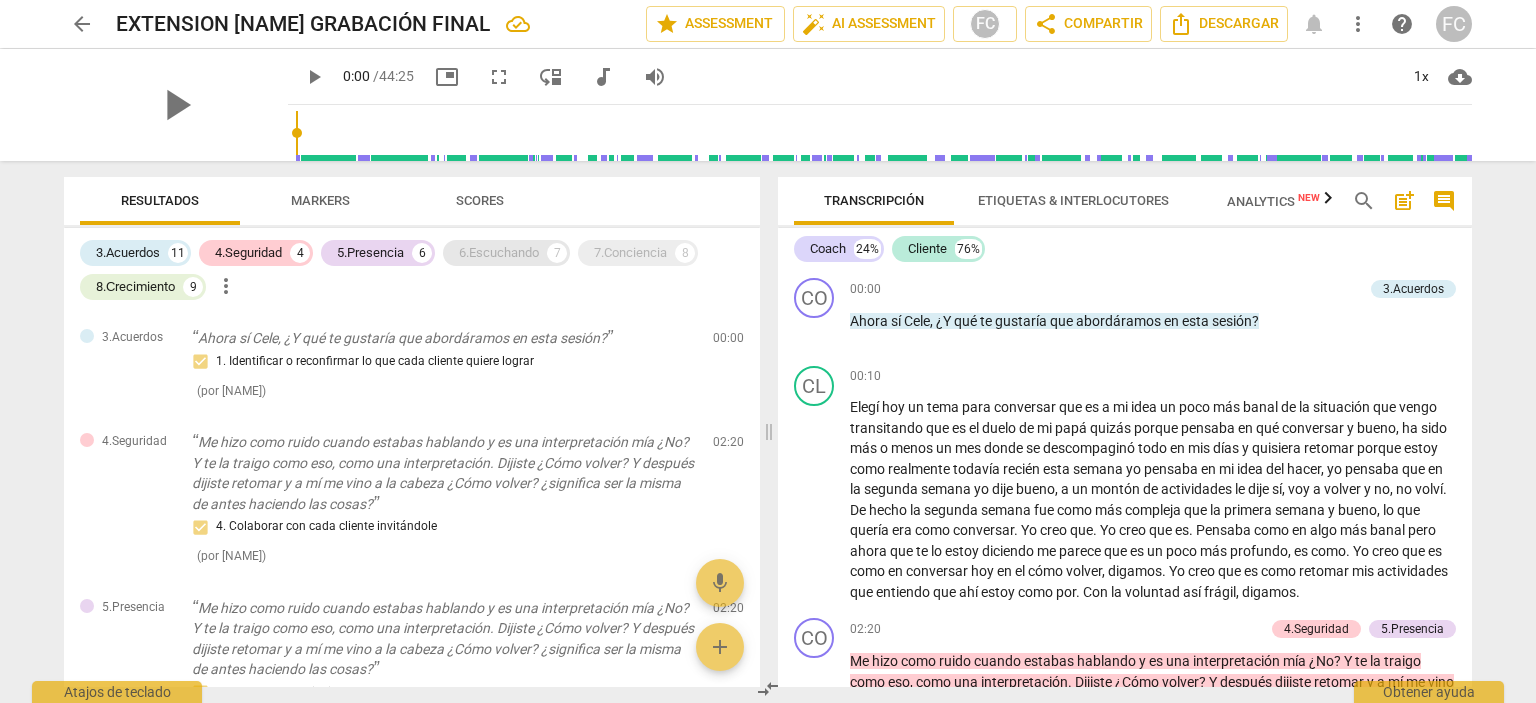 click on "6.Escuchando" at bounding box center (499, 253) 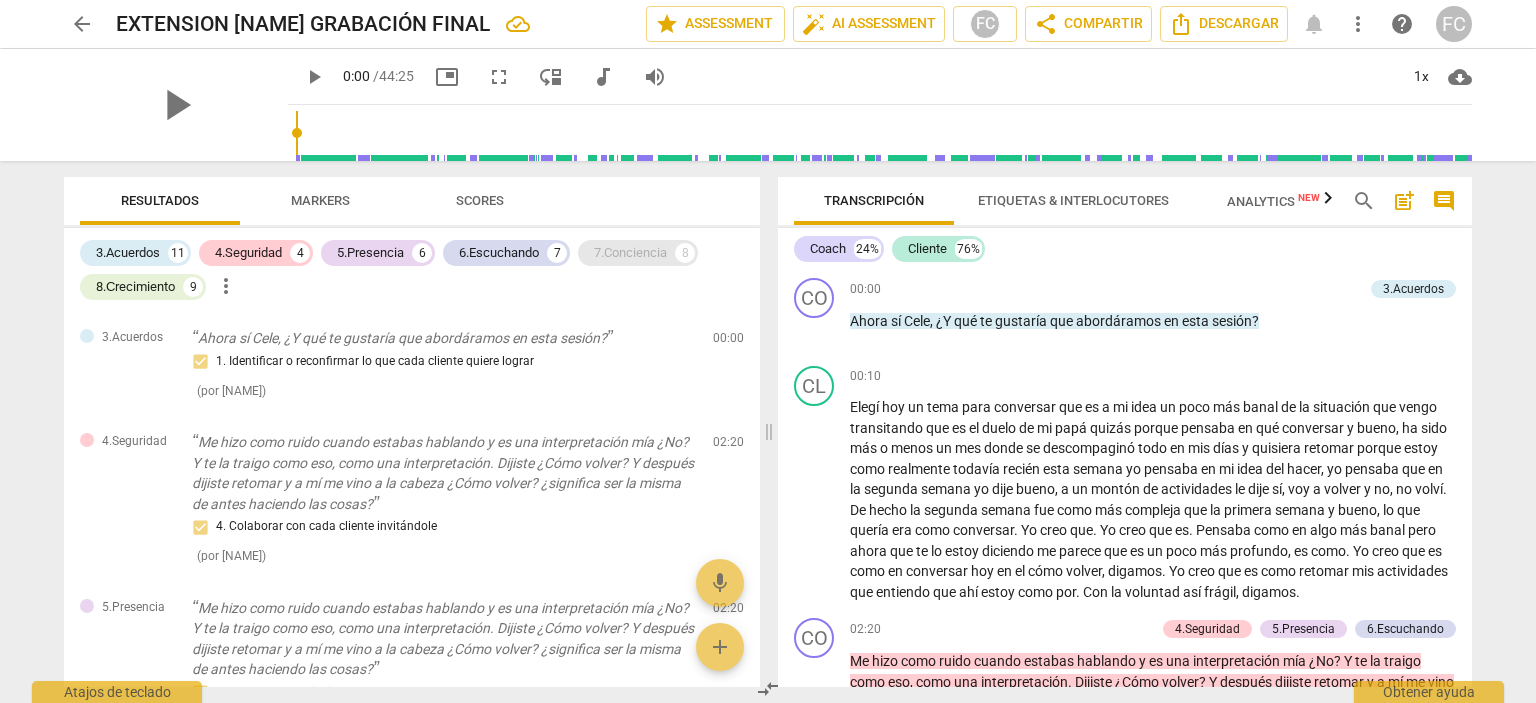 click on "7.Conciencia" at bounding box center [630, 253] 